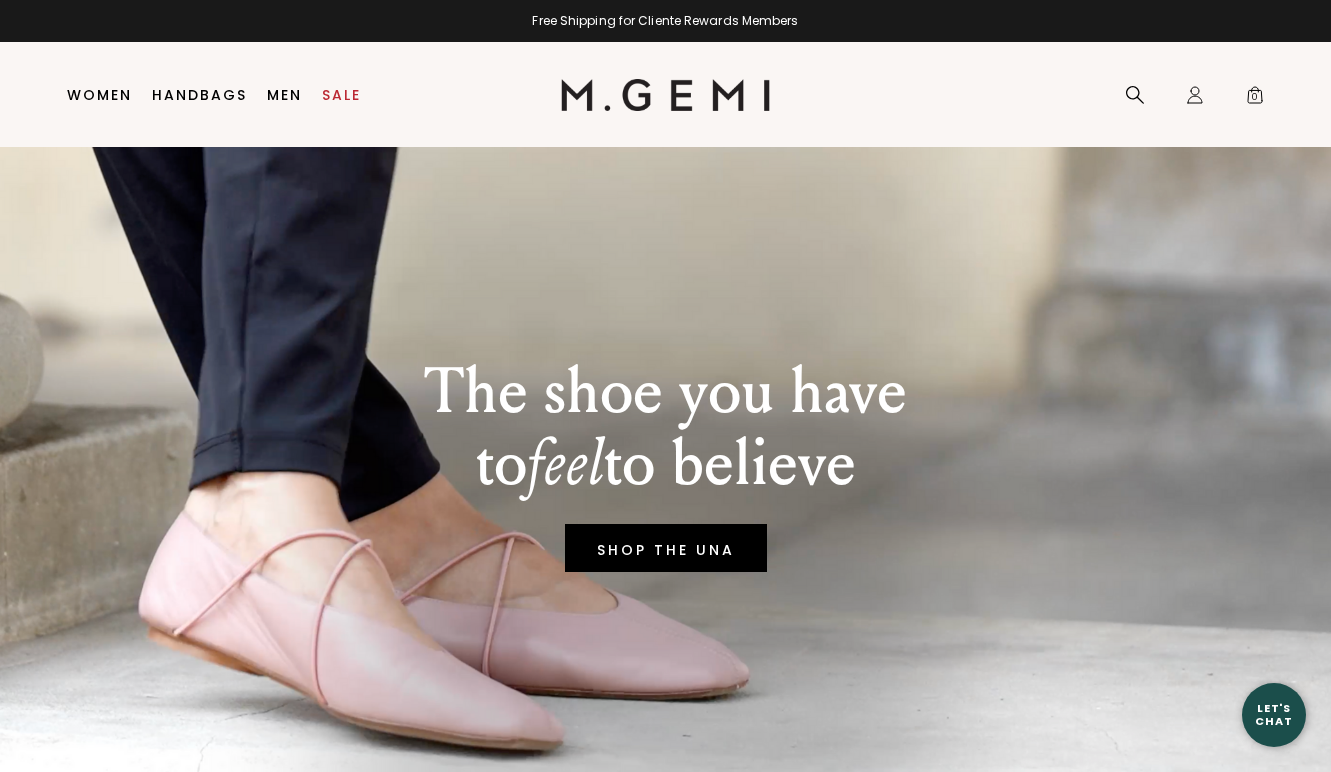 scroll, scrollTop: 0, scrollLeft: 0, axis: both 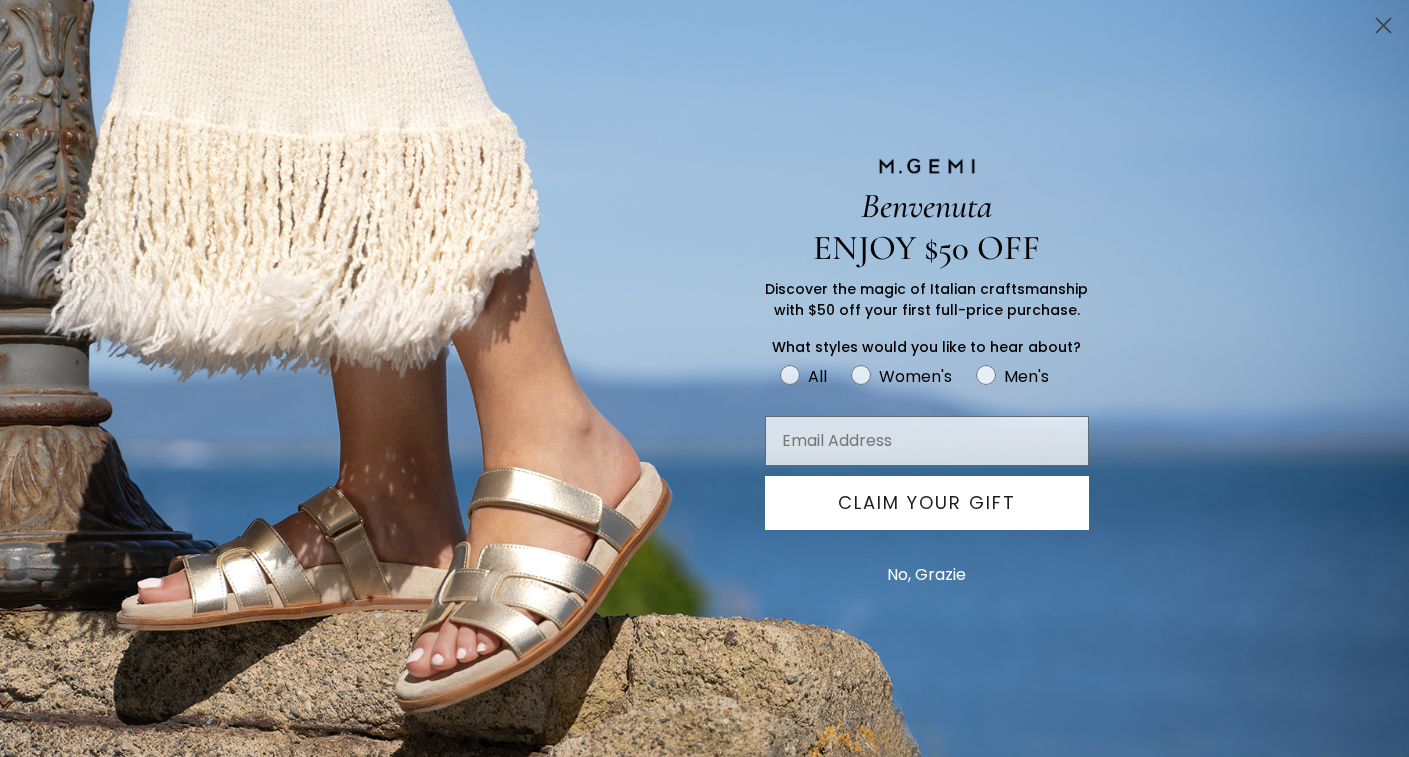 click 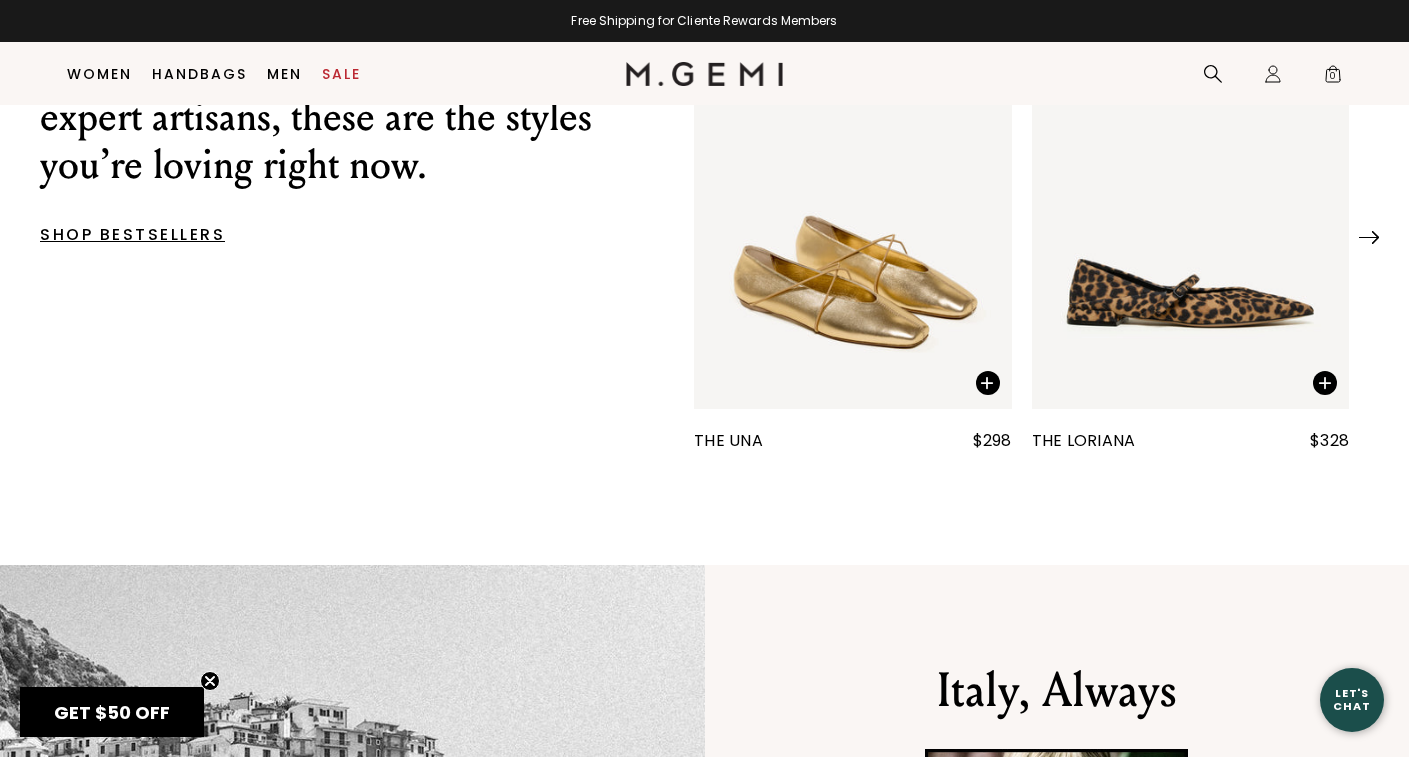 scroll, scrollTop: 884, scrollLeft: 0, axis: vertical 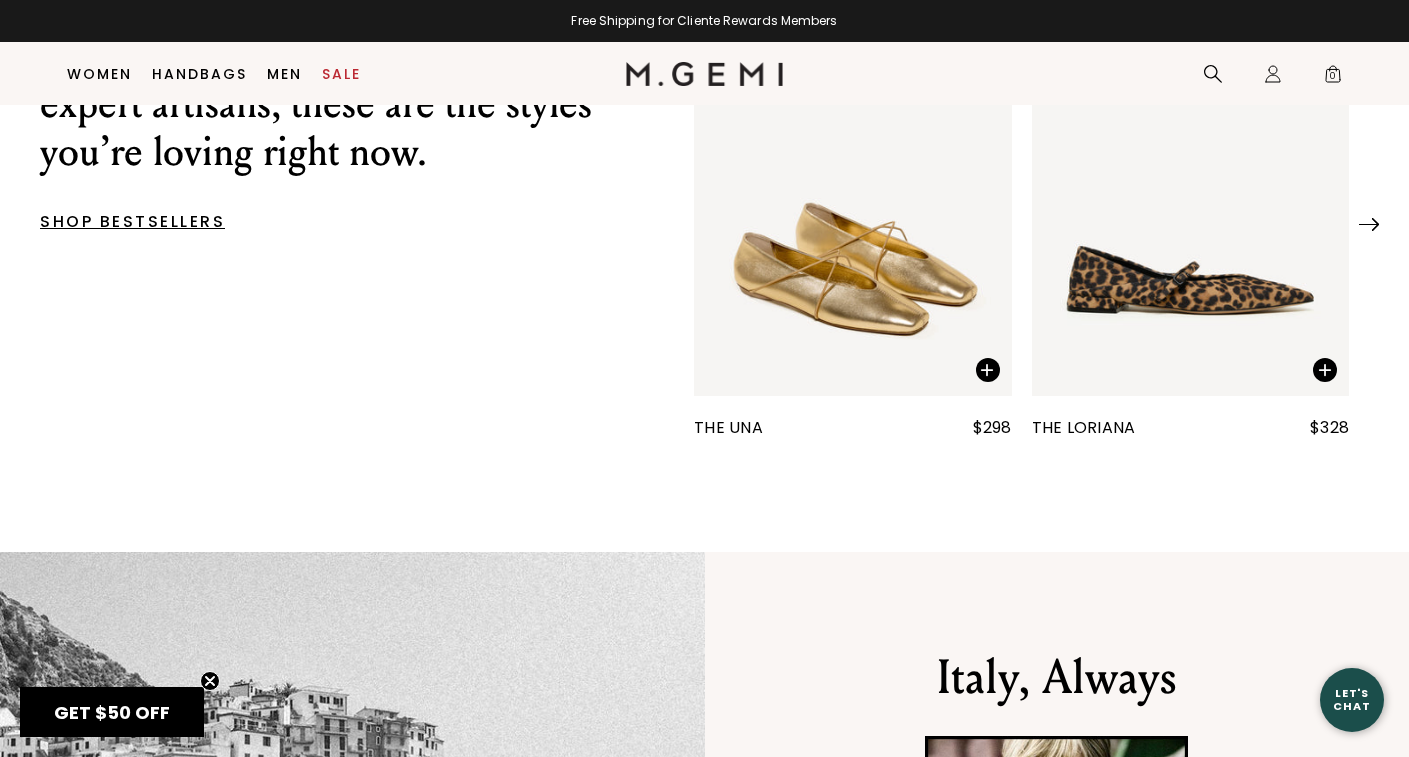 click at bounding box center [853, 183] 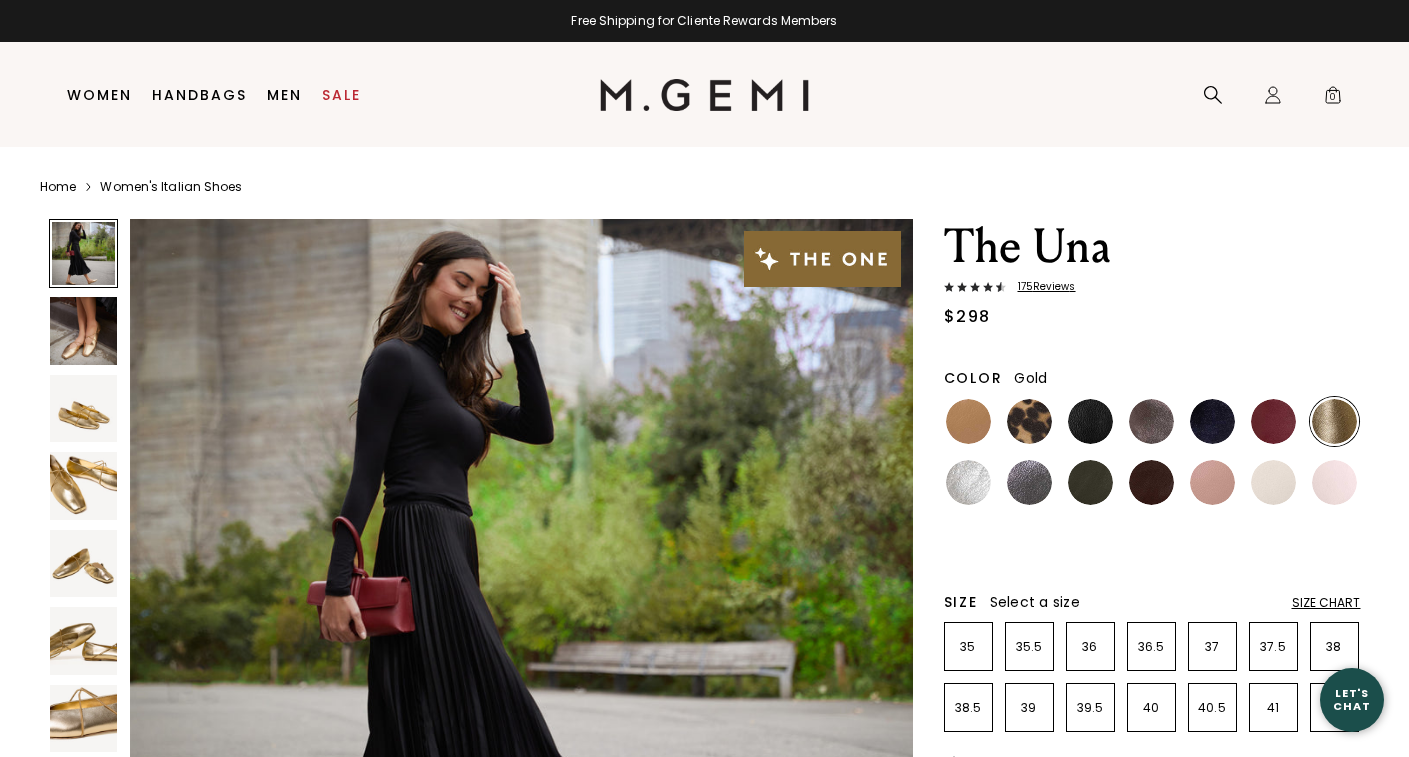 scroll, scrollTop: 0, scrollLeft: 0, axis: both 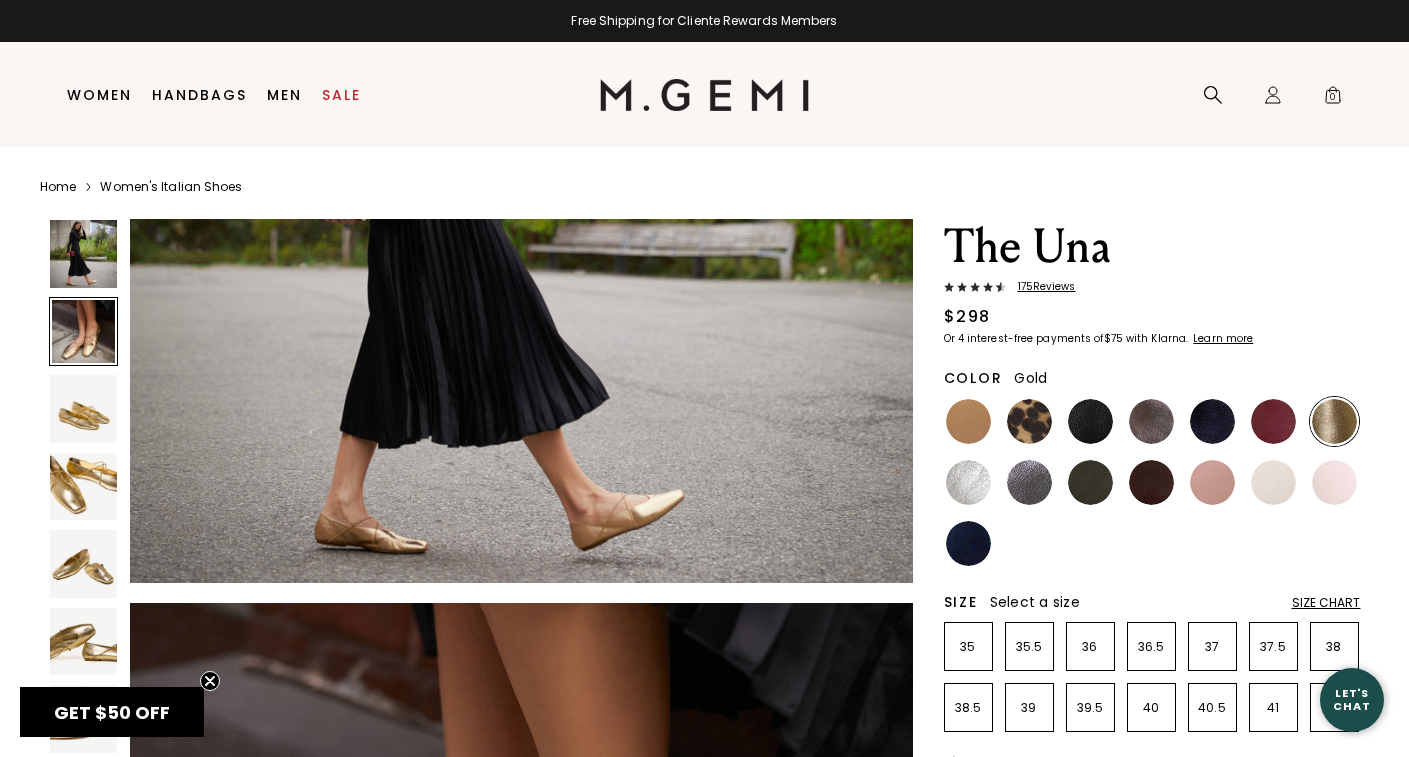 click at bounding box center [84, 409] 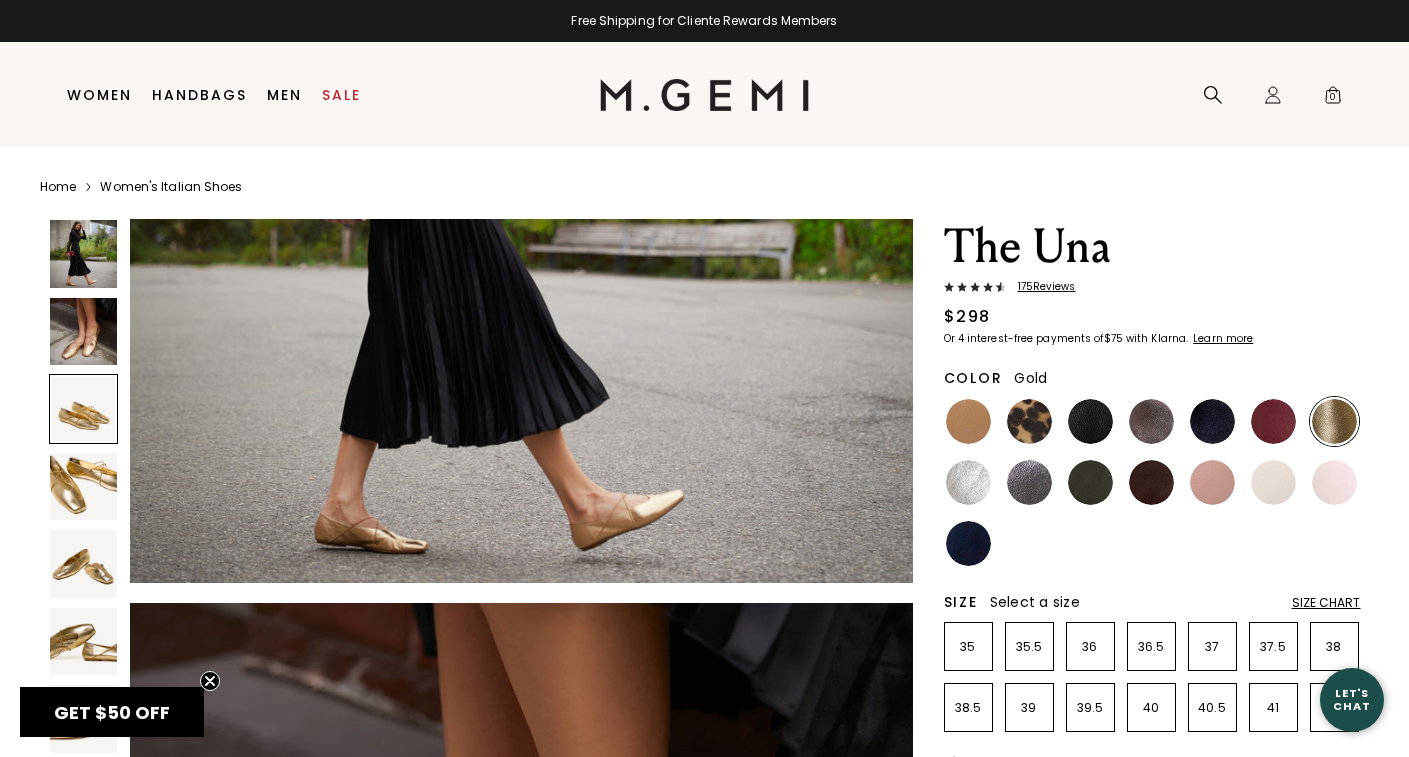 scroll, scrollTop: 1575, scrollLeft: 0, axis: vertical 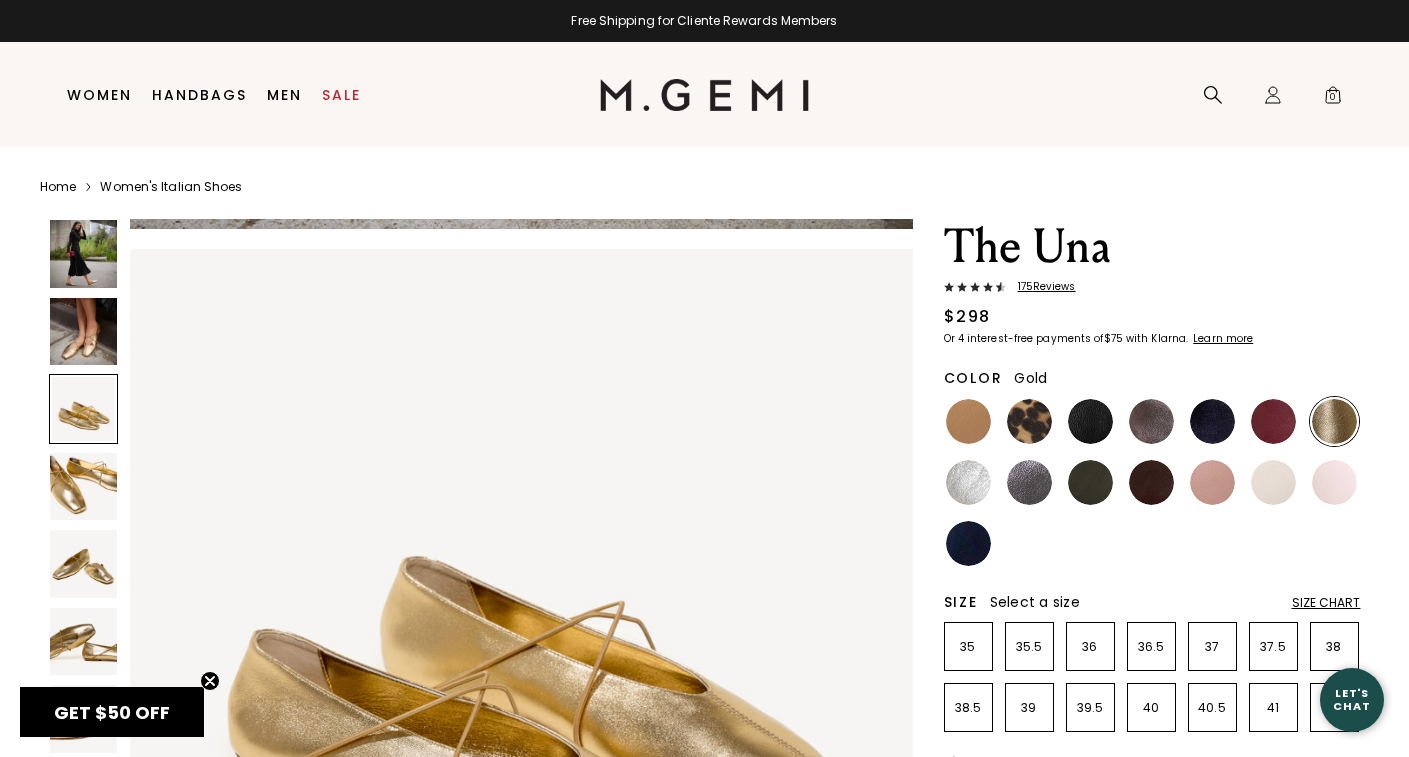 click at bounding box center [84, 487] 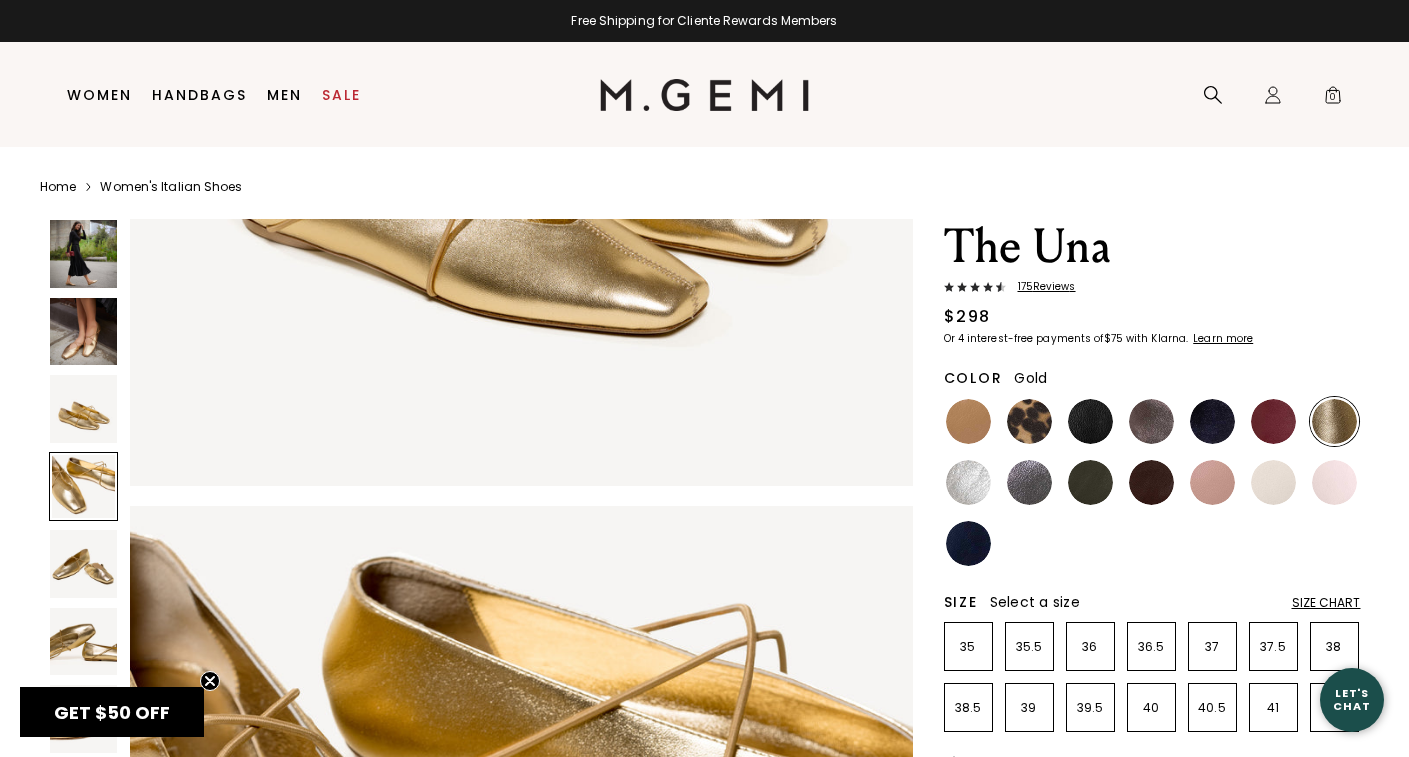 scroll, scrollTop: 2362, scrollLeft: 0, axis: vertical 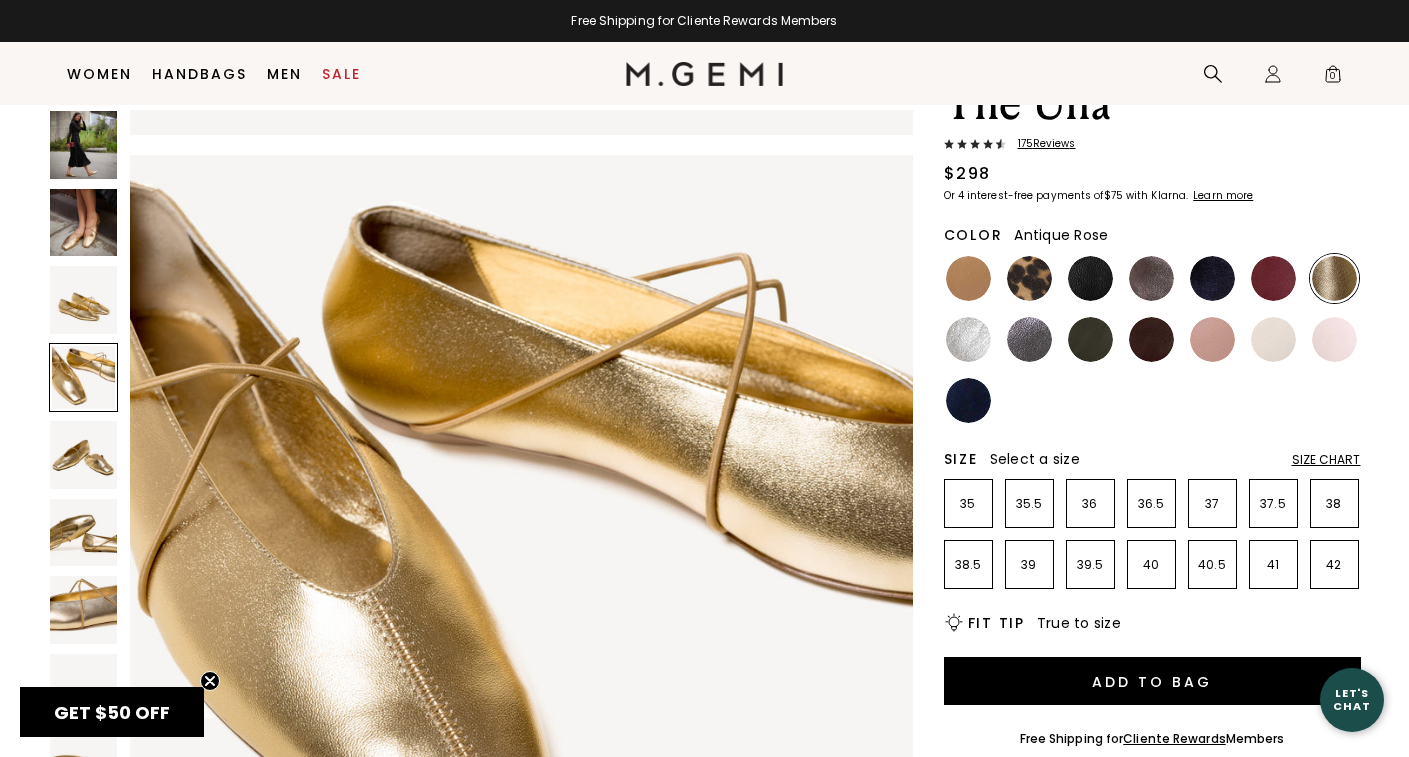 click at bounding box center [1212, 339] 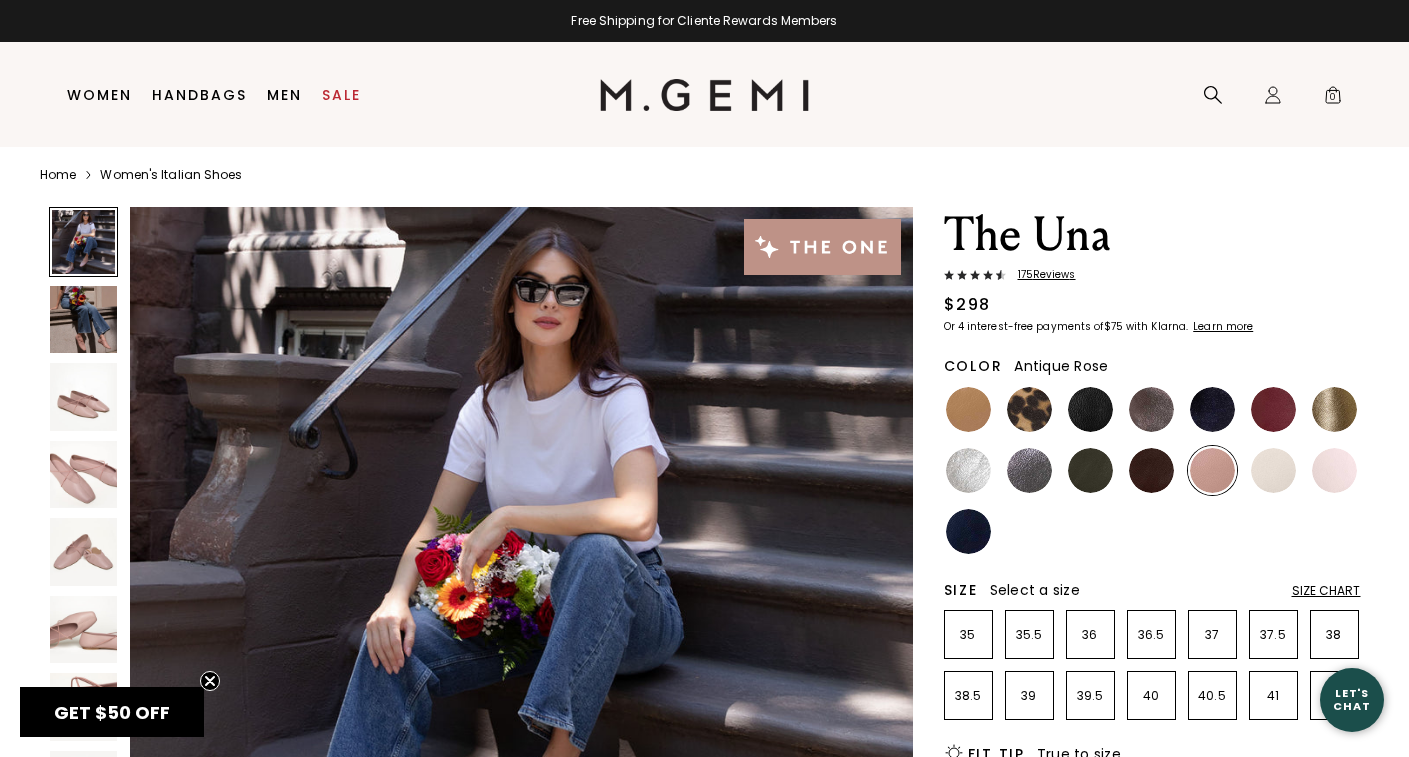 scroll, scrollTop: 0, scrollLeft: 0, axis: both 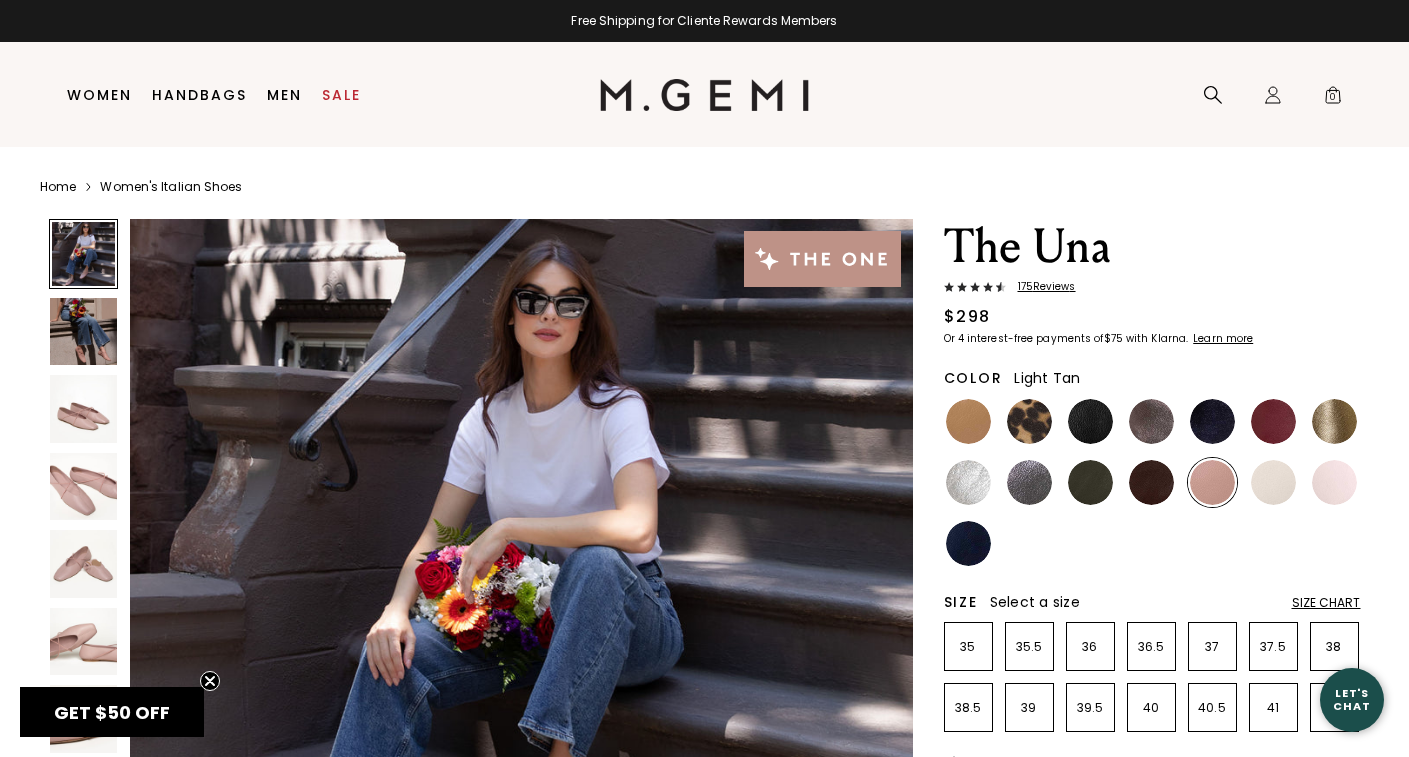 click at bounding box center (968, 421) 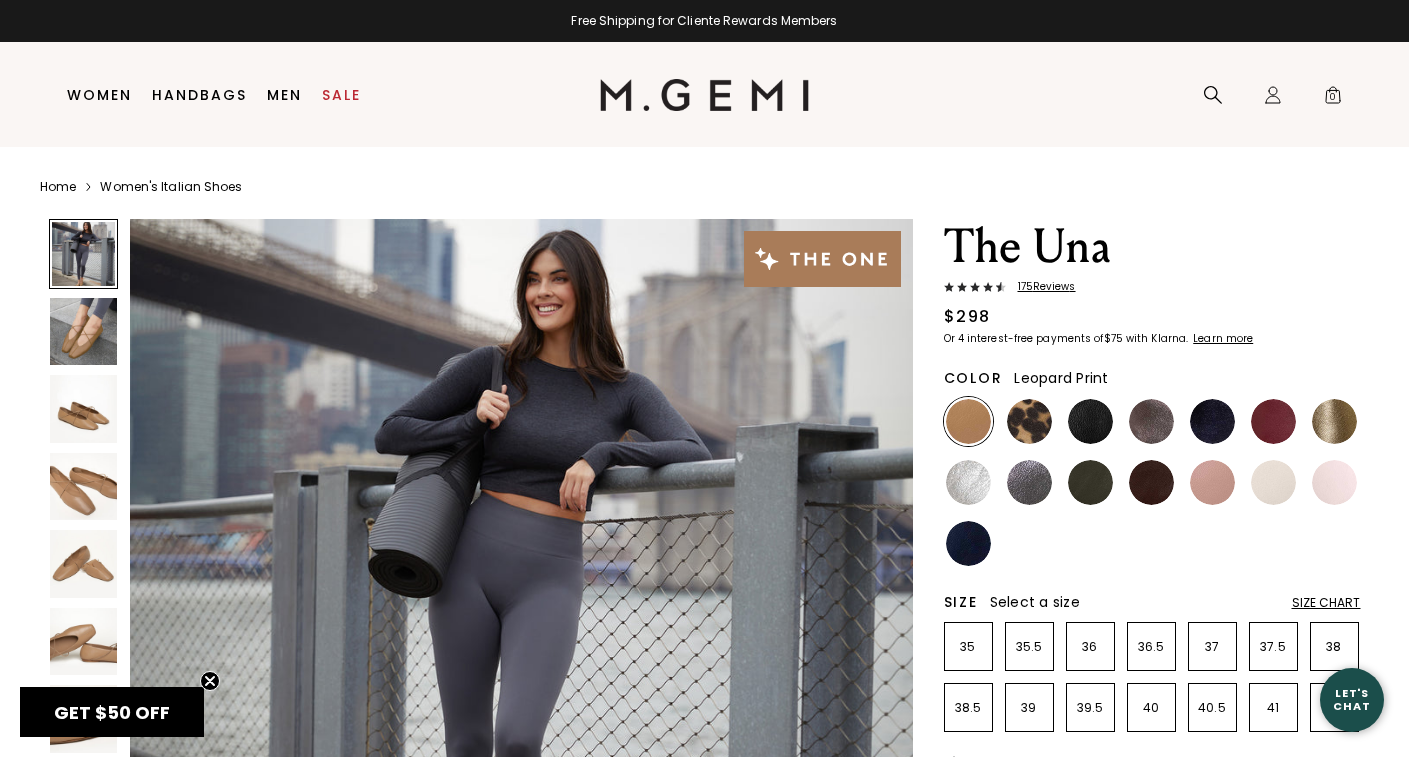 scroll, scrollTop: 0, scrollLeft: 0, axis: both 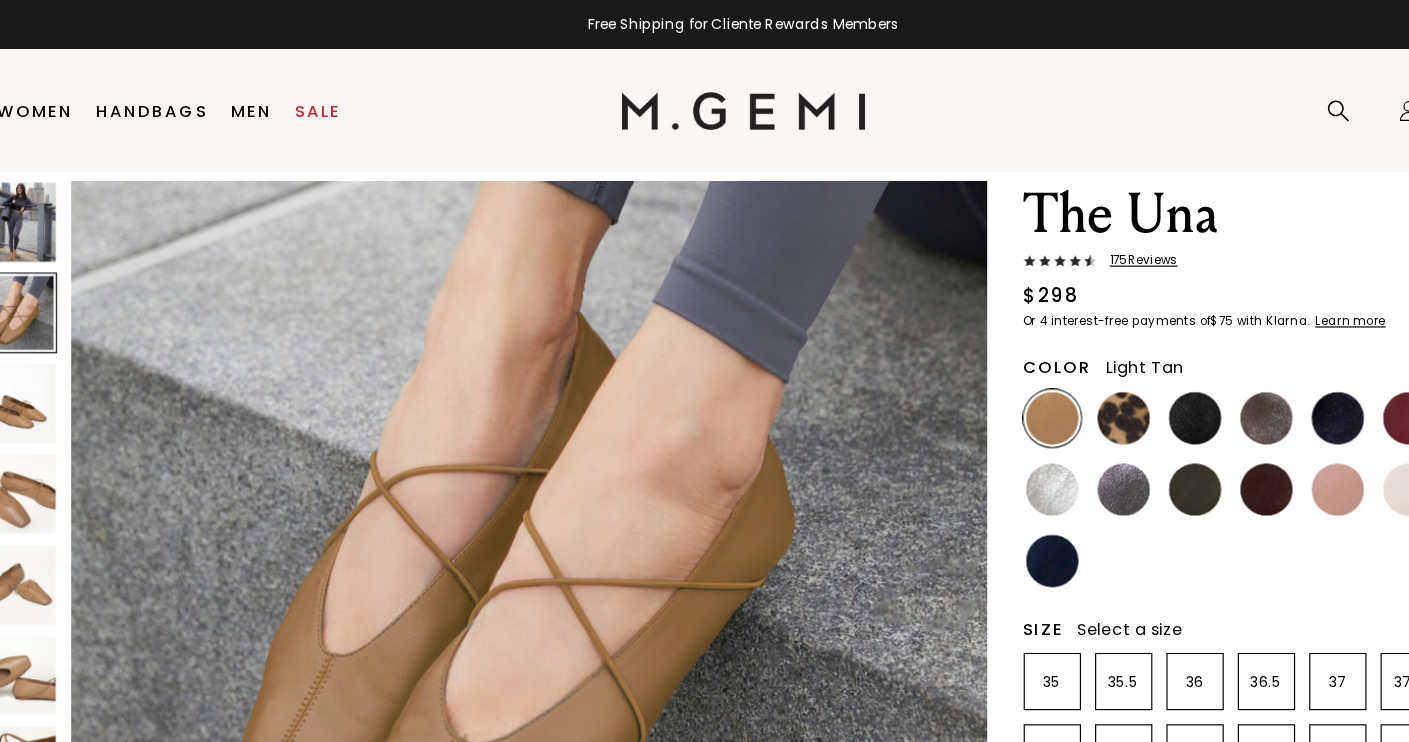 click at bounding box center (84, 500) 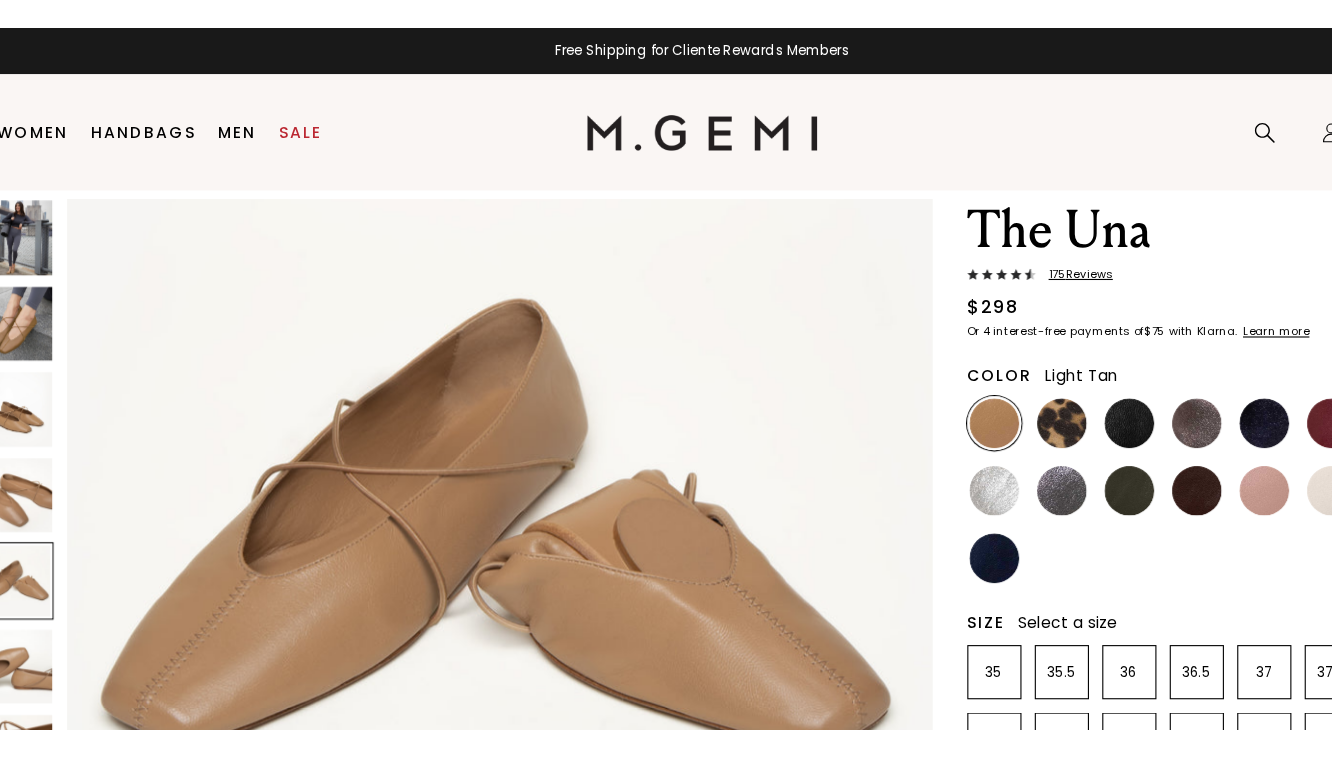 scroll, scrollTop: 3318, scrollLeft: 0, axis: vertical 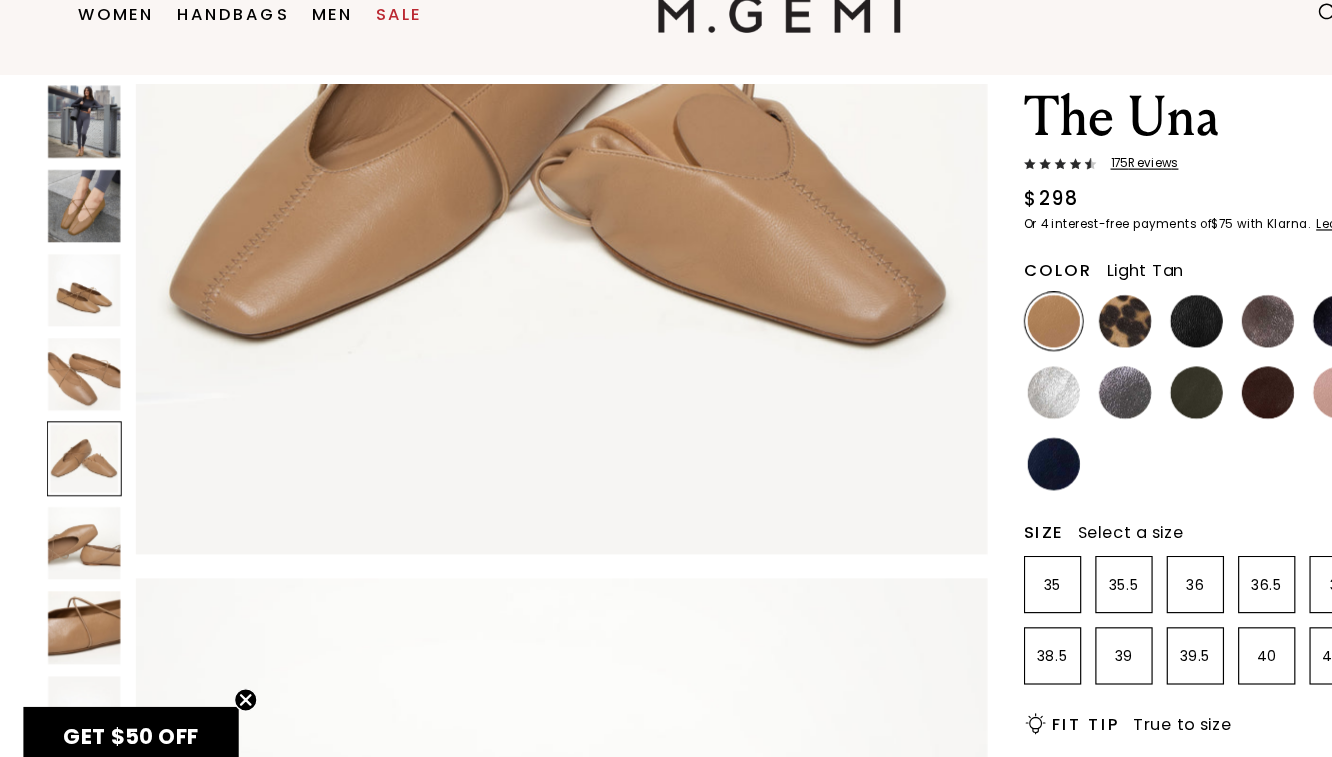 click at bounding box center [72, 619] 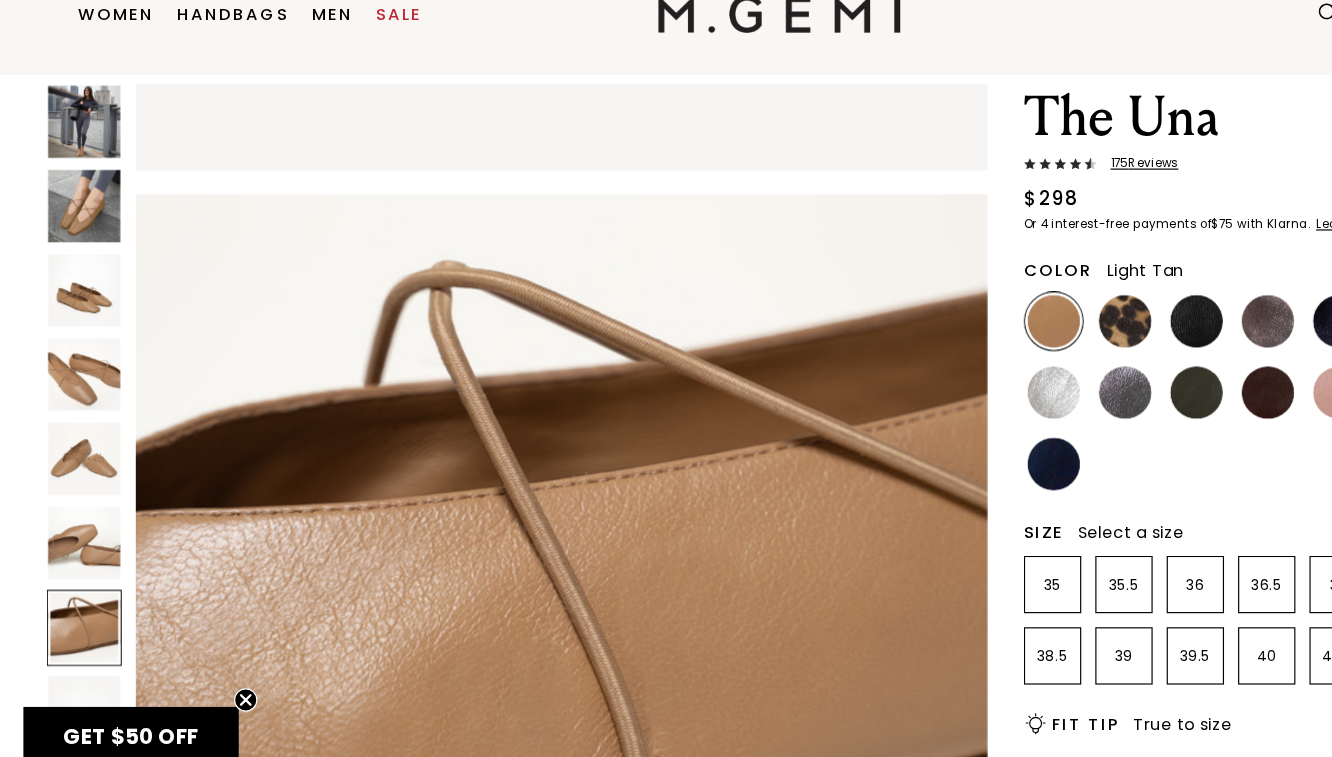 scroll, scrollTop: 4398, scrollLeft: 0, axis: vertical 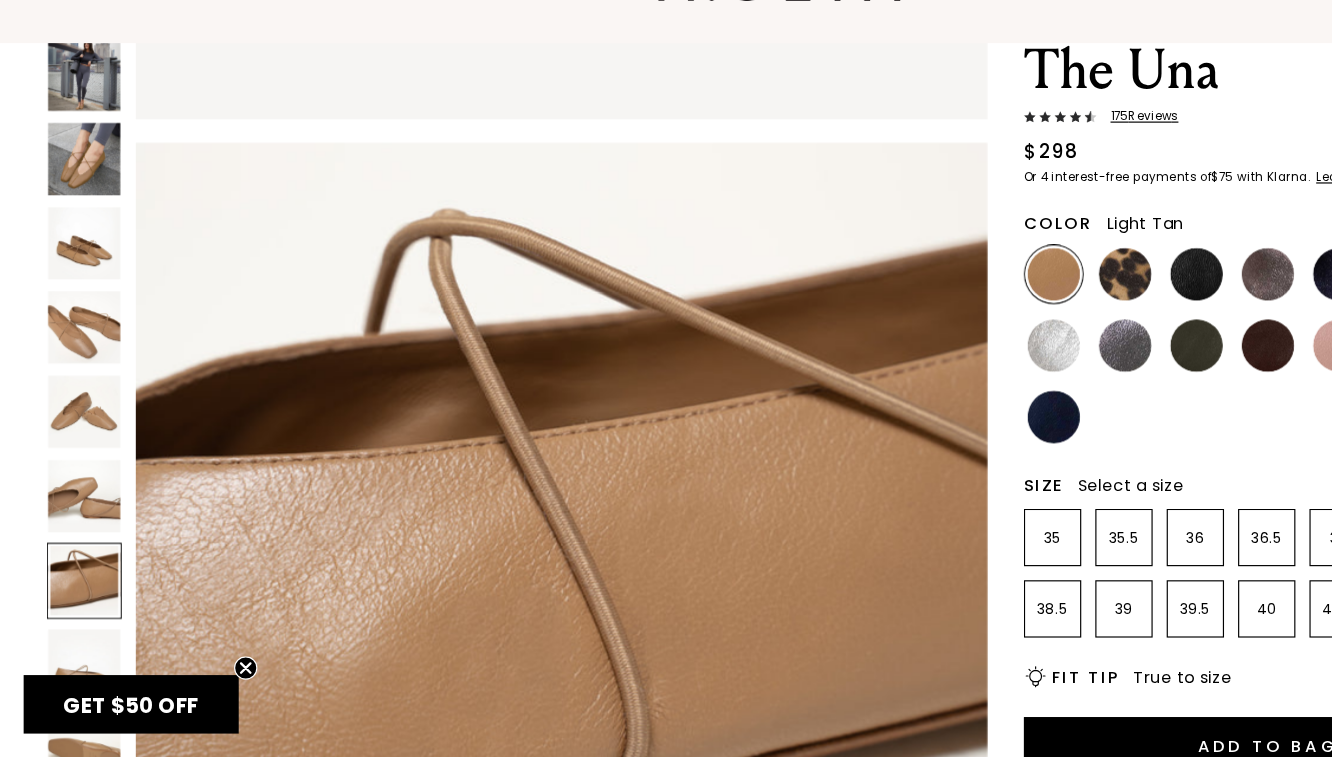 click at bounding box center [72, 606] 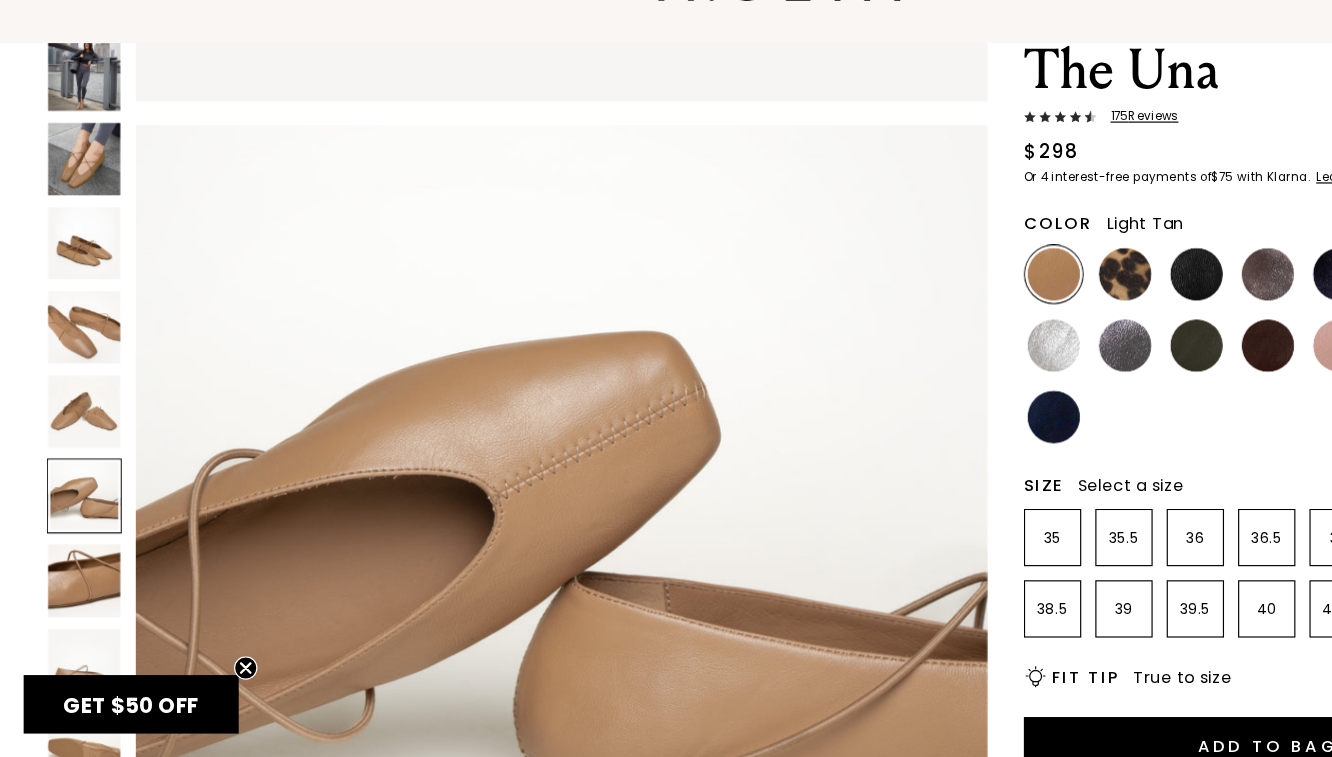 click at bounding box center [72, 462] 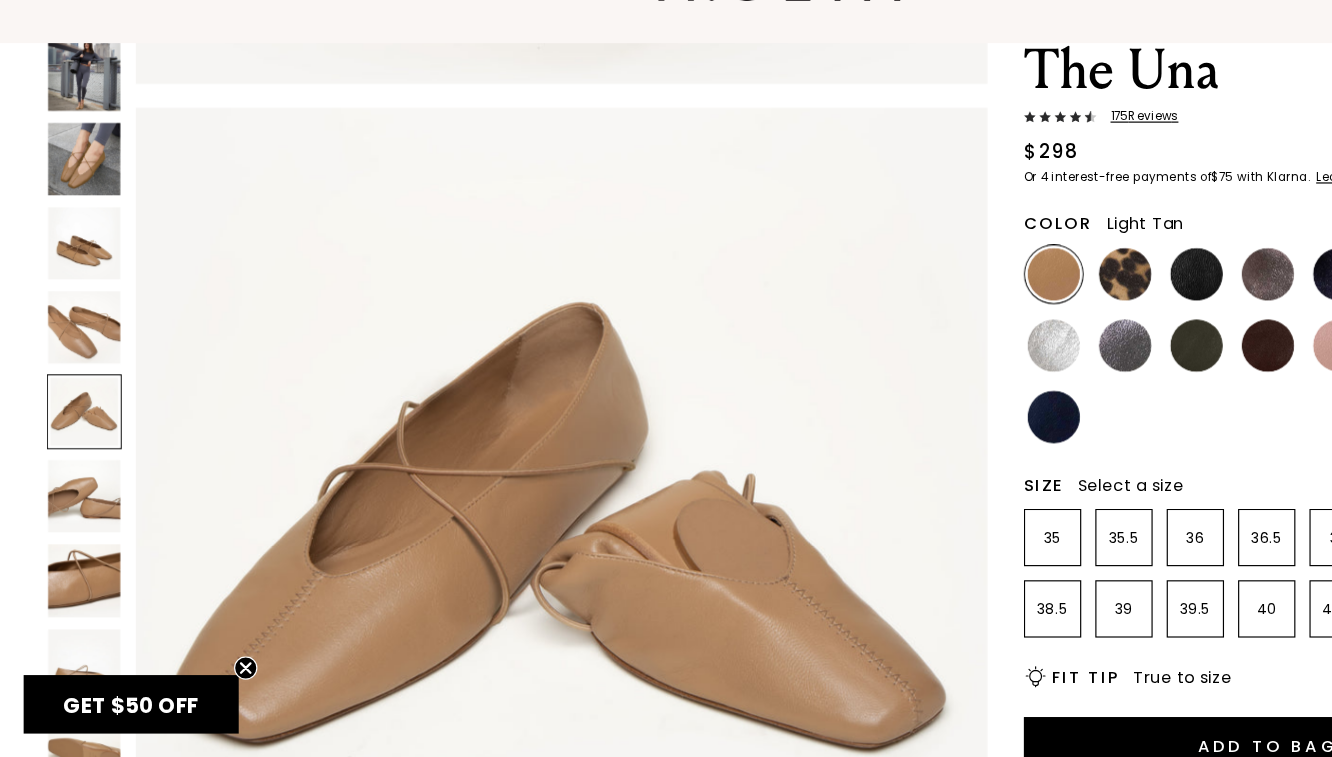 click at bounding box center [72, 390] 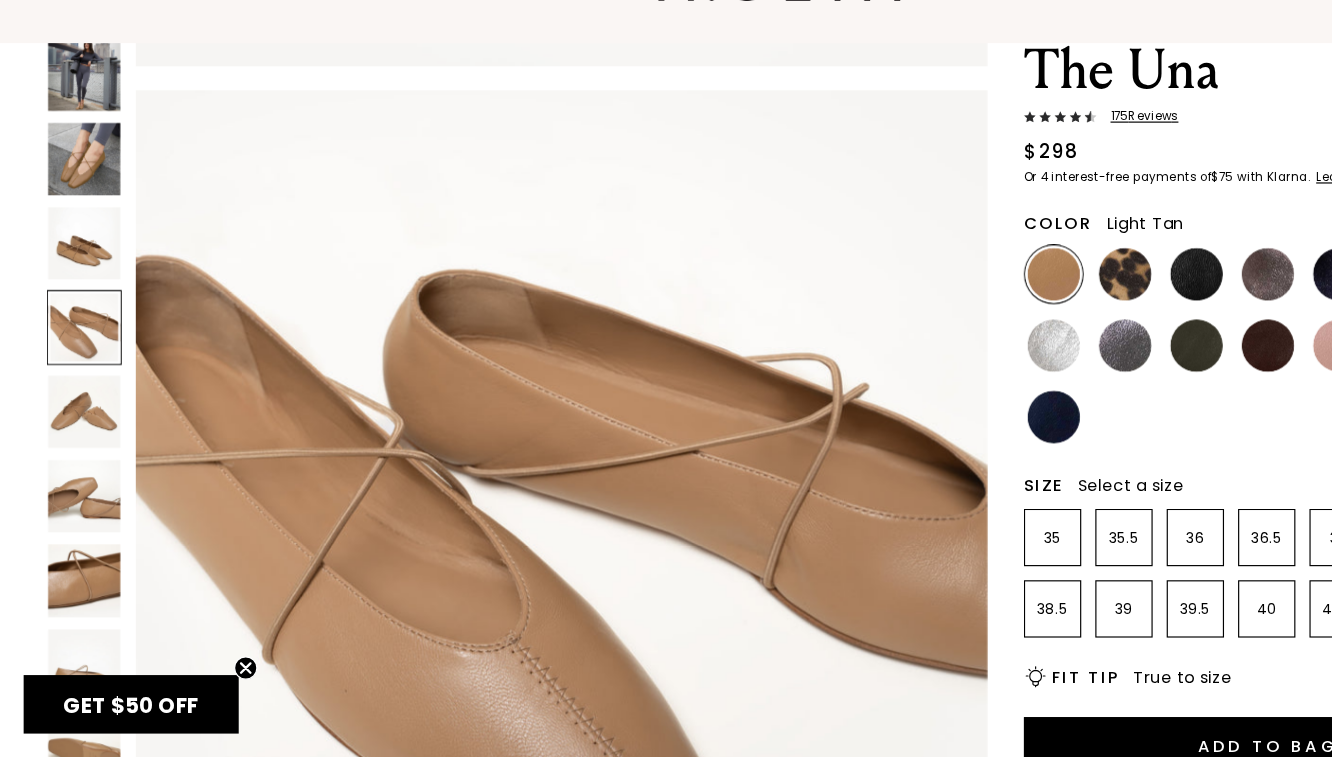 click at bounding box center [72, 246] 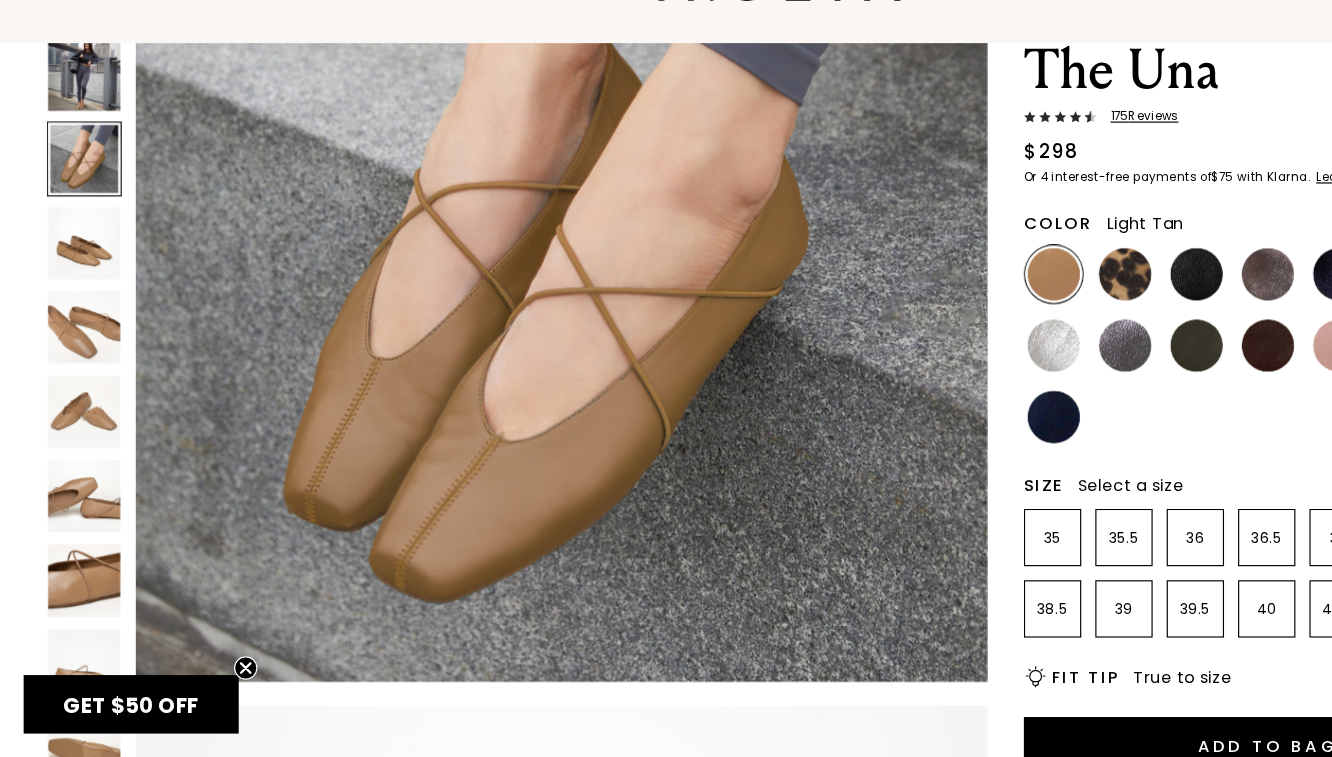 scroll, scrollTop: 733, scrollLeft: 0, axis: vertical 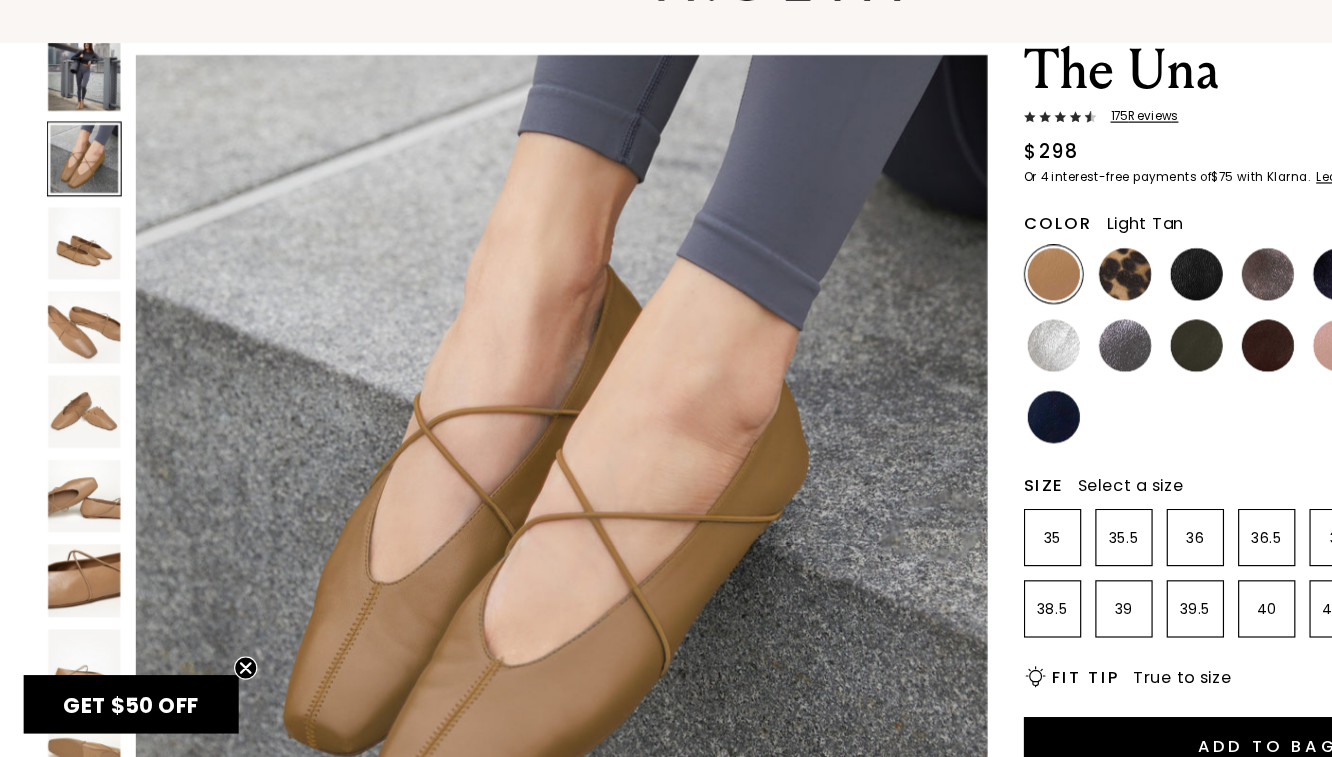 click at bounding box center [72, 174] 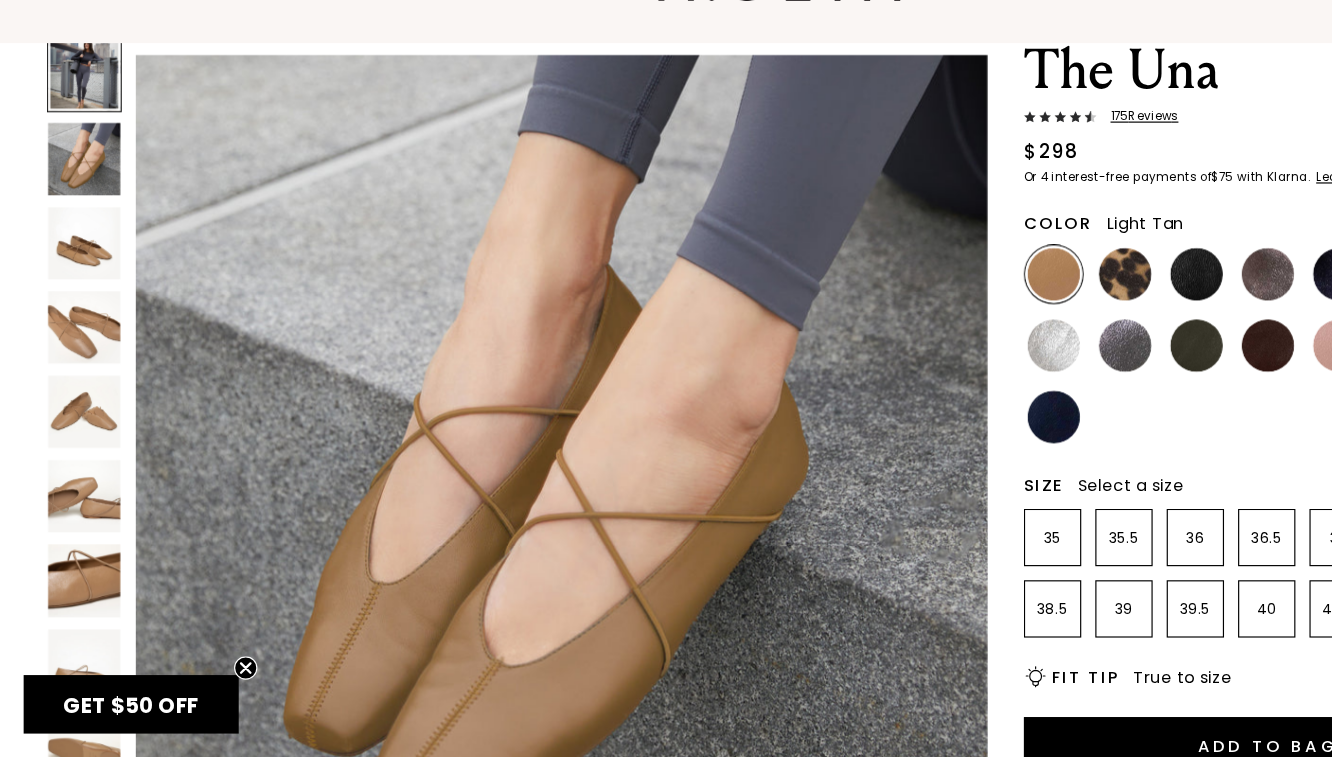 scroll, scrollTop: 0, scrollLeft: 0, axis: both 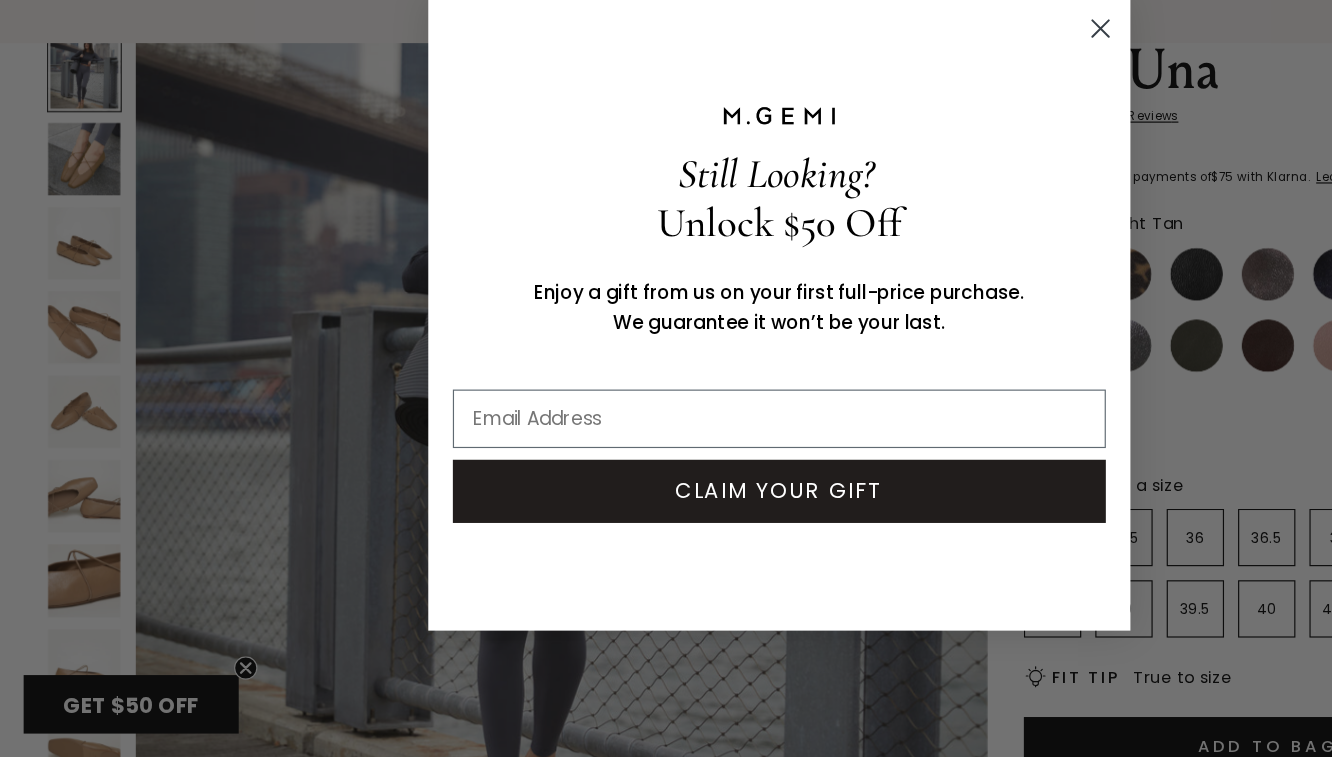 click 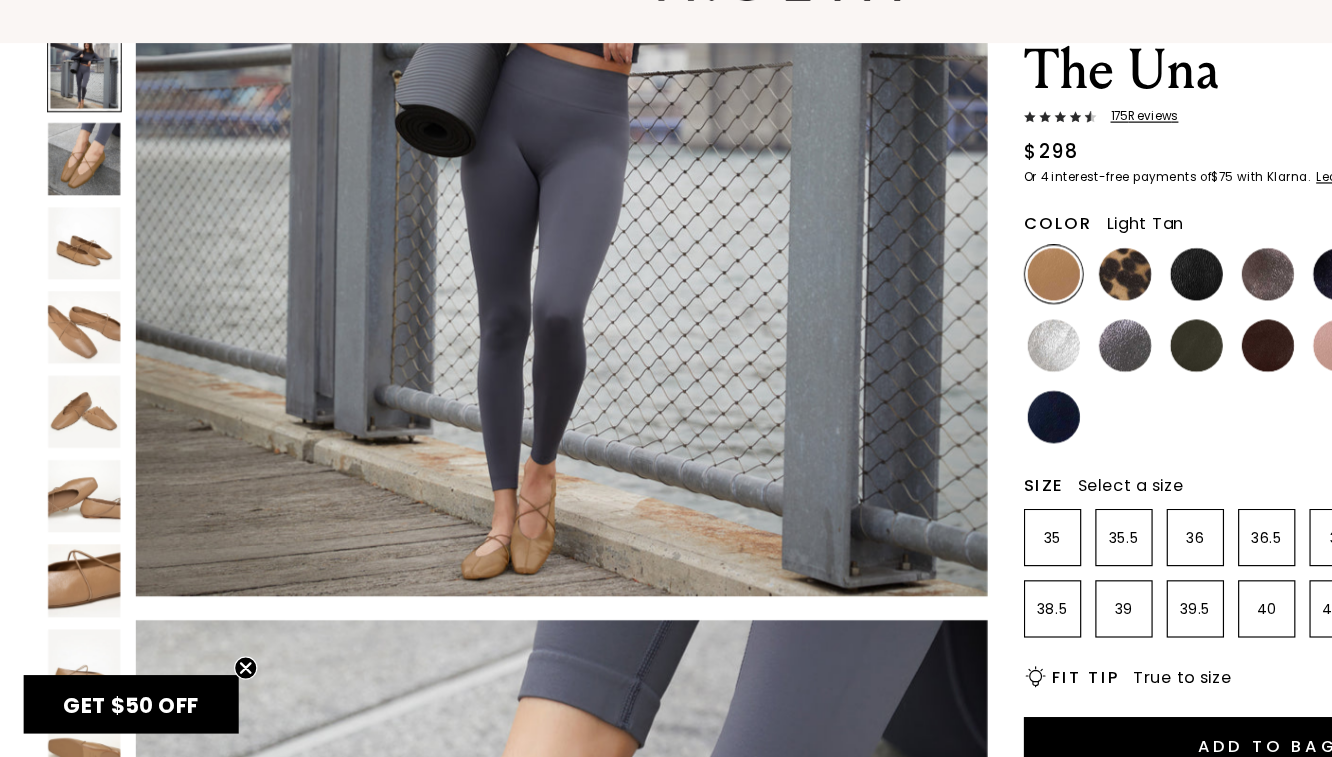 scroll, scrollTop: 252, scrollLeft: 0, axis: vertical 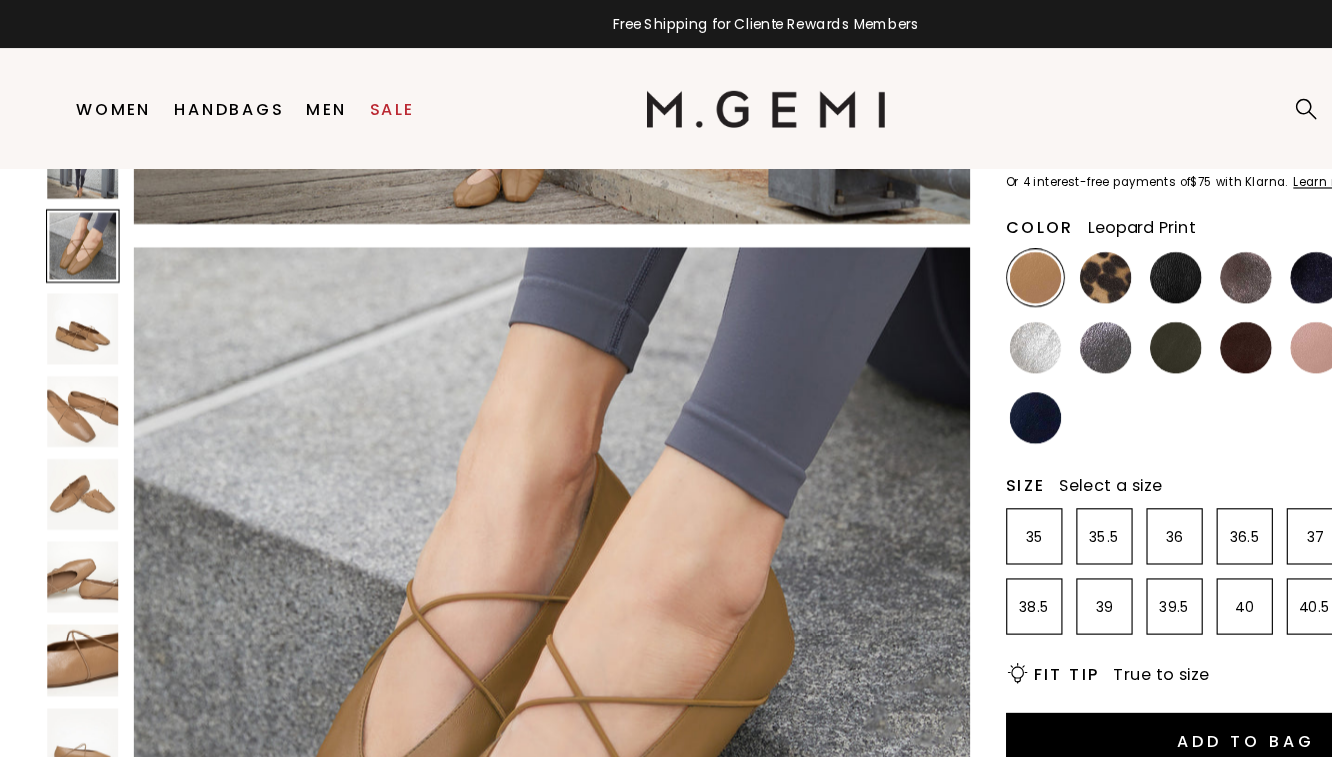 click at bounding box center [961, 241] 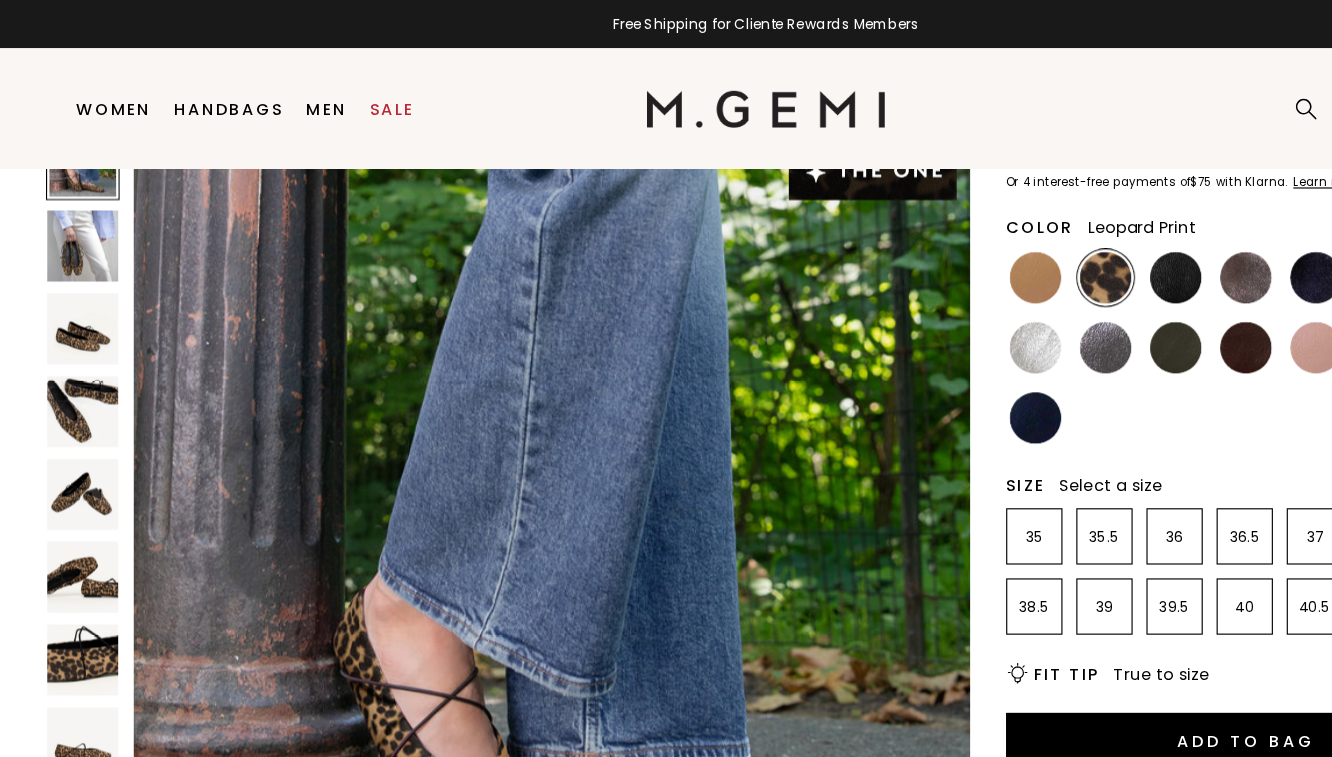 scroll, scrollTop: 0, scrollLeft: 0, axis: both 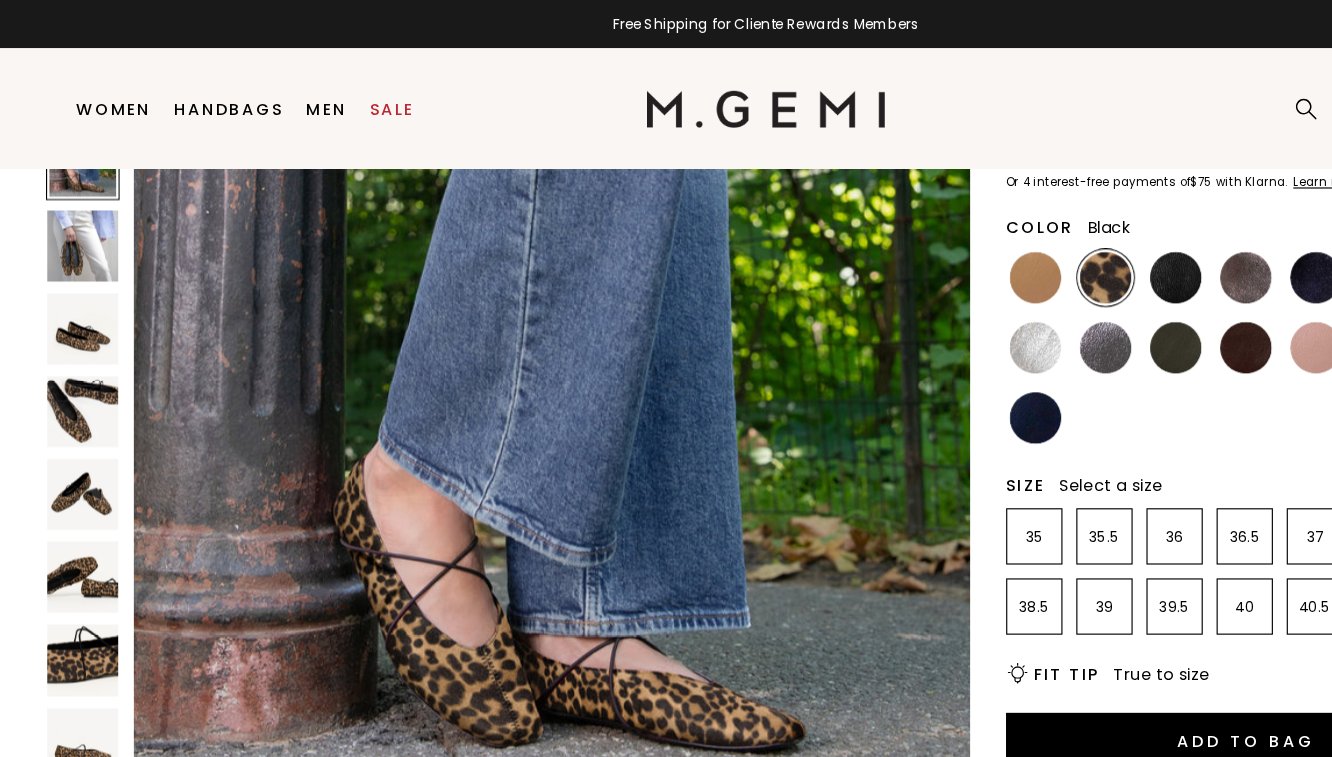 click at bounding box center [1083, 302] 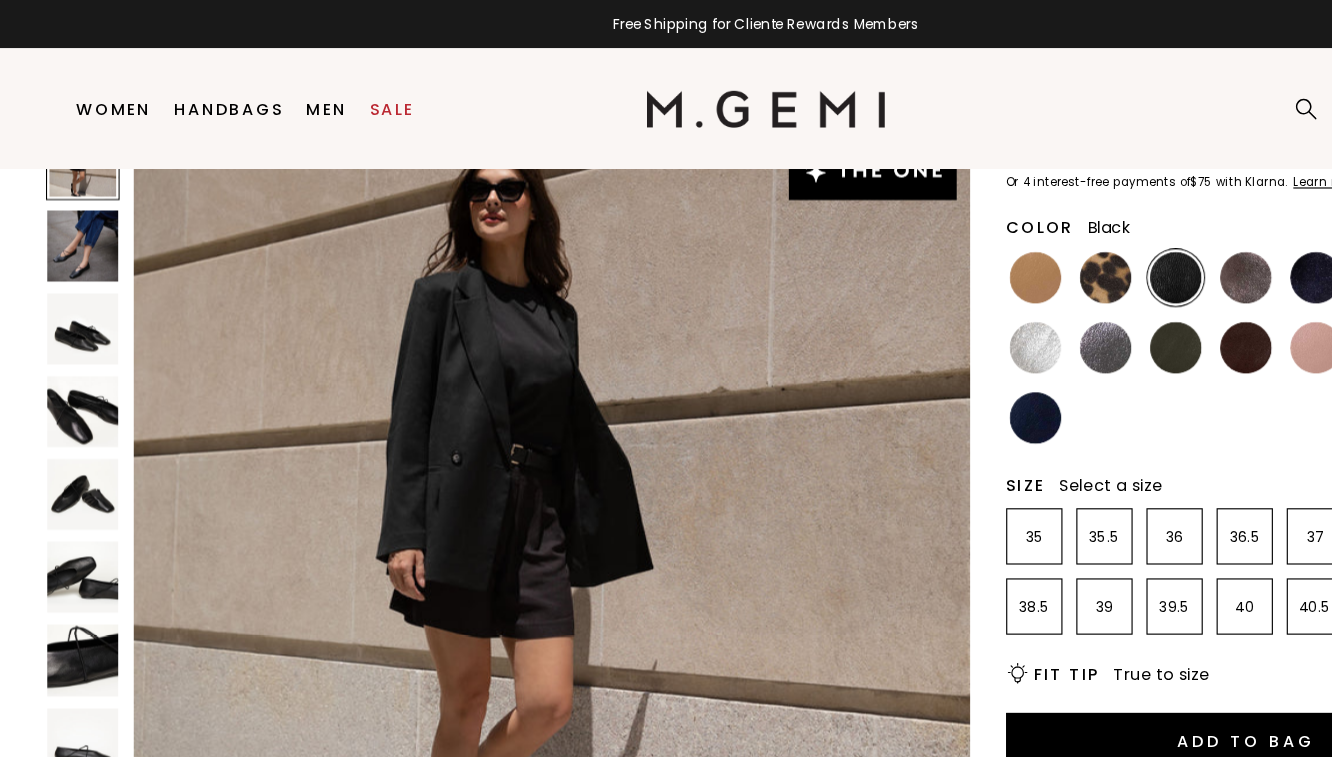 click at bounding box center [72, 286] 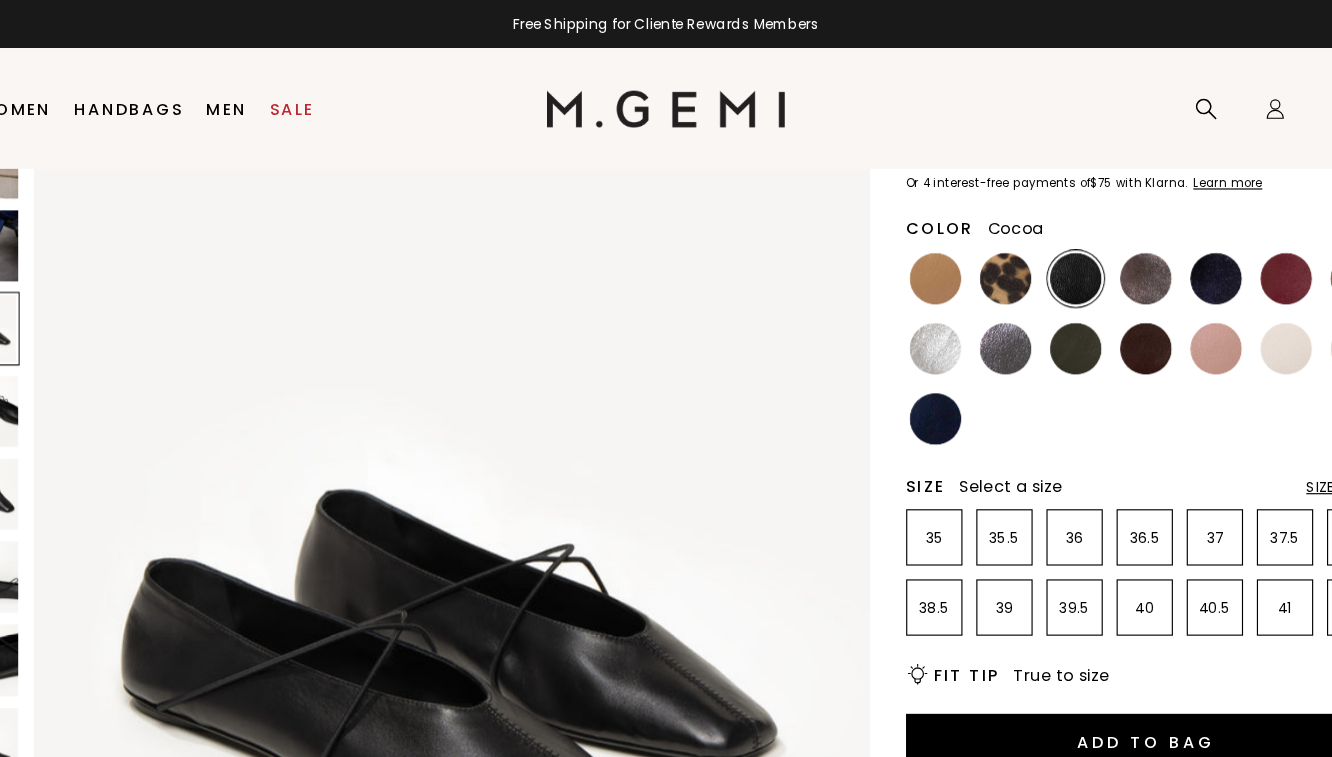 click at bounding box center [1083, 242] 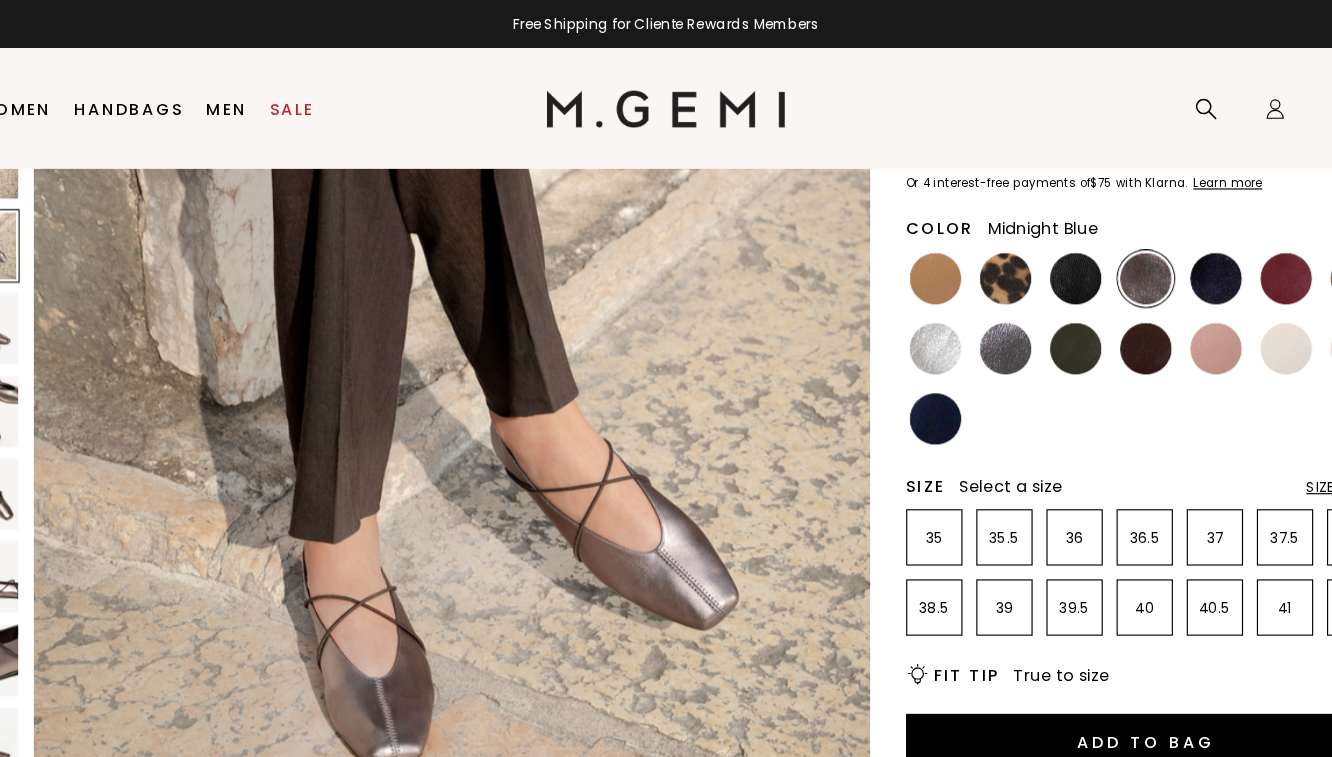 click at bounding box center (1144, 242) 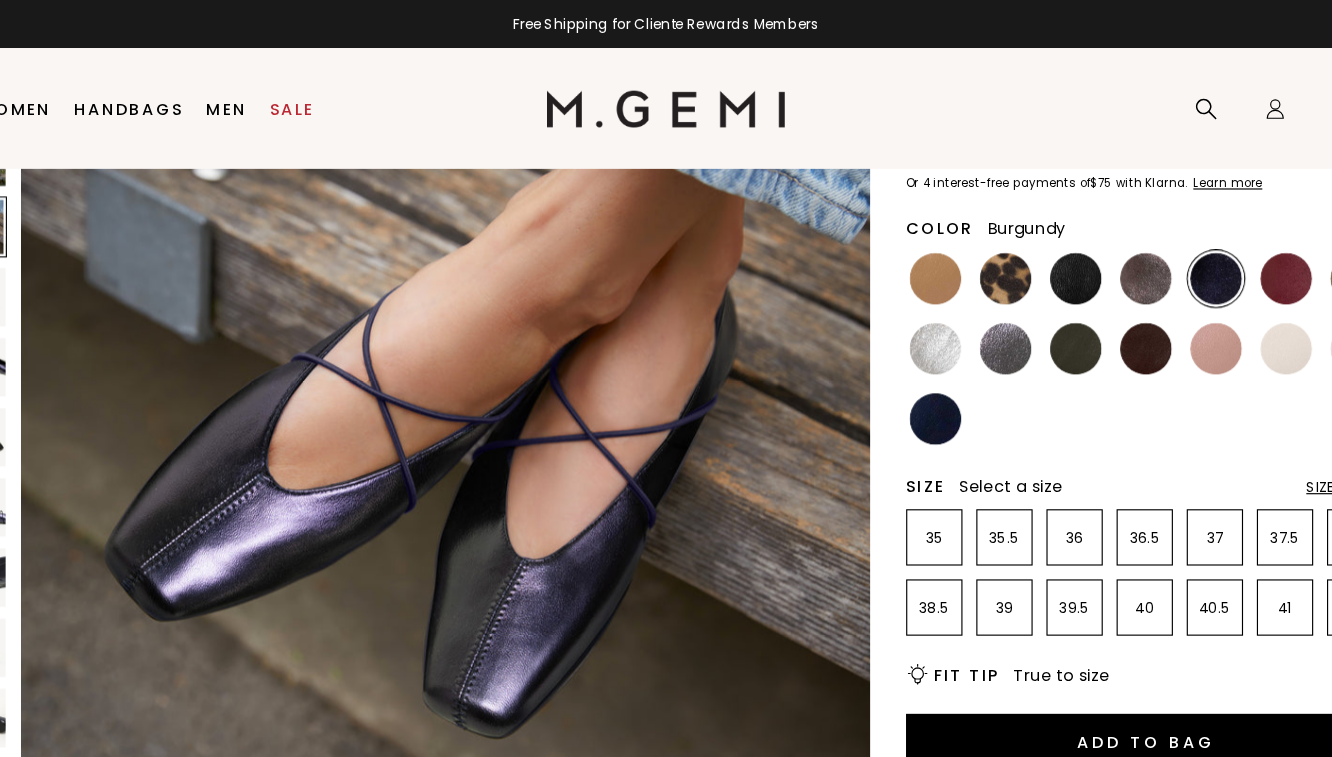 click at bounding box center [1205, 242] 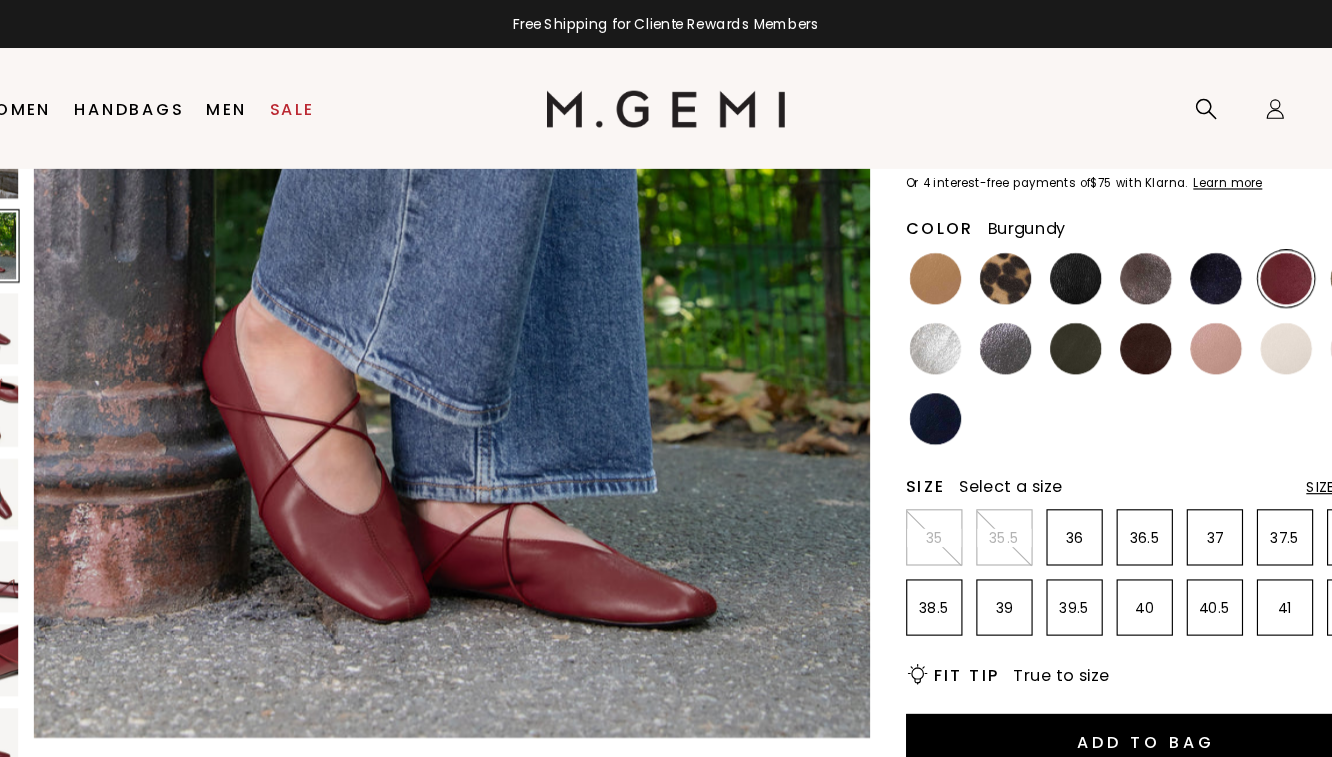 scroll, scrollTop: 989, scrollLeft: 0, axis: vertical 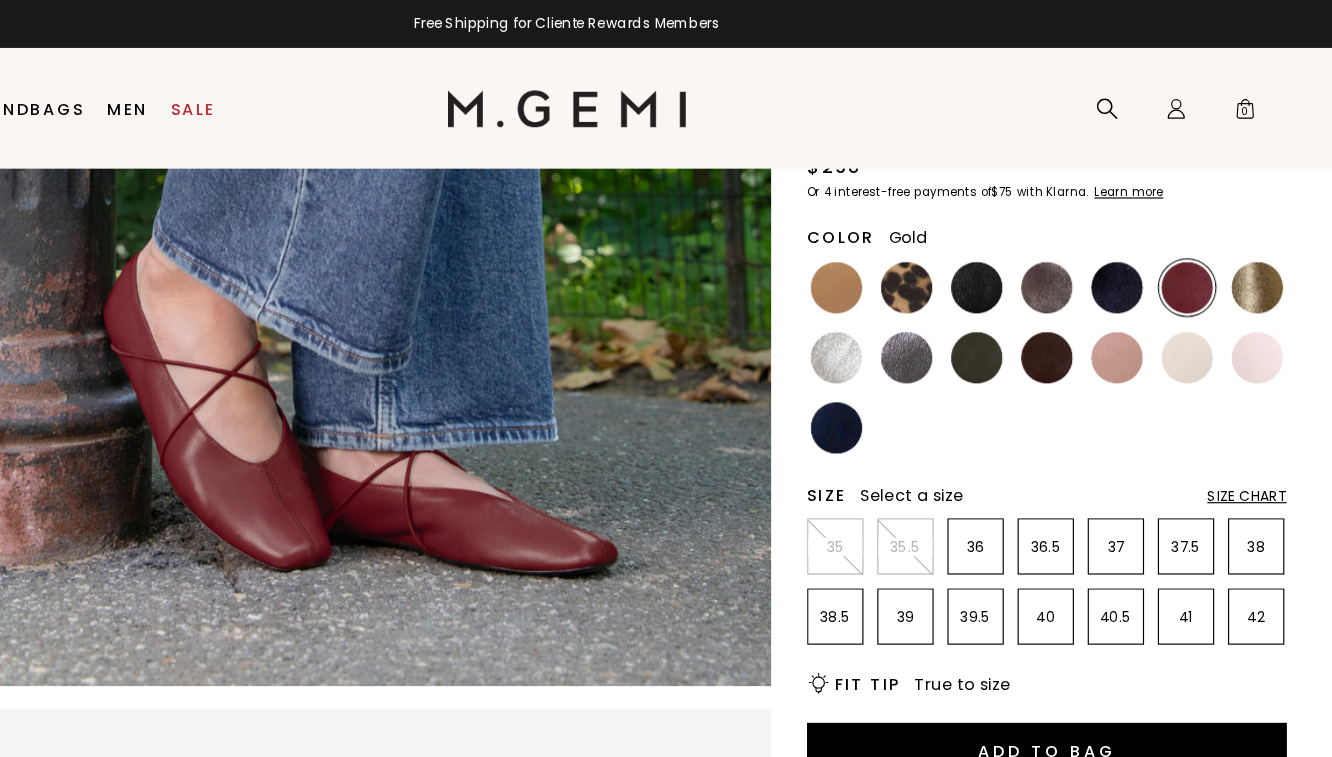 click at bounding box center [1266, 250] 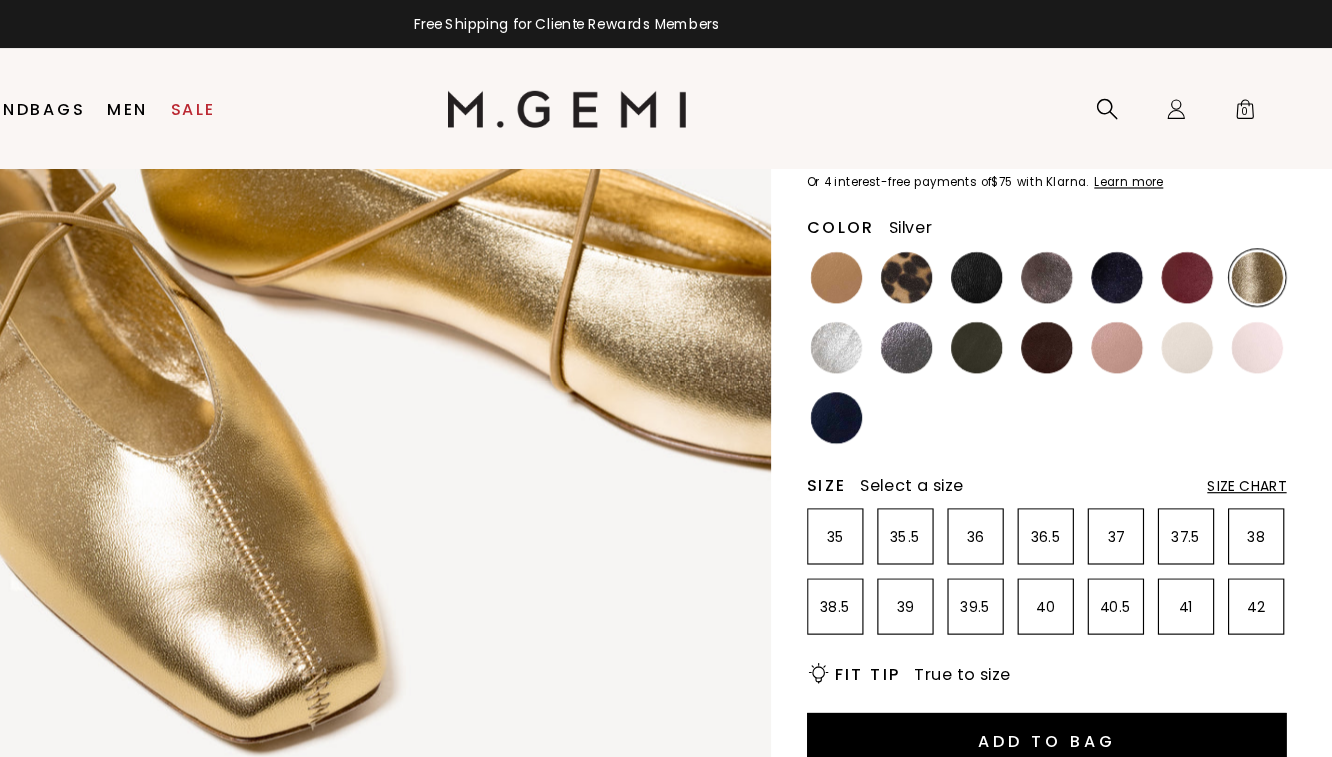 click at bounding box center [900, 302] 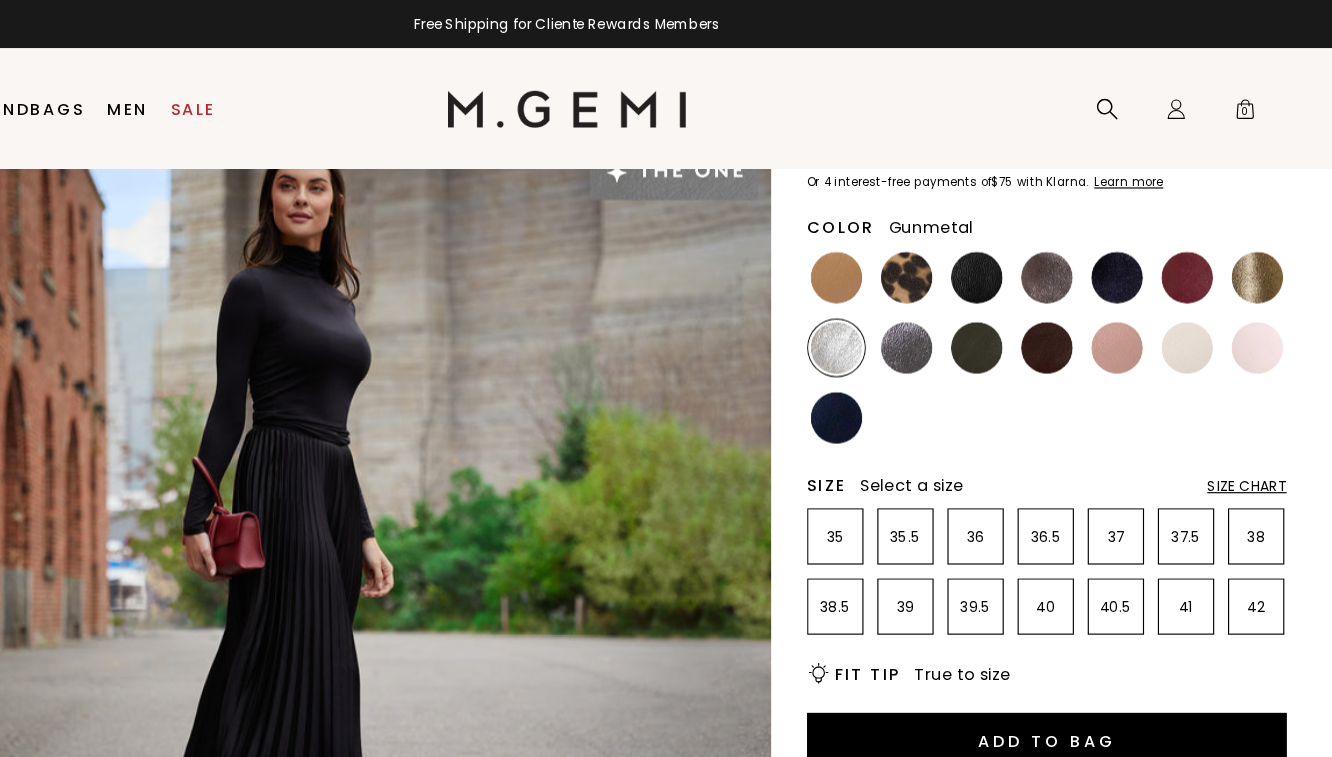 click at bounding box center (961, 302) 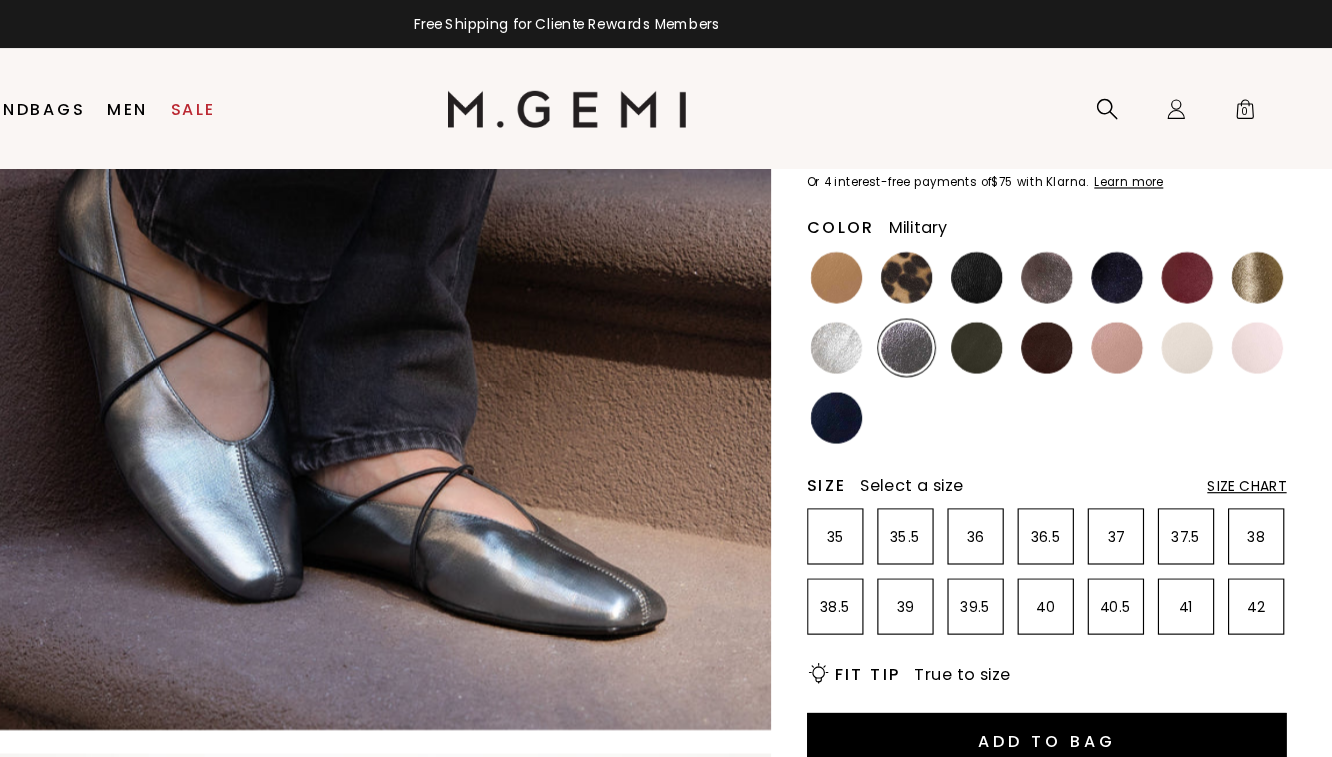 click at bounding box center (1022, 302) 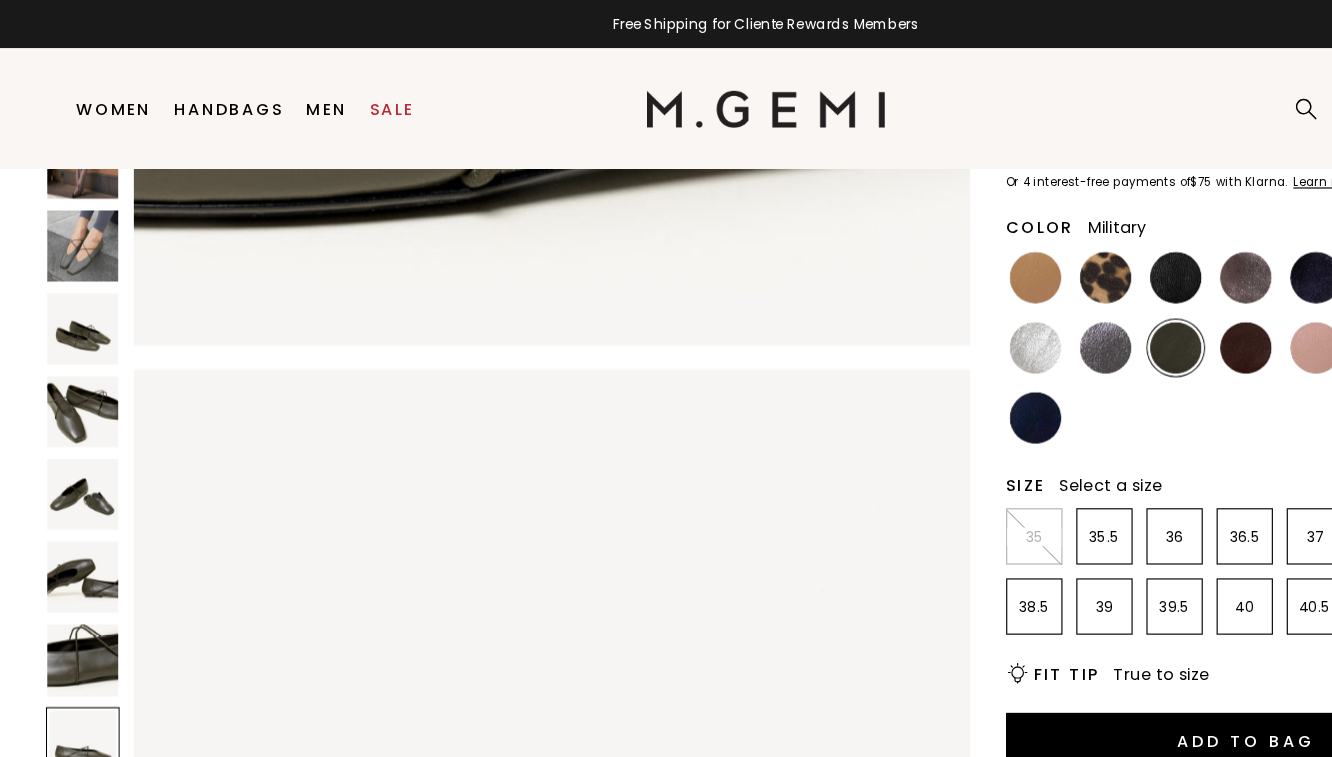 click at bounding box center [72, 214] 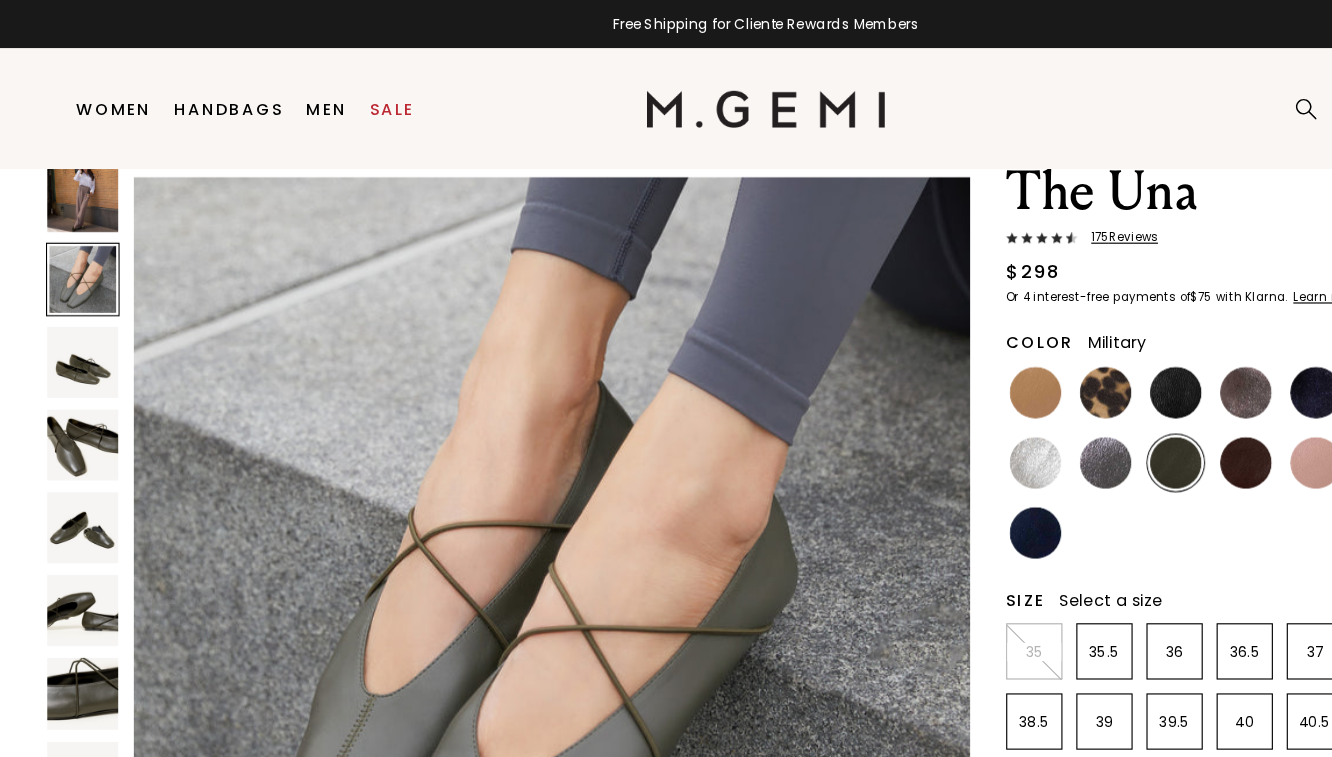 click at bounding box center (72, 171) 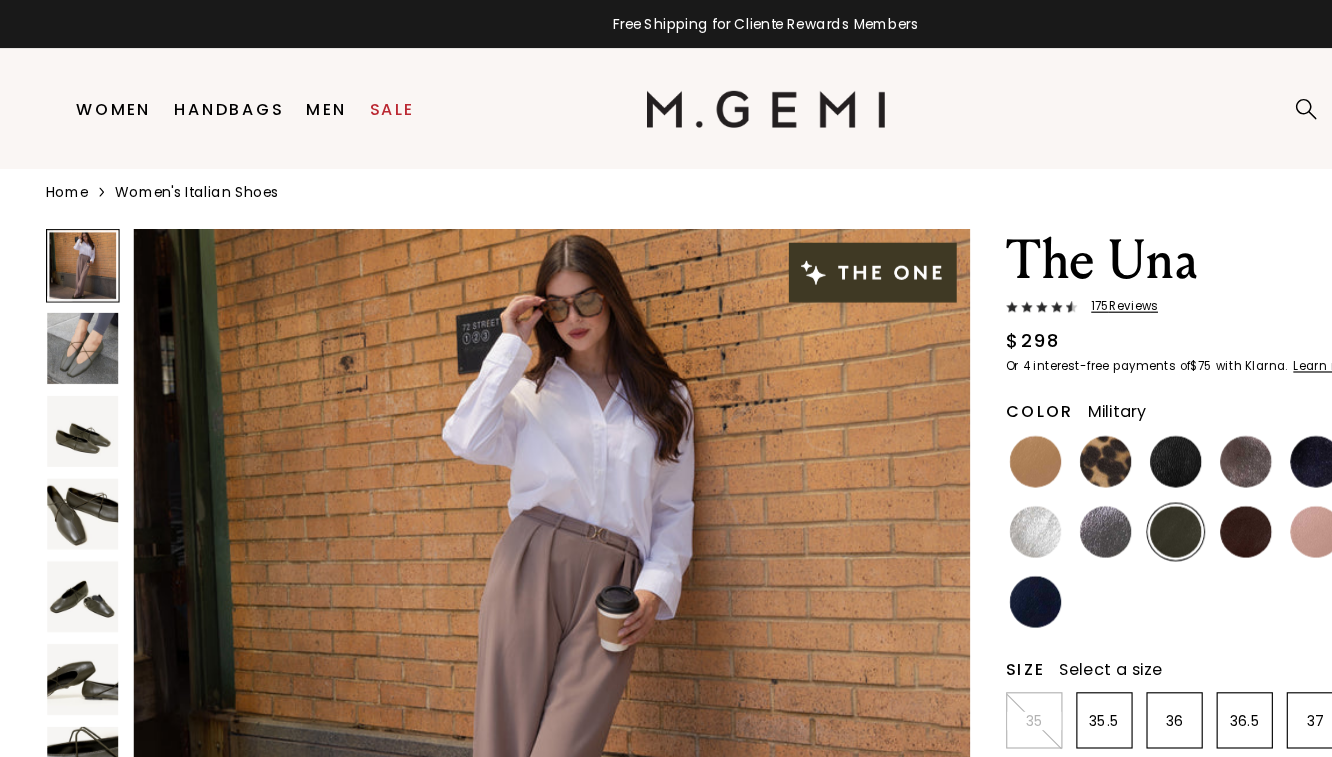 click at bounding box center [72, 447] 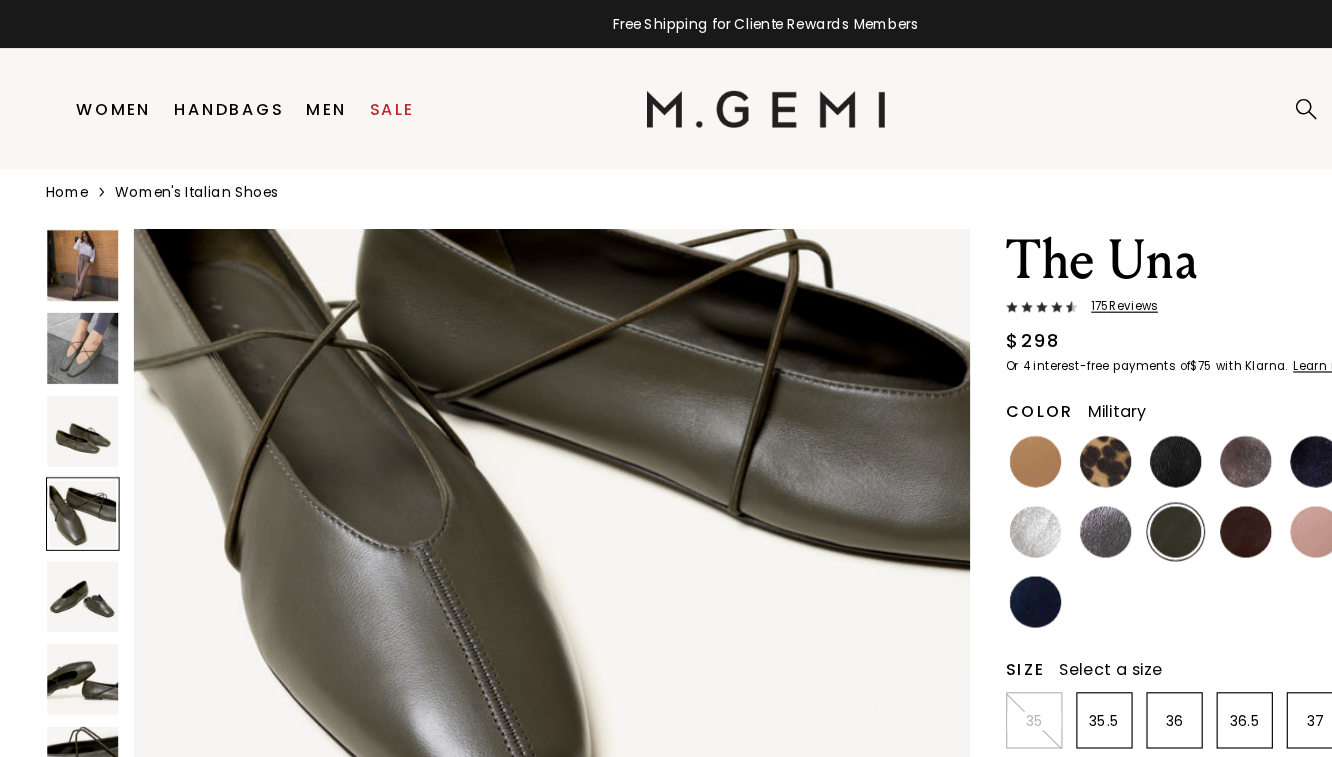 click at bounding box center (72, 447) 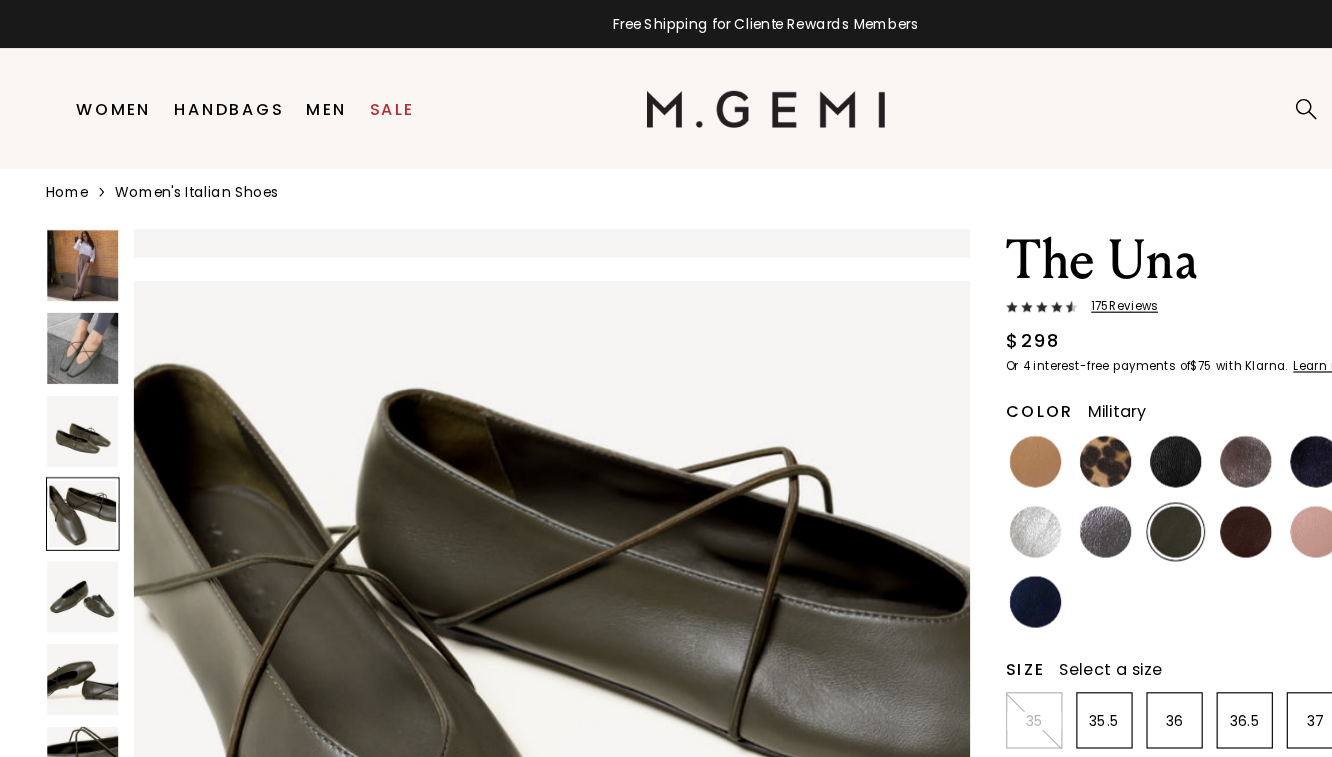 click at bounding box center [72, 519] 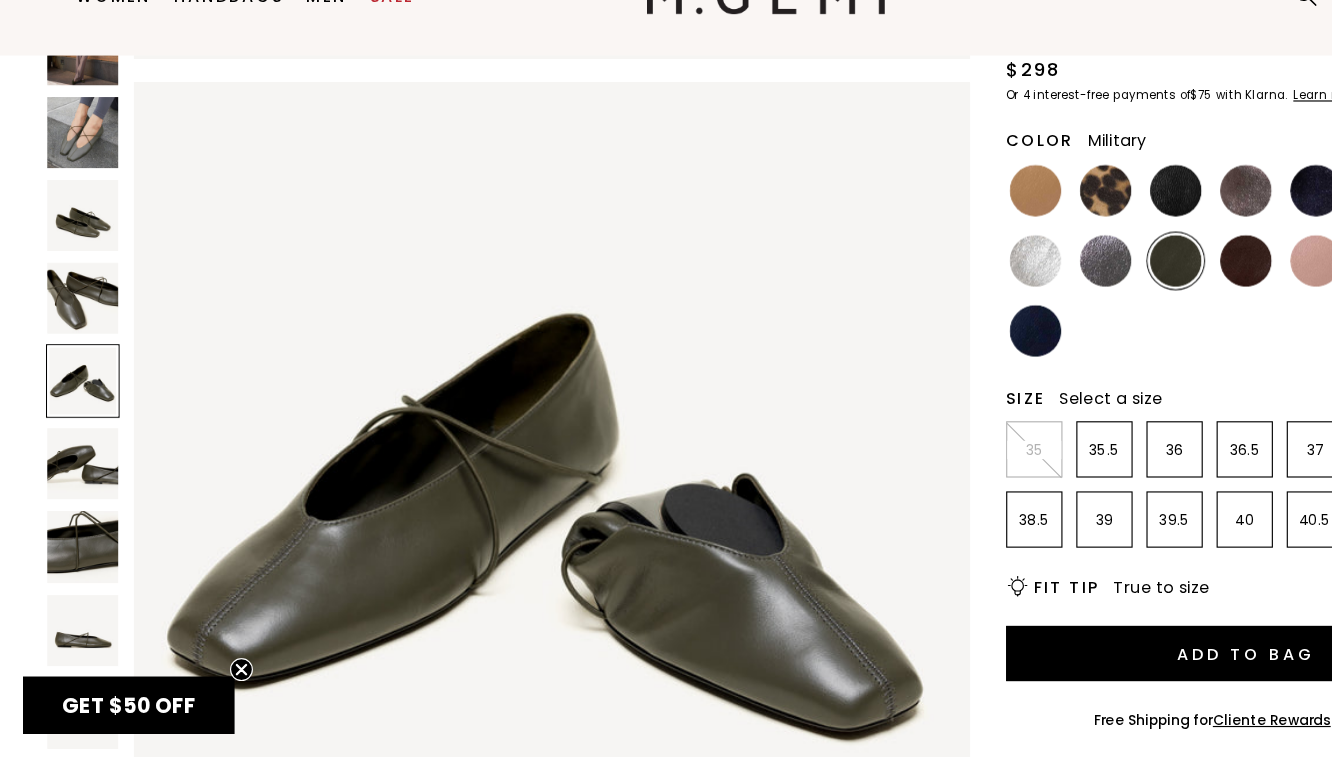 click at bounding box center (72, 574) 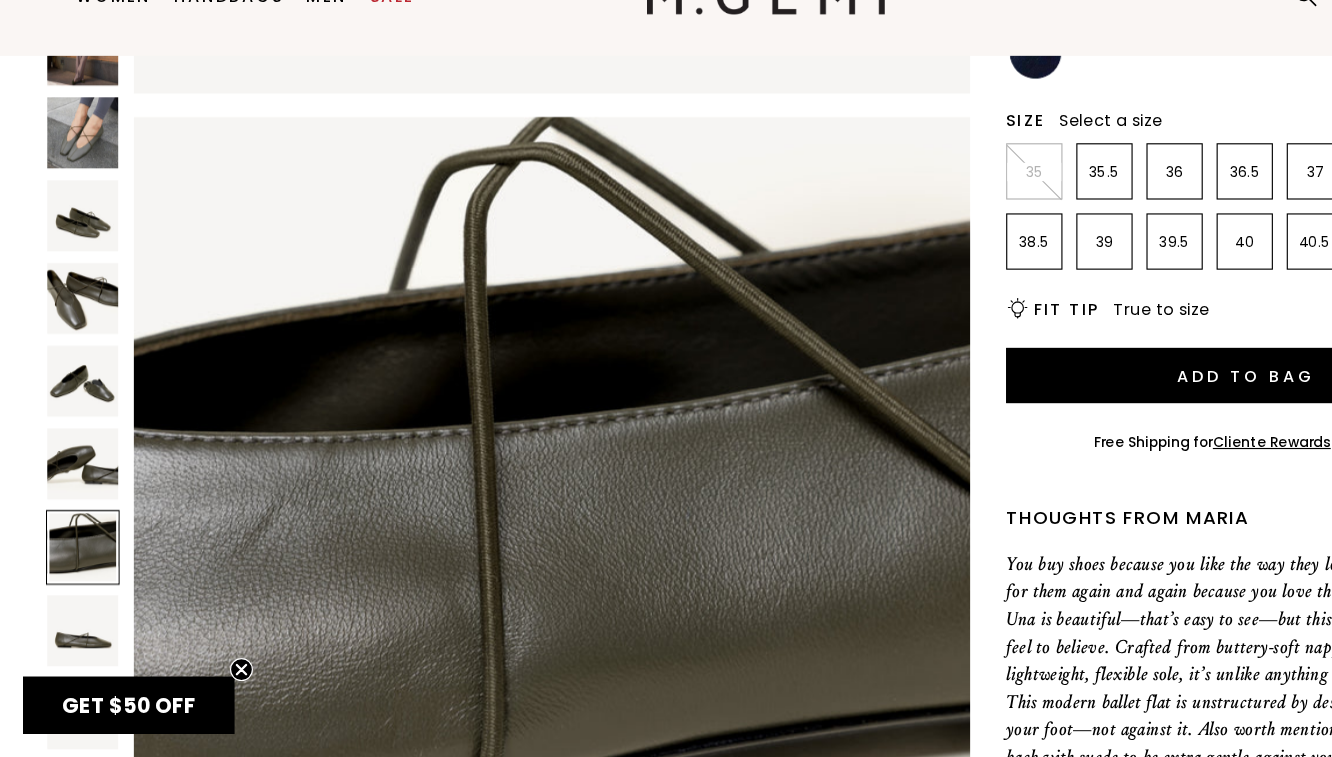 click at bounding box center [72, 647] 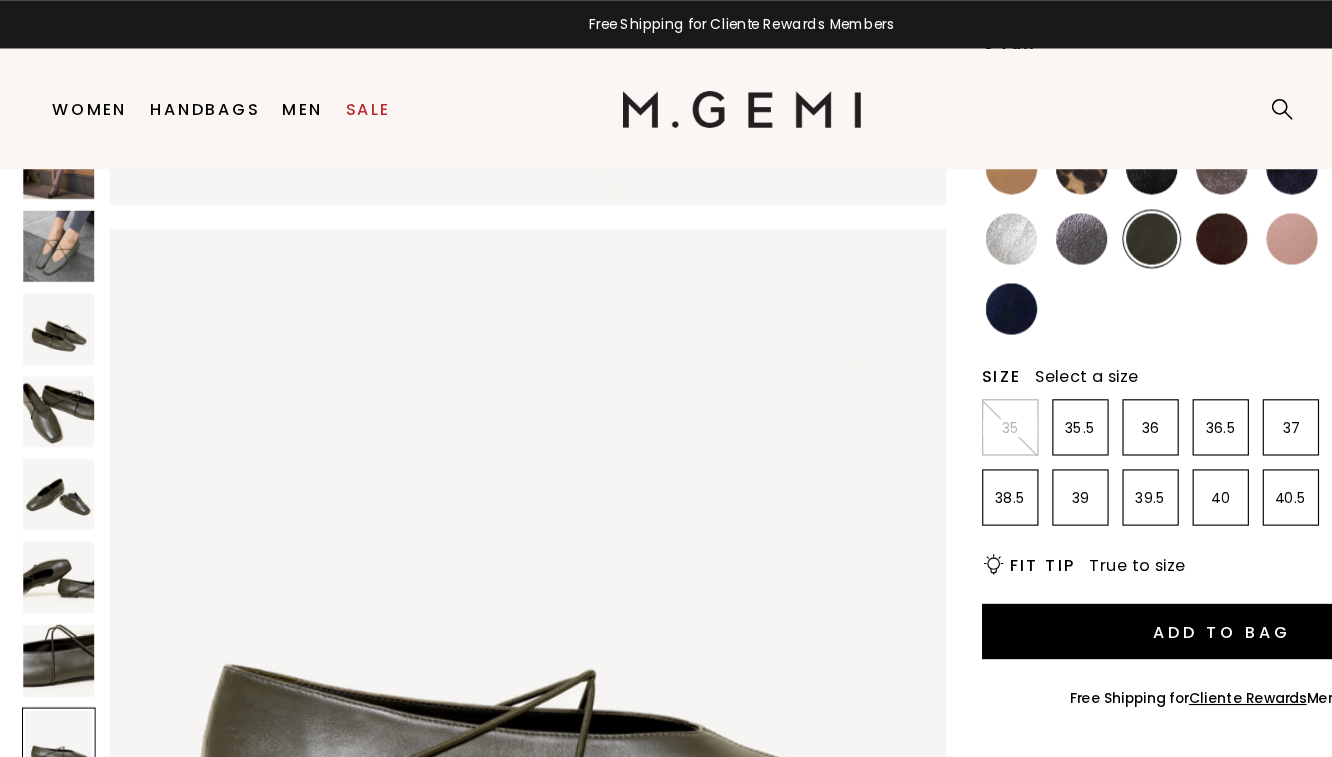 click at bounding box center (1083, 207) 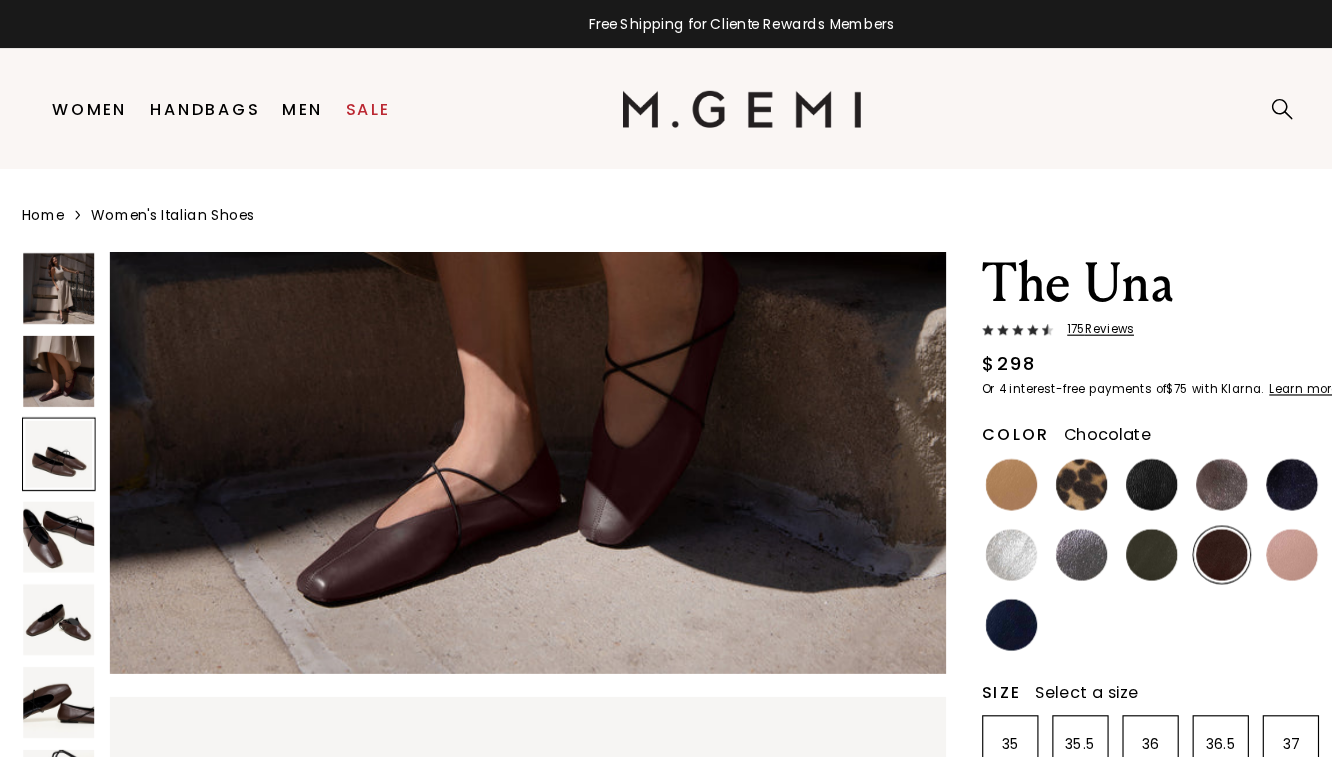 click at bounding box center [72, 323] 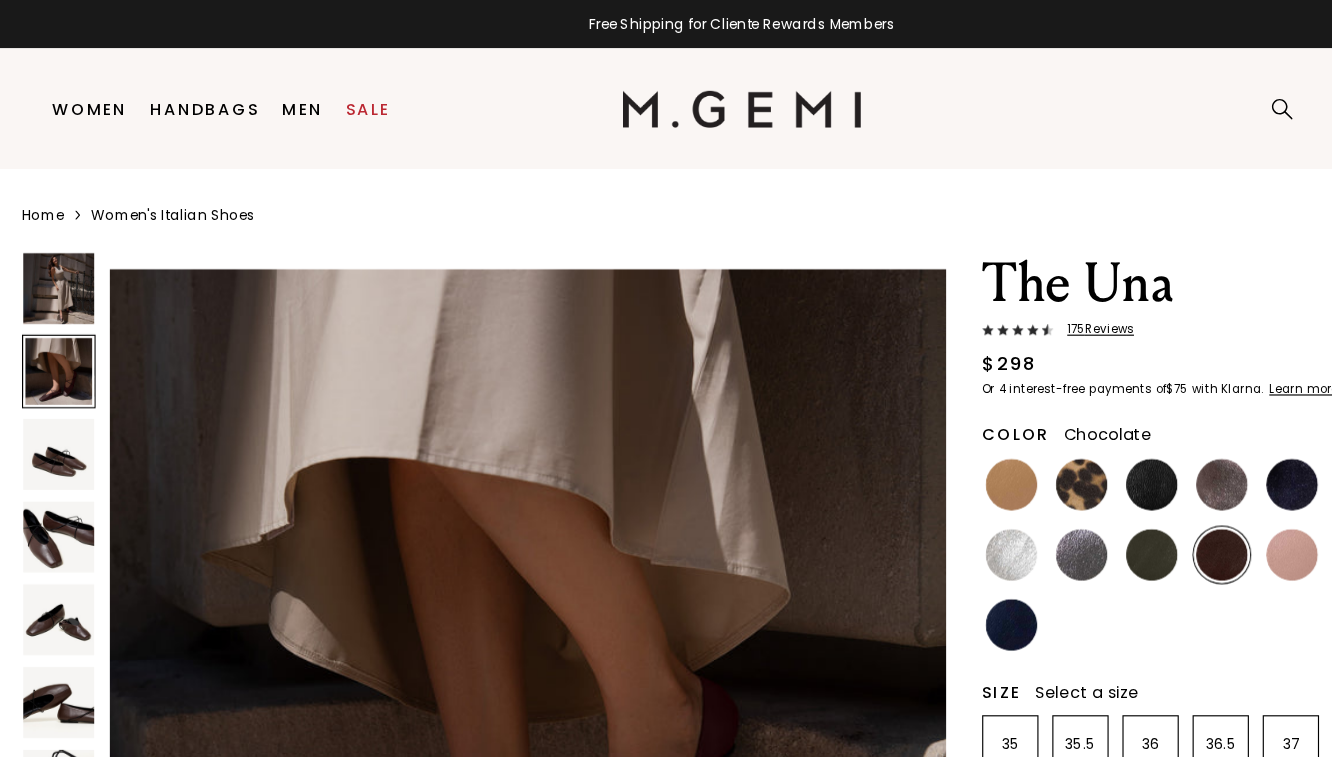 click at bounding box center [72, 395] 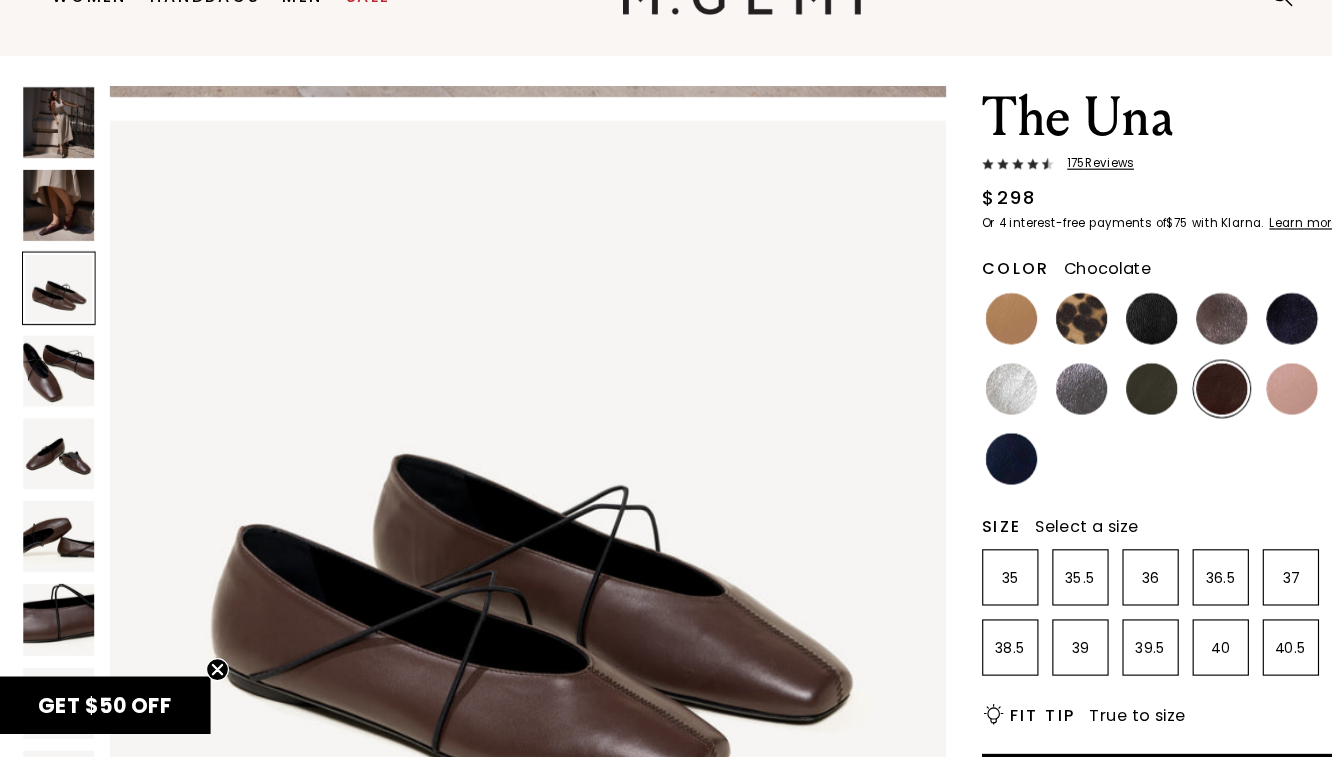 click at bounding box center [72, 493] 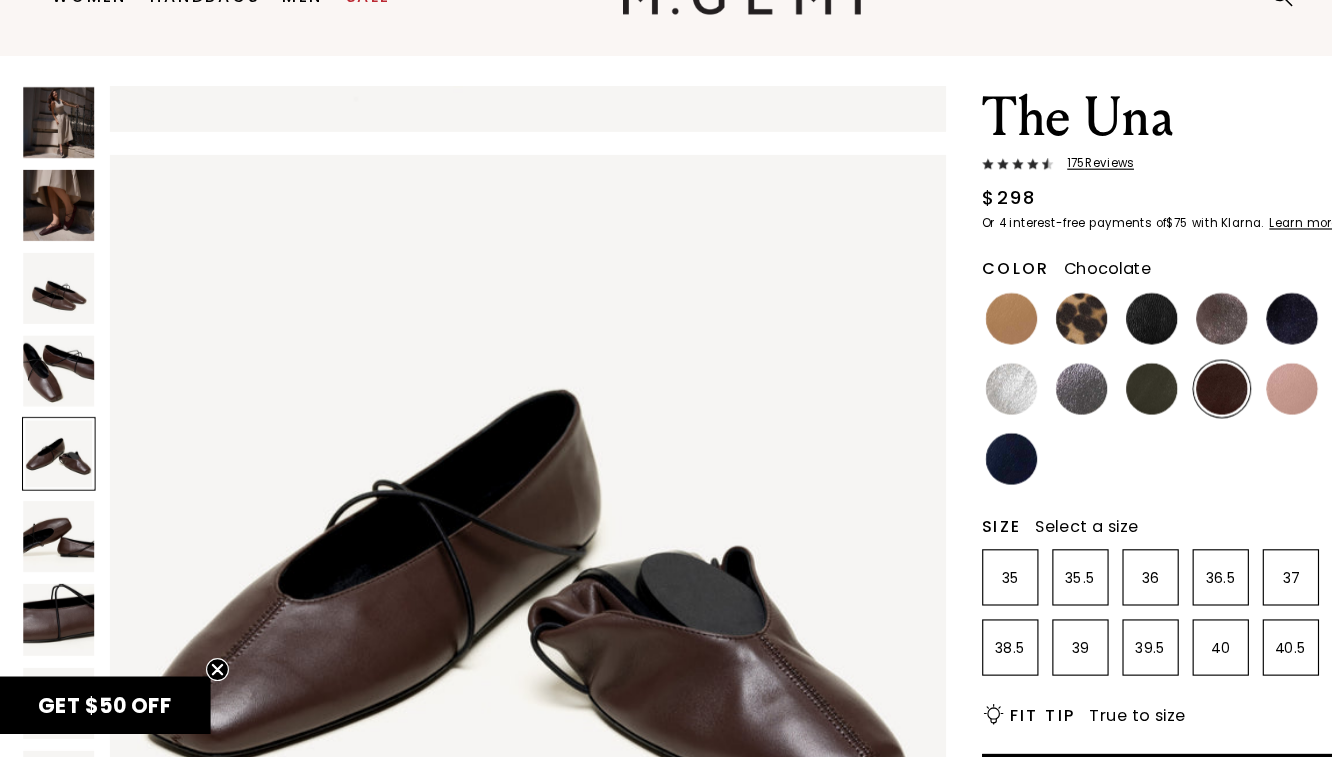 click at bounding box center [72, 421] 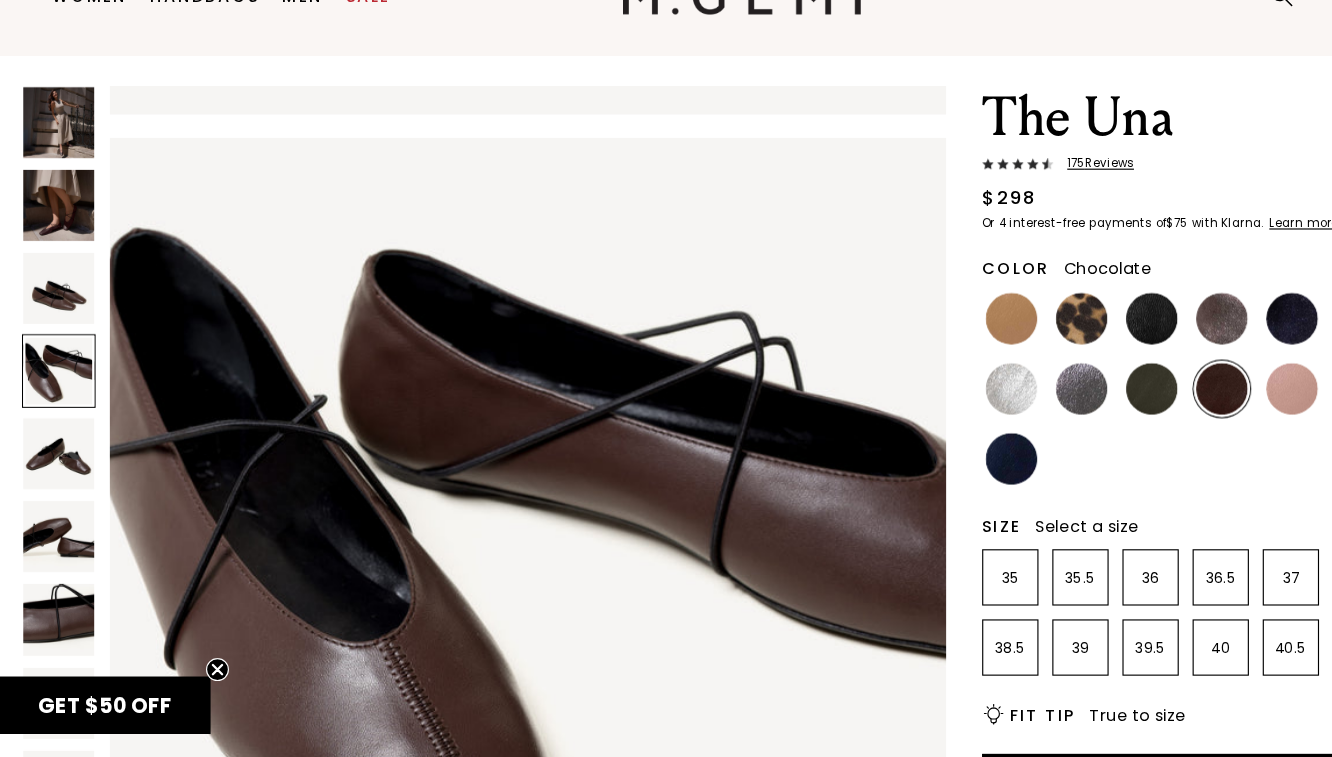 click at bounding box center [72, 565] 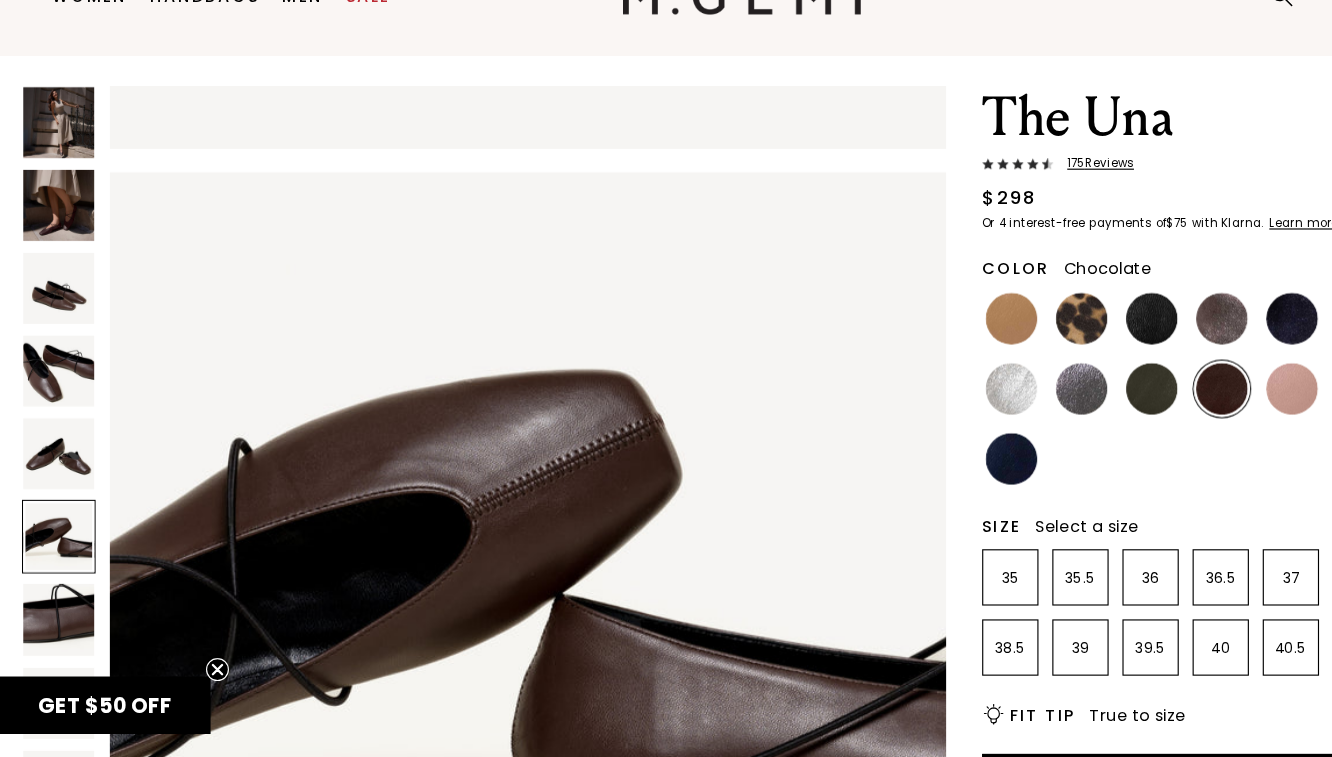 click at bounding box center (72, 637) 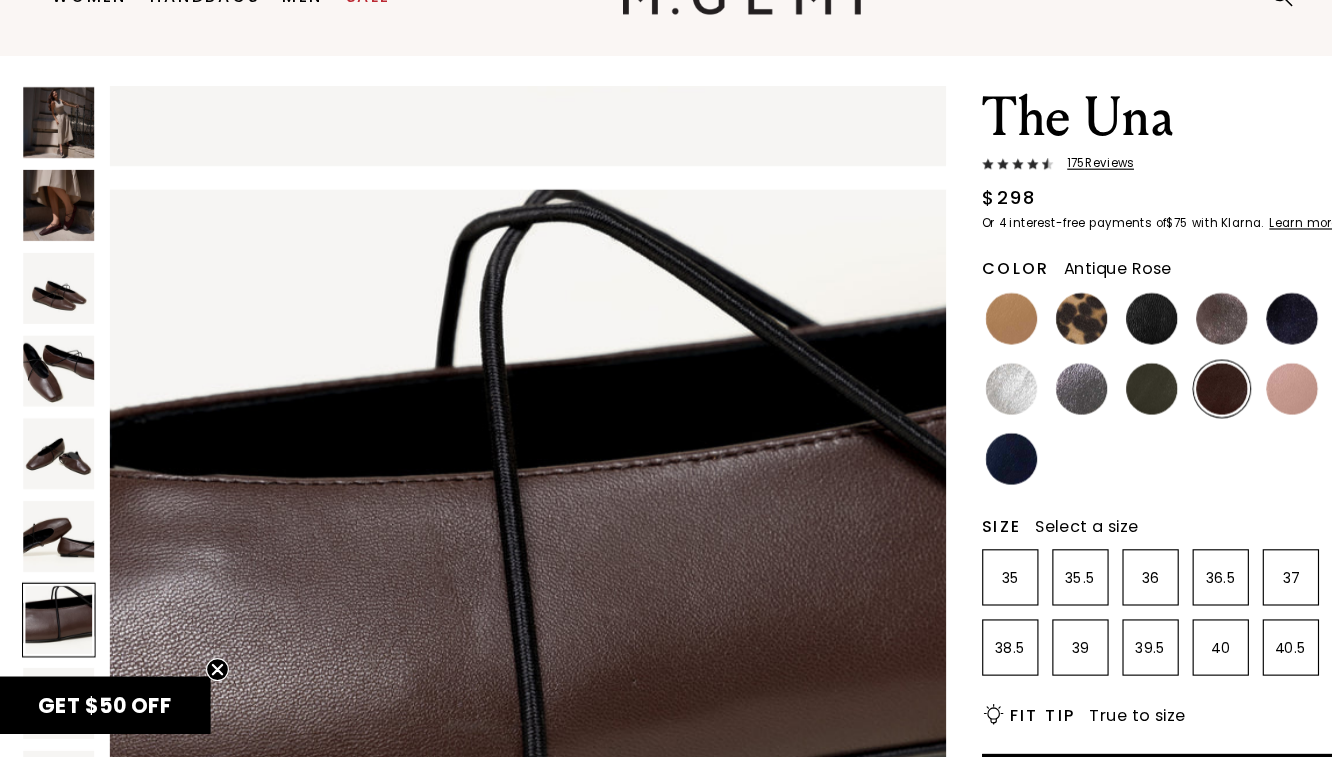click at bounding box center [1144, 436] 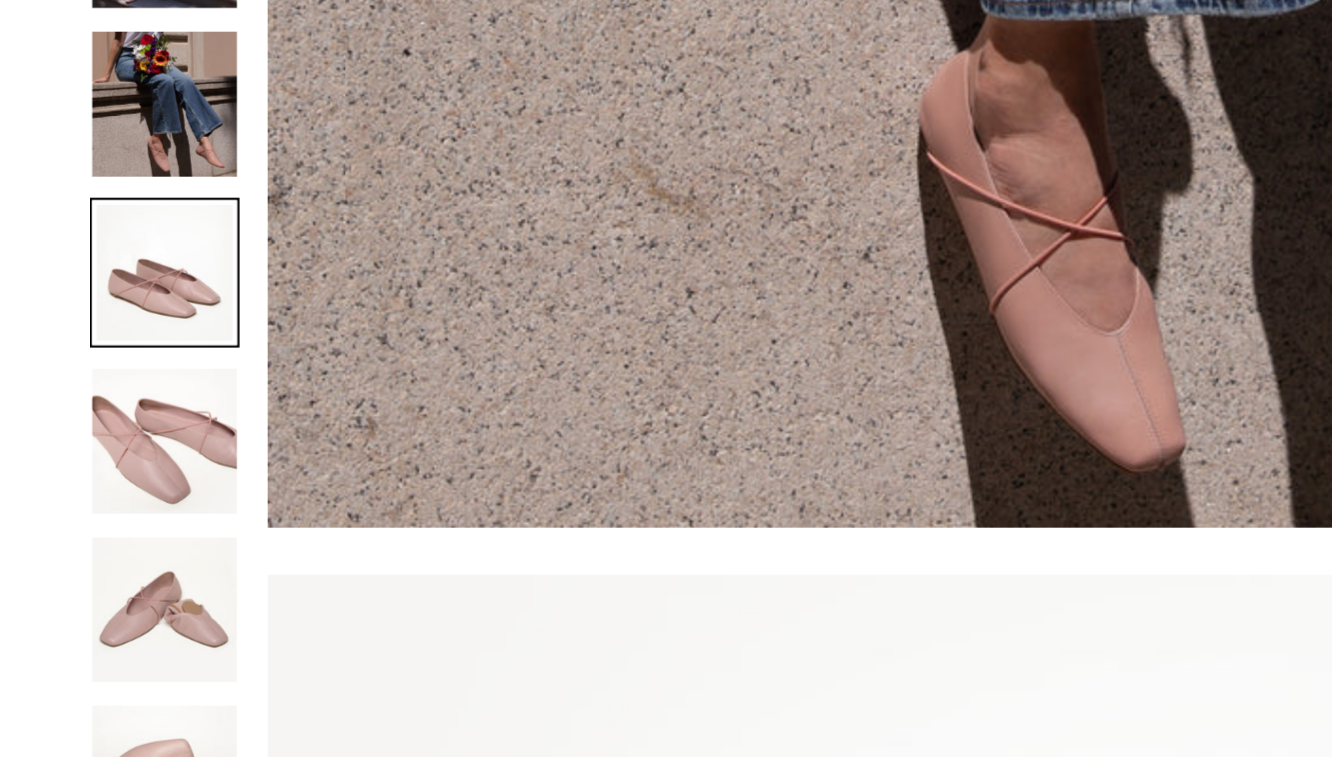 click at bounding box center (72, 421) 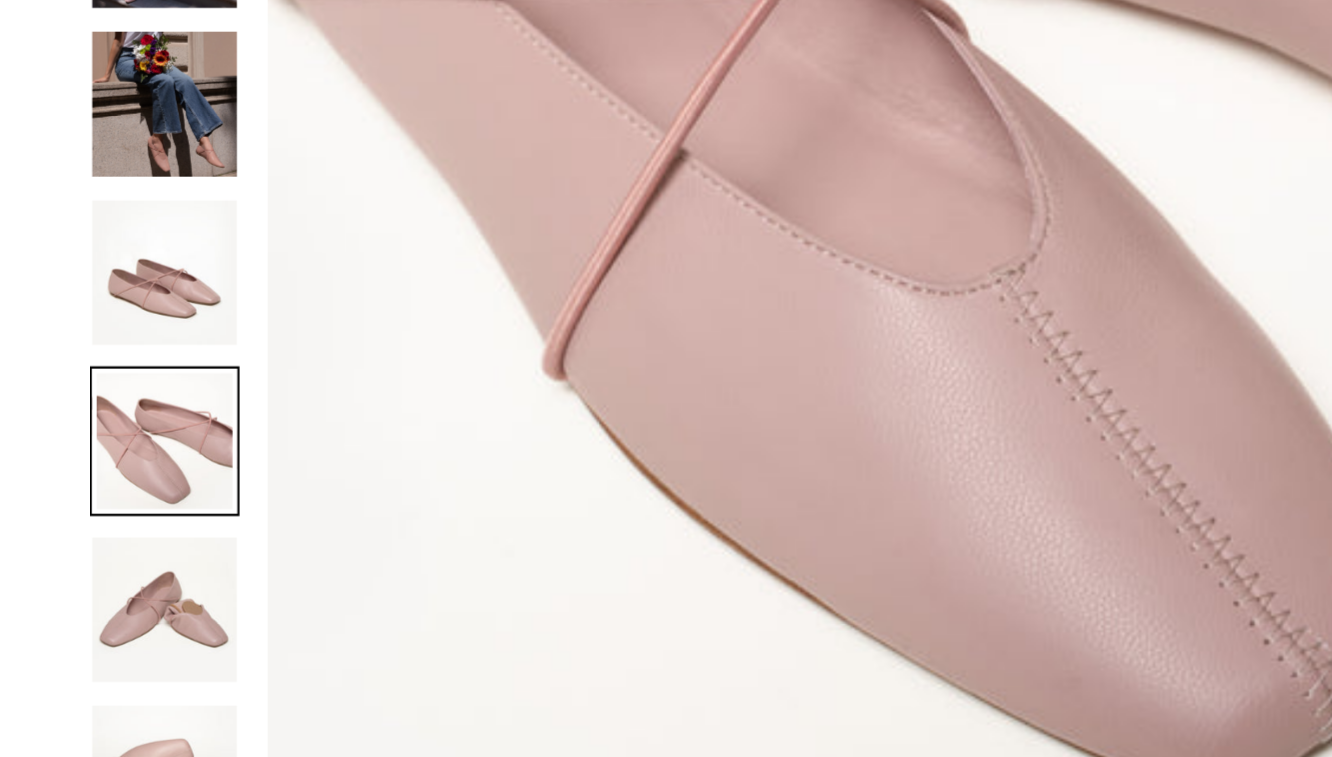 click at bounding box center [72, 493] 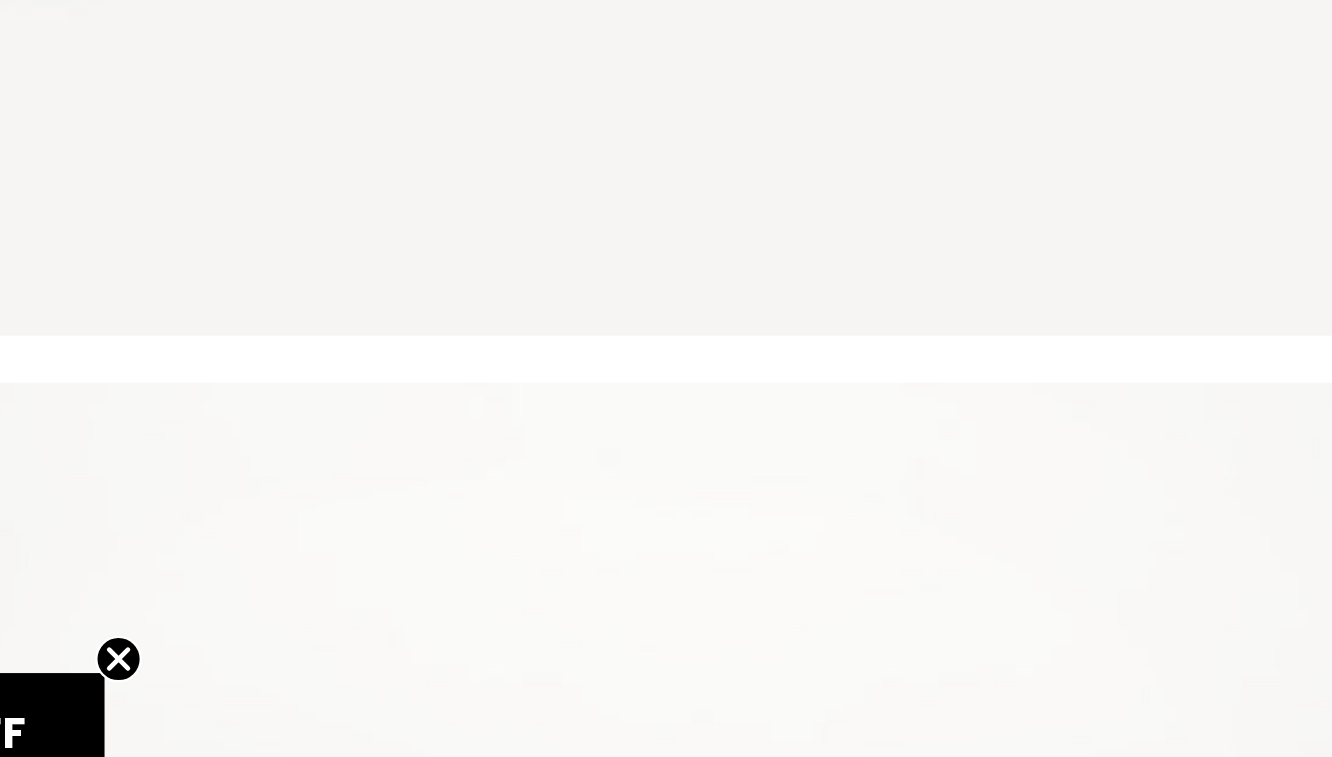 scroll, scrollTop: 3329, scrollLeft: 0, axis: vertical 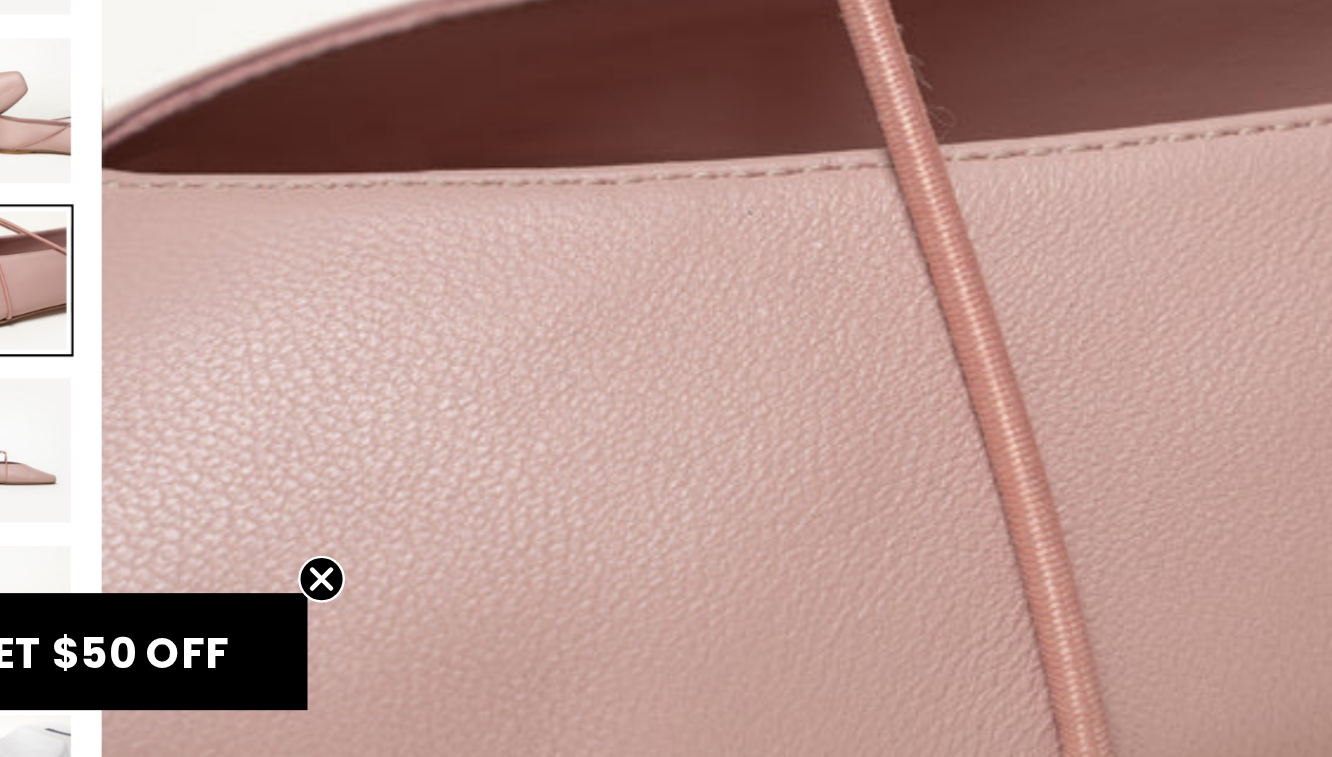 click at bounding box center [72, 625] 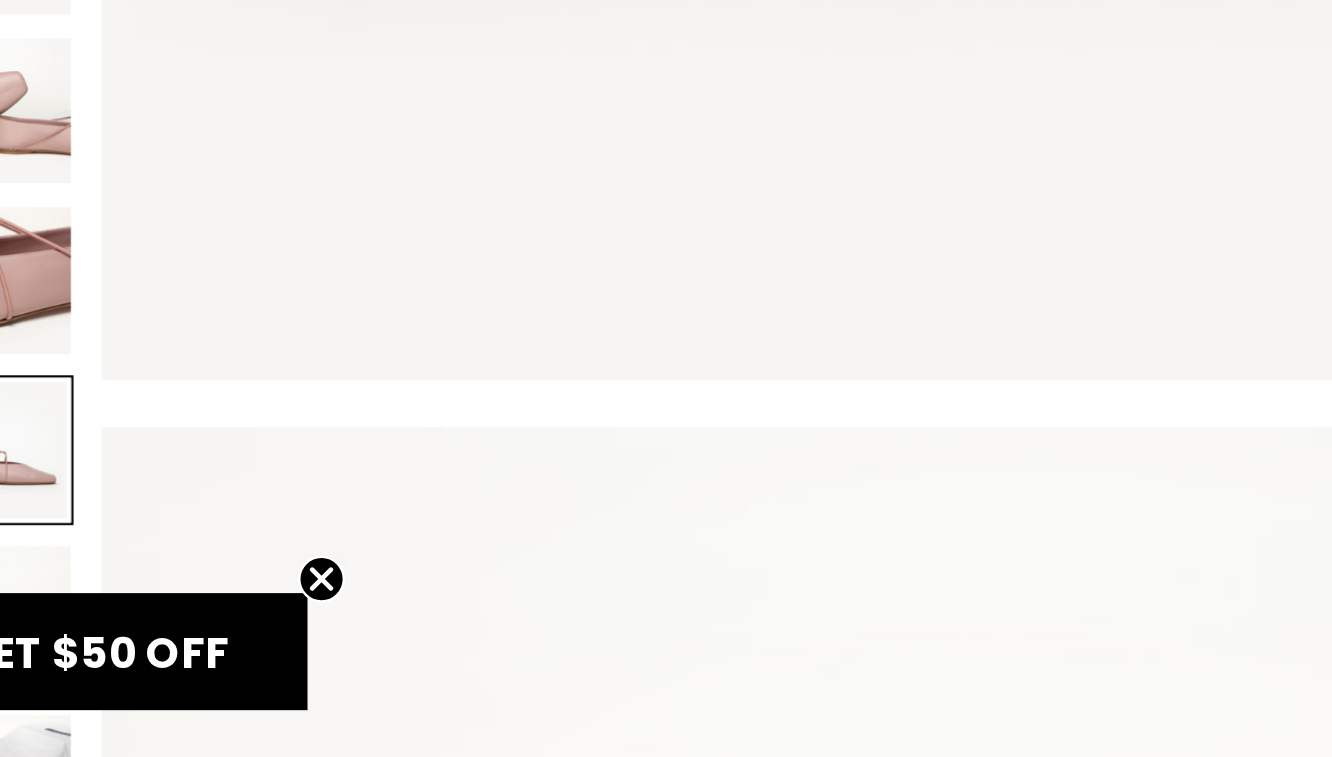 scroll, scrollTop: 5573, scrollLeft: 0, axis: vertical 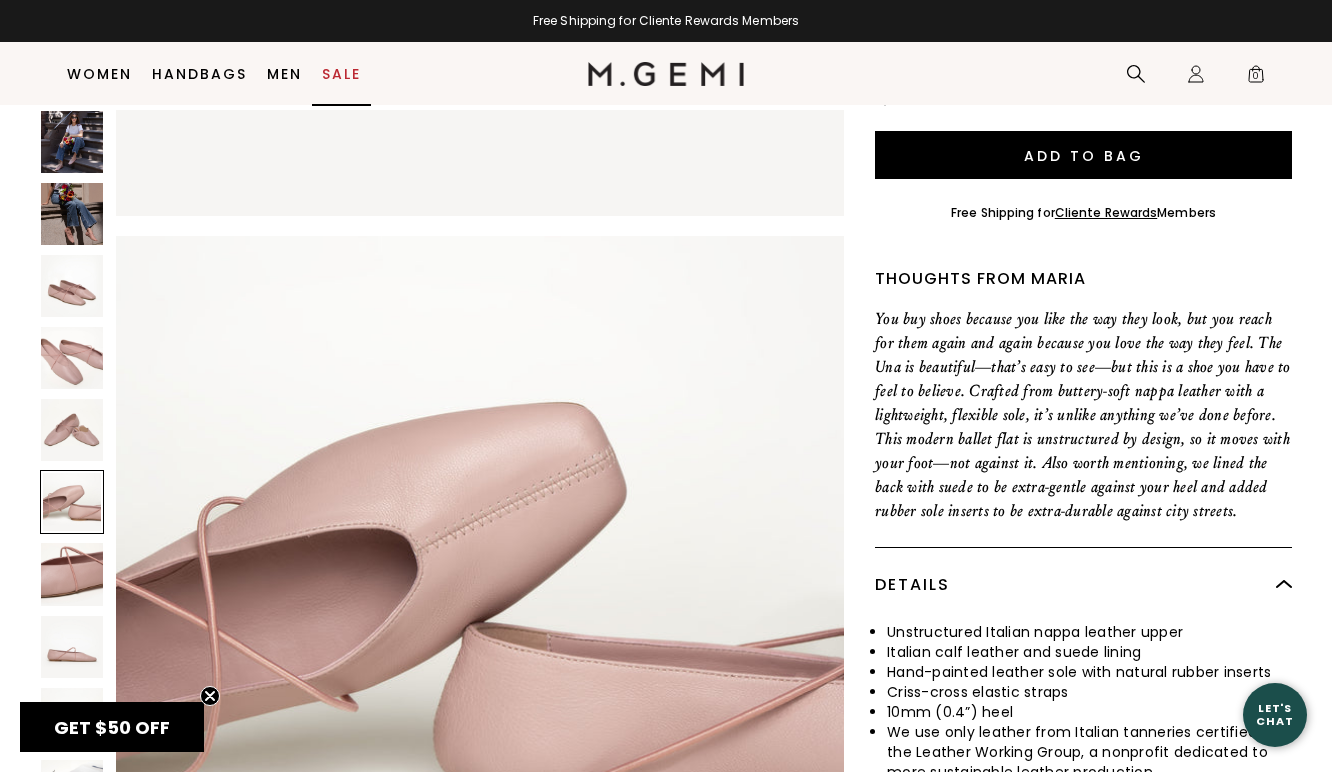 click on "Sale" at bounding box center (341, 74) 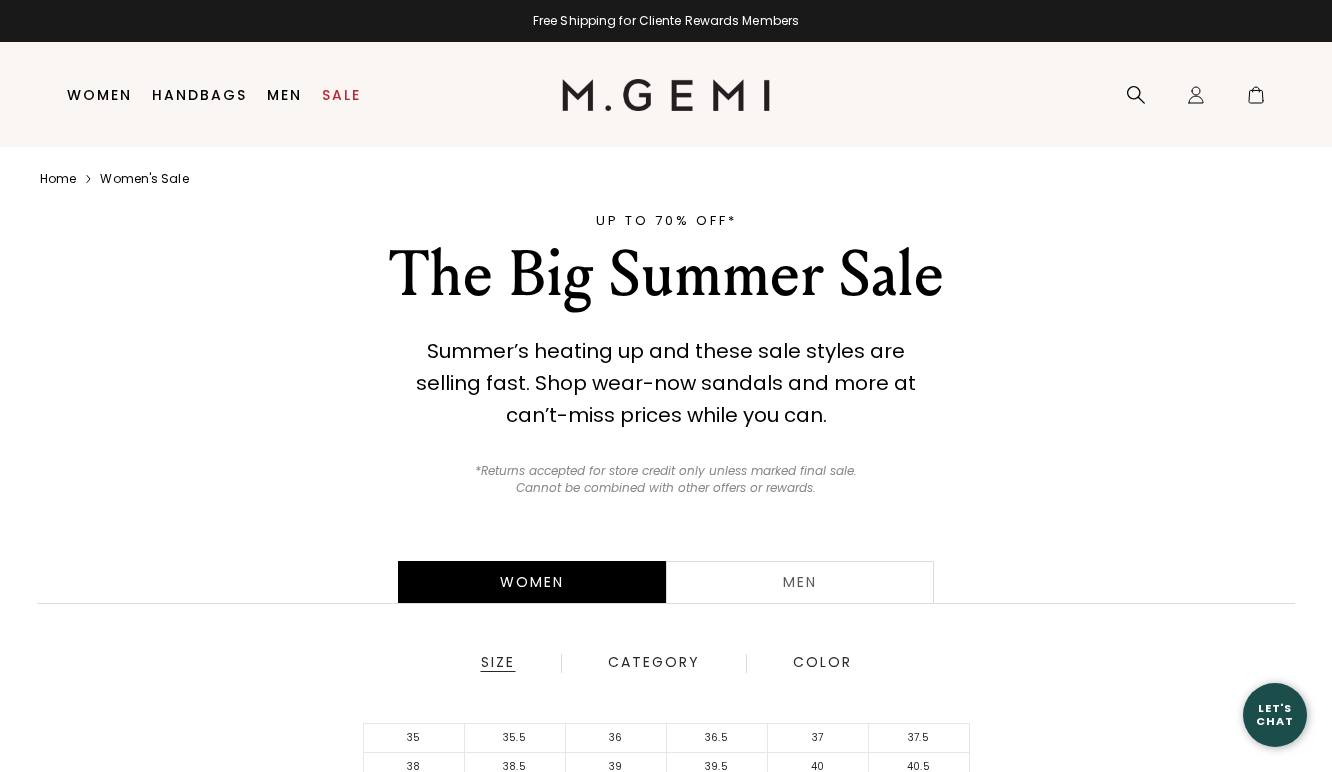 scroll, scrollTop: 0, scrollLeft: 0, axis: both 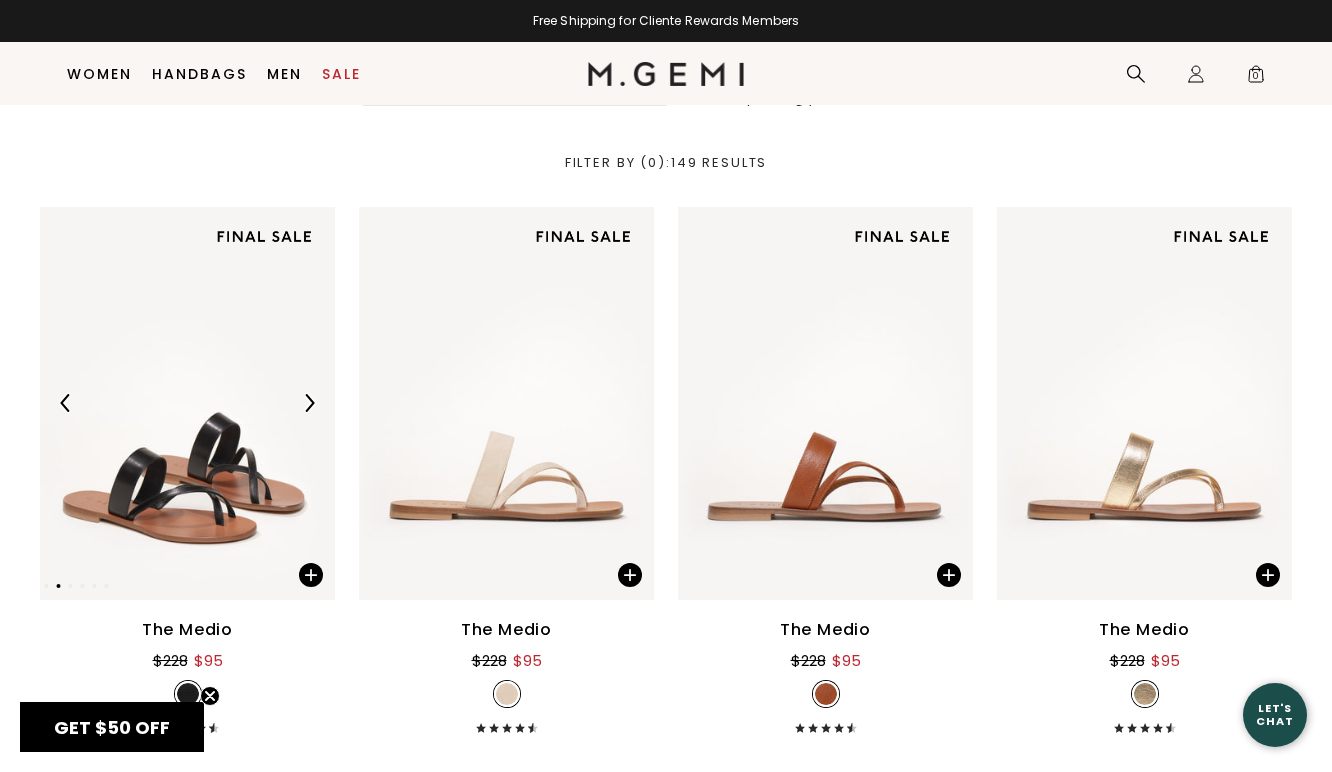 click at bounding box center [187, 403] 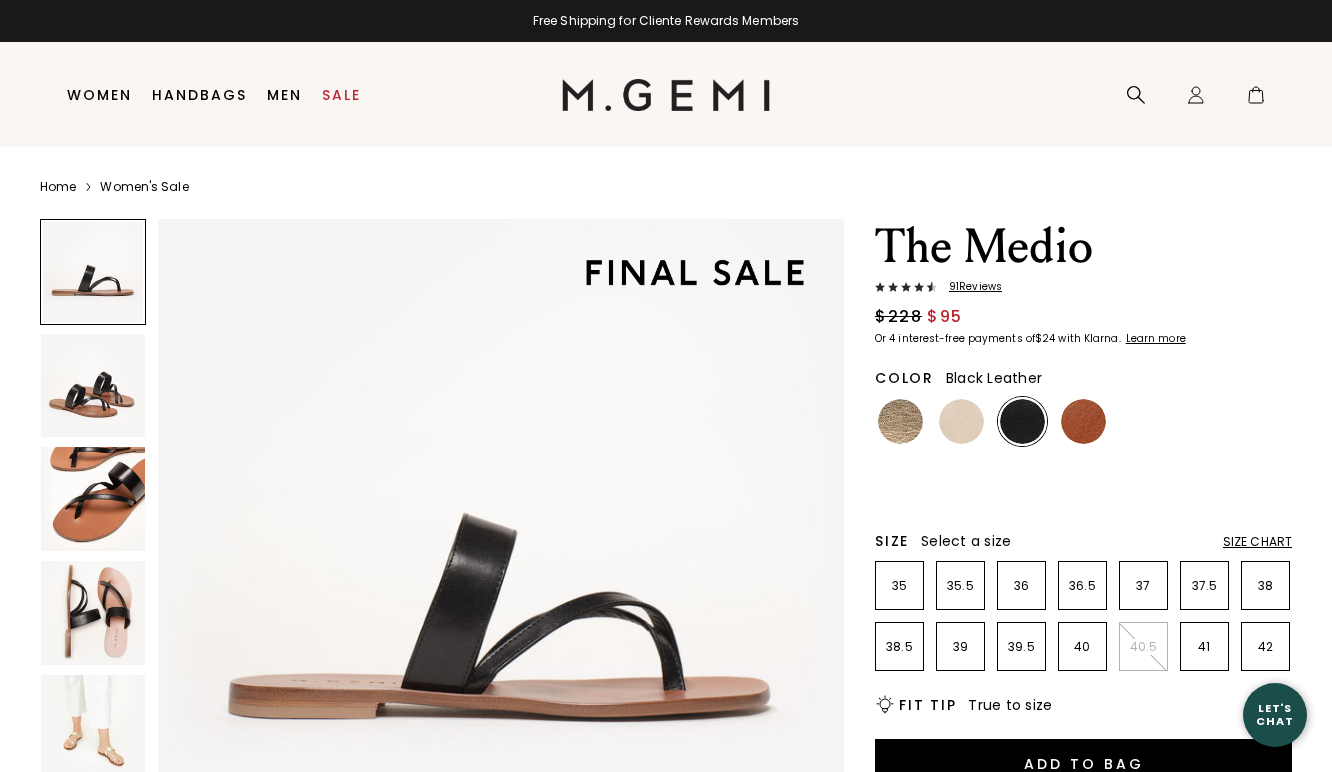 scroll, scrollTop: 0, scrollLeft: 0, axis: both 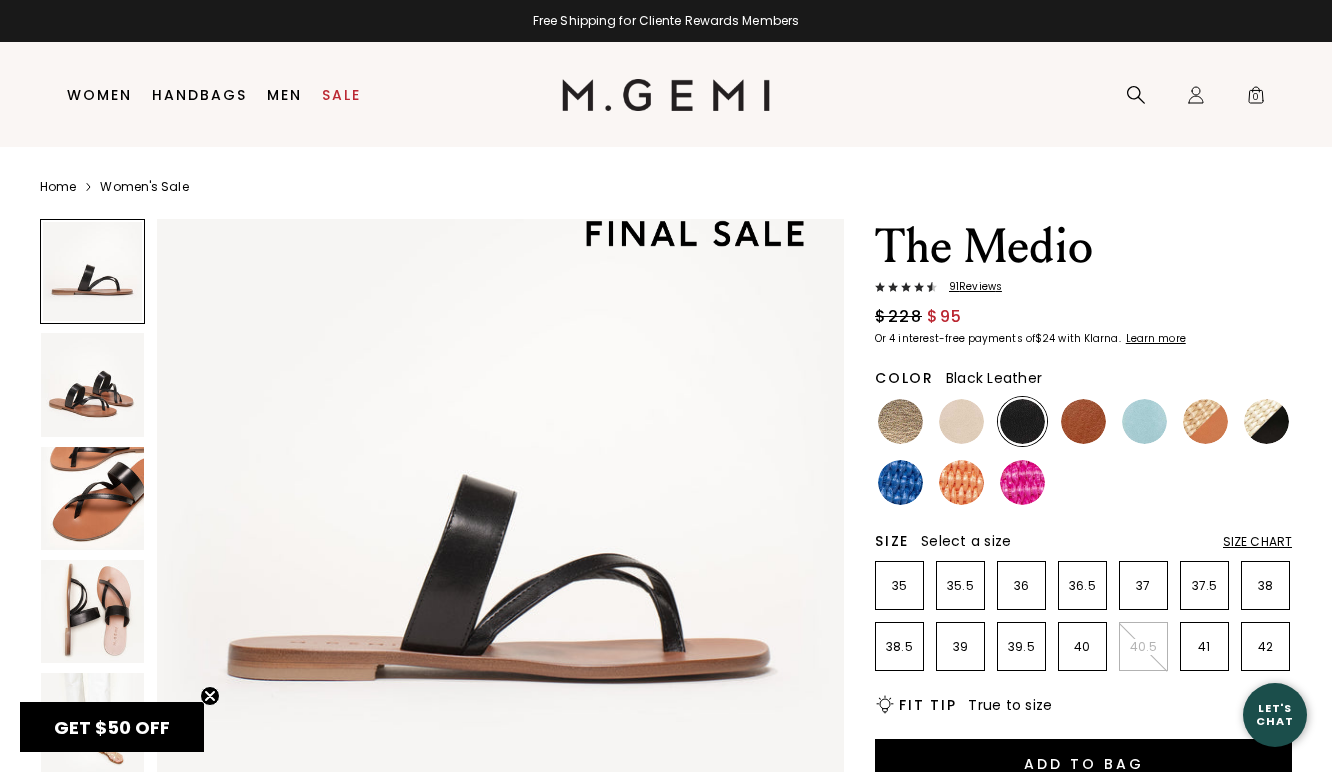 click at bounding box center (92, 384) 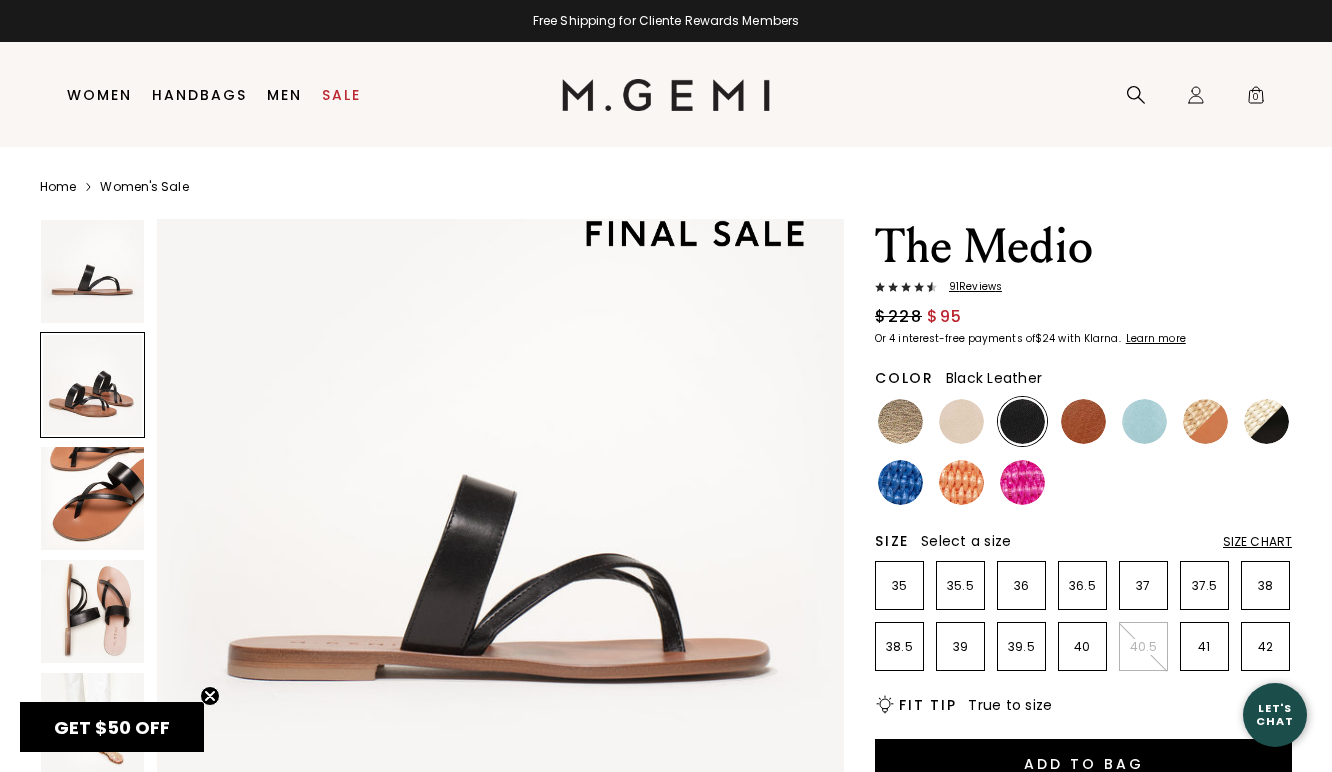 scroll, scrollTop: 692, scrollLeft: 0, axis: vertical 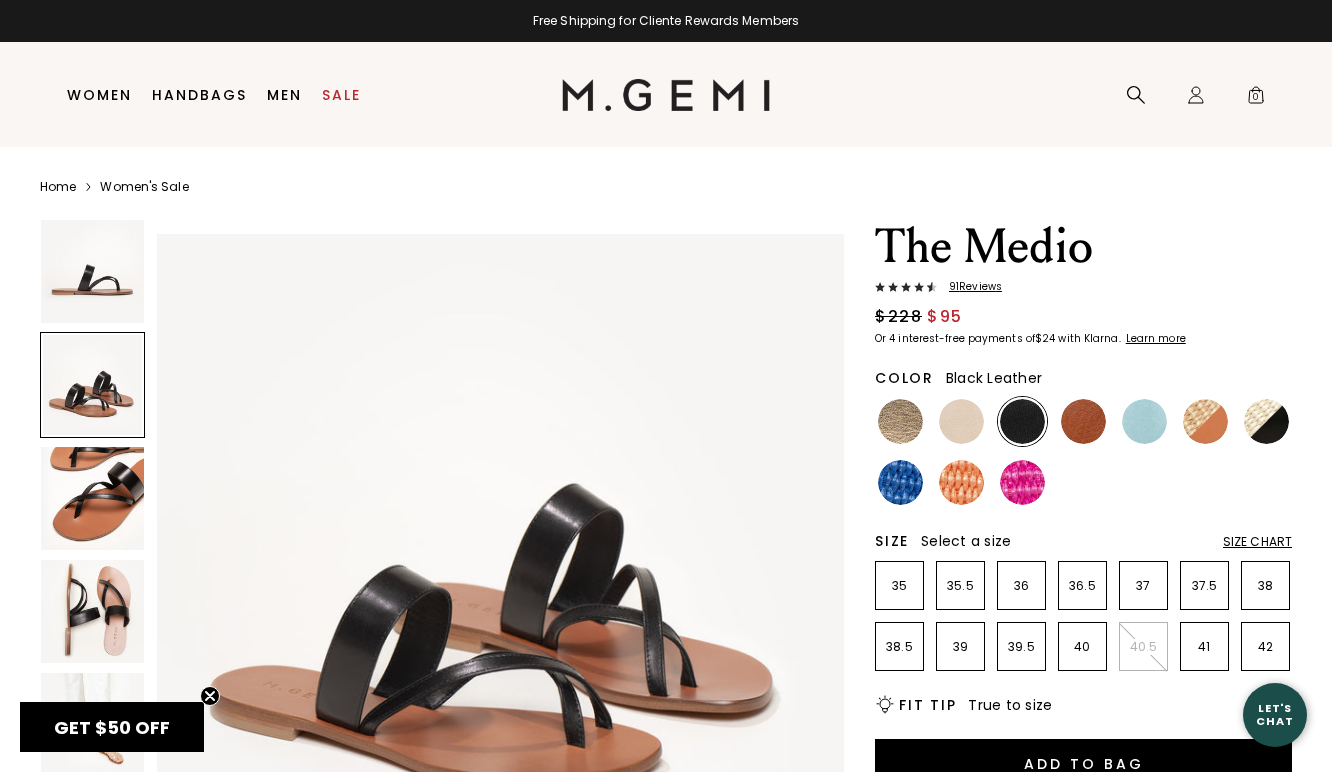 click at bounding box center (92, 498) 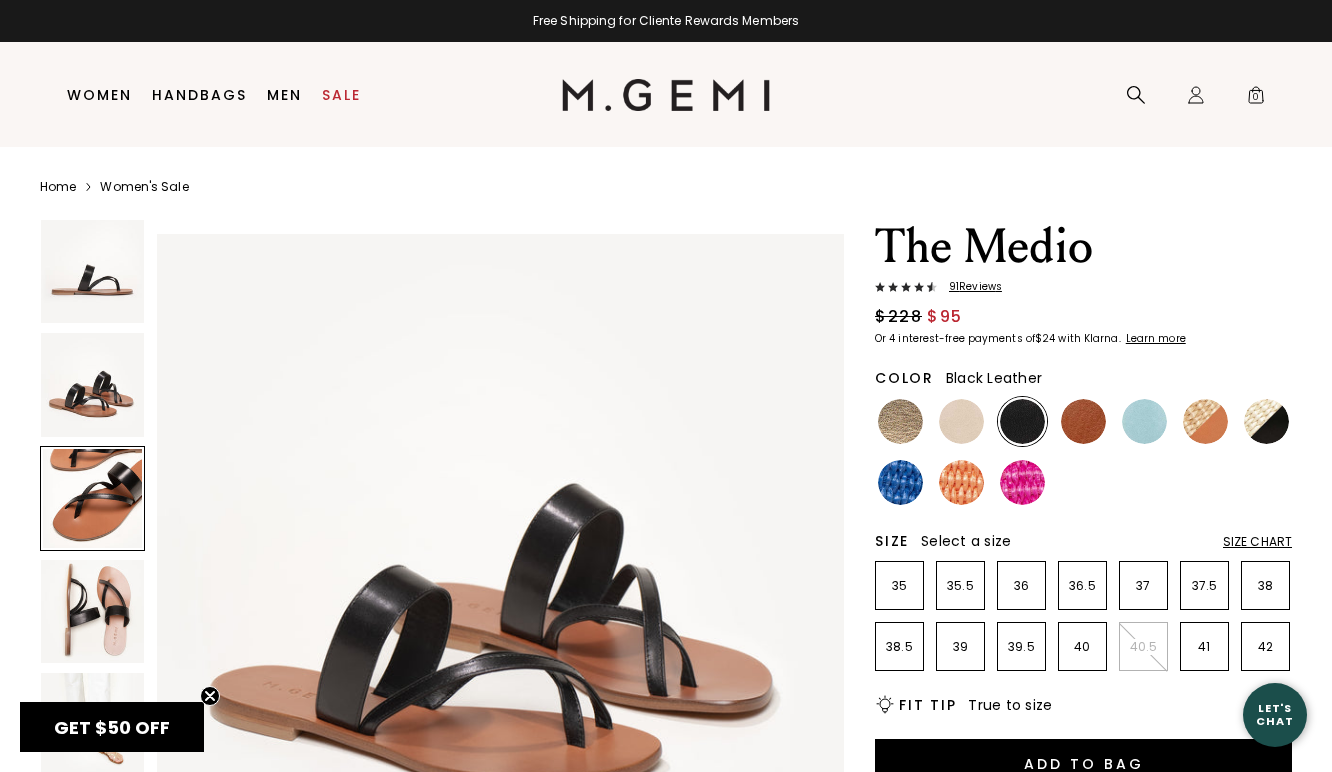 scroll, scrollTop: 1383, scrollLeft: 0, axis: vertical 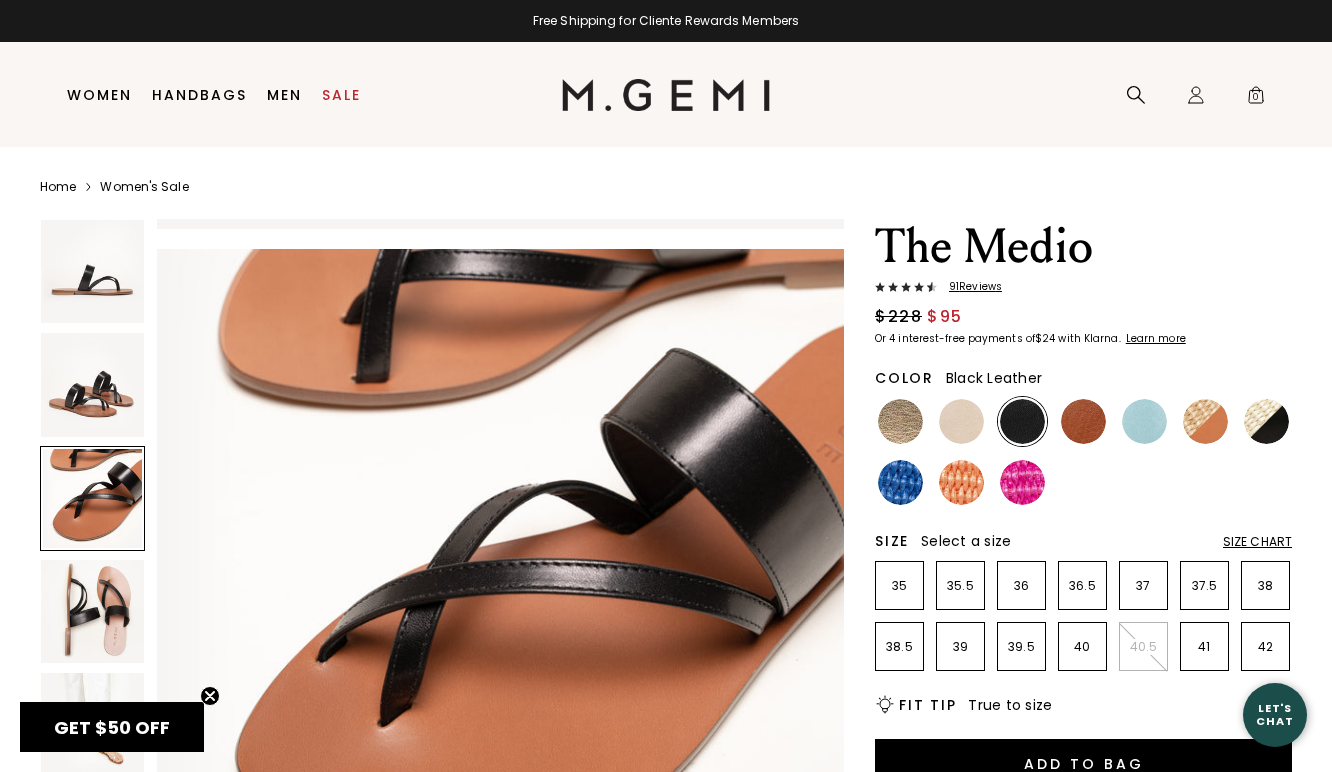 click at bounding box center [92, 611] 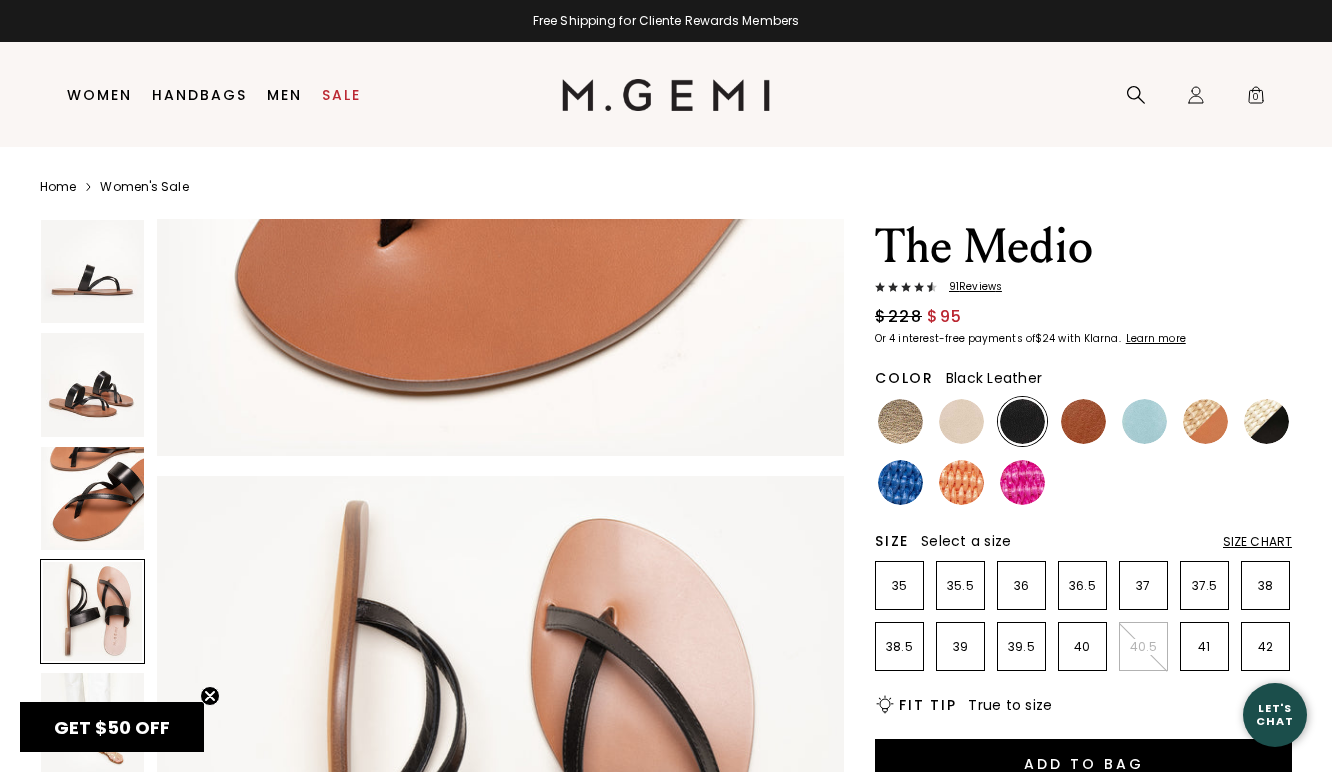 scroll, scrollTop: 2075, scrollLeft: 0, axis: vertical 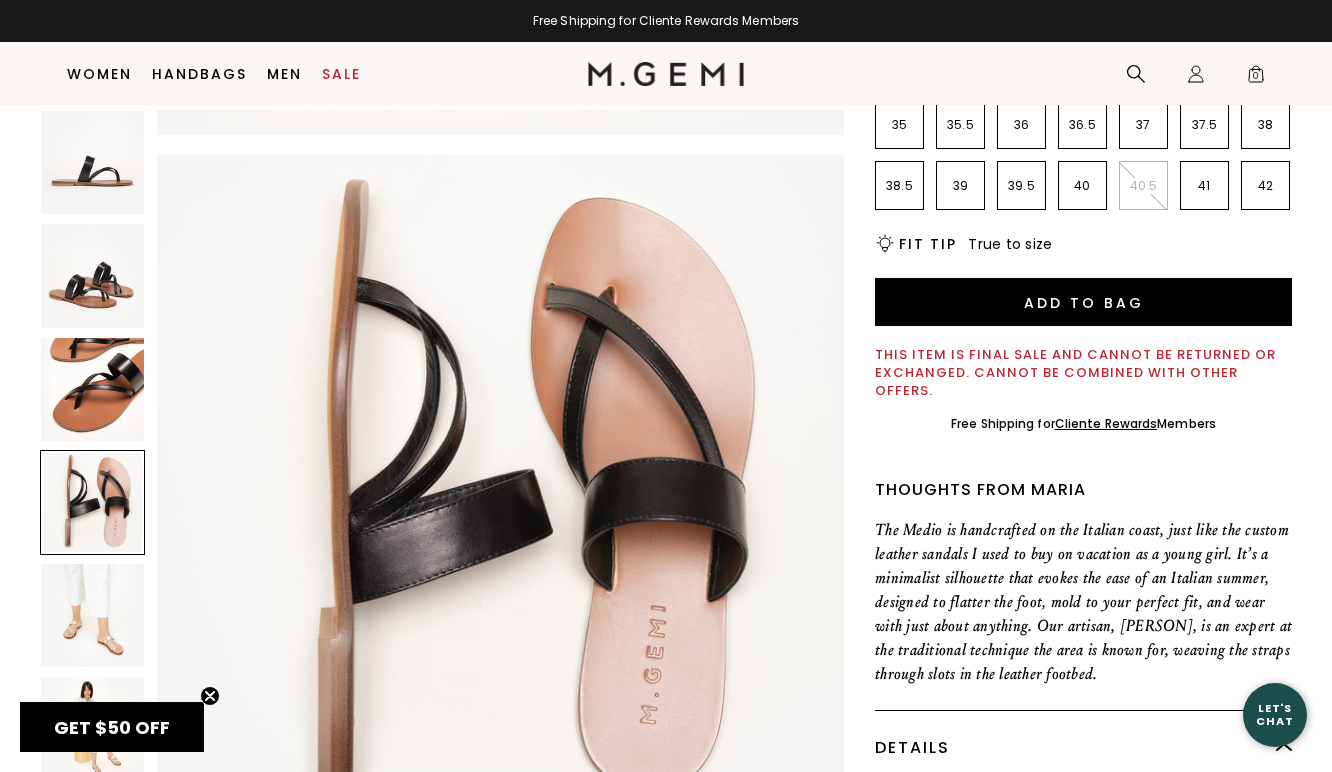 click at bounding box center [92, 615] 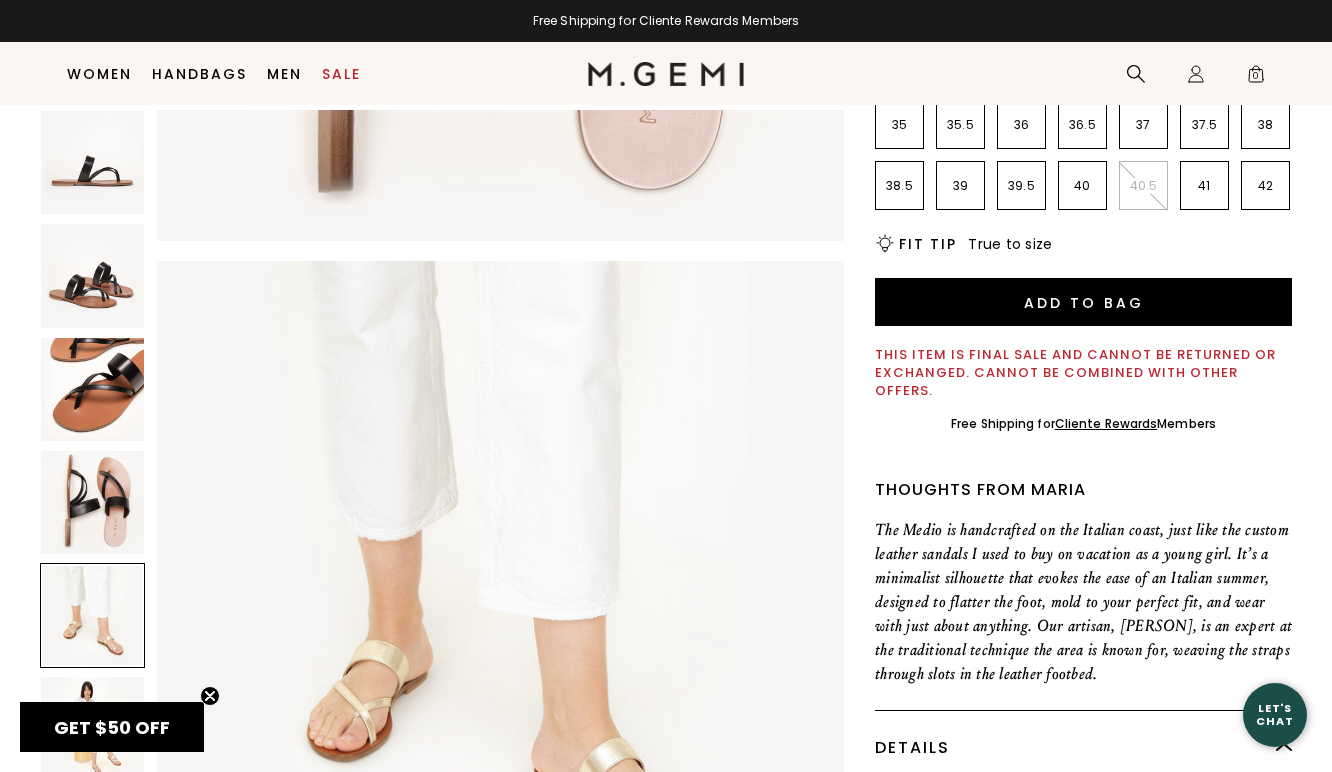 scroll, scrollTop: 2767, scrollLeft: 0, axis: vertical 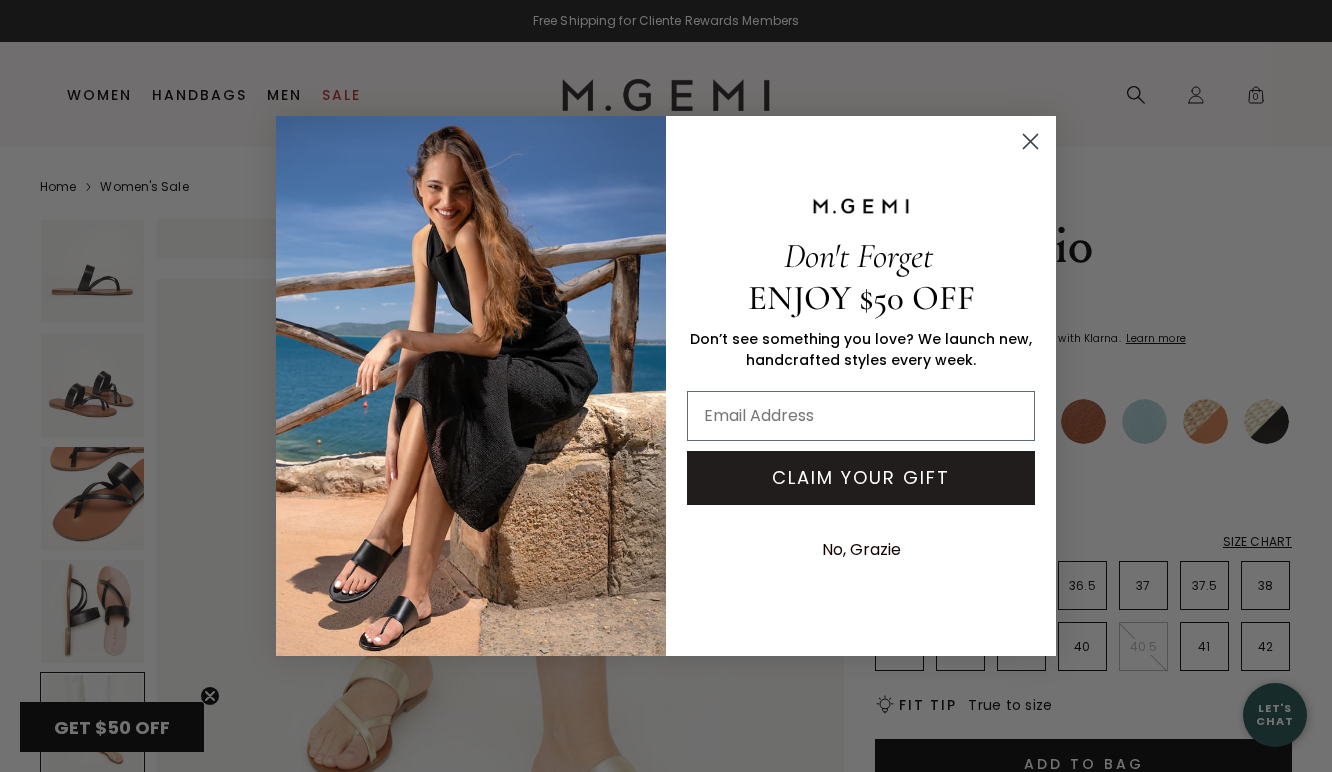 click 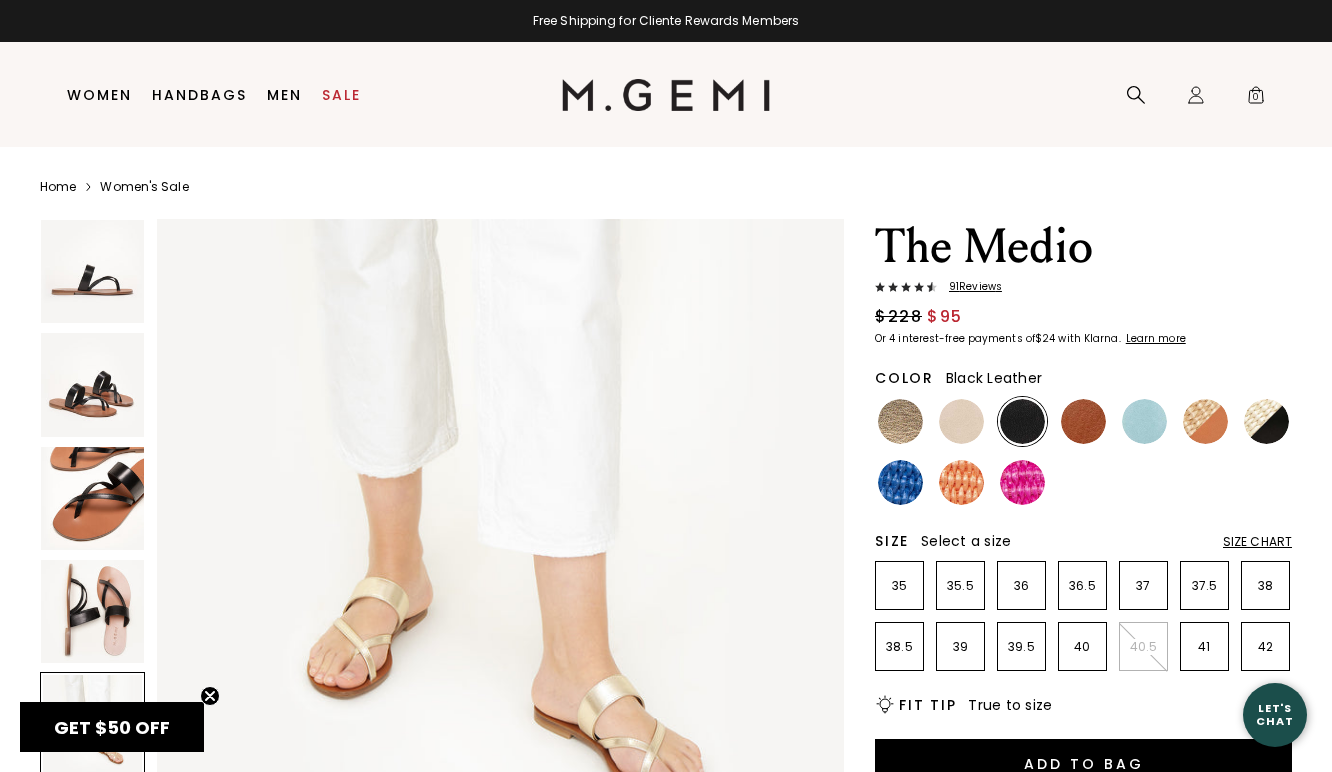 scroll, scrollTop: 2853, scrollLeft: 0, axis: vertical 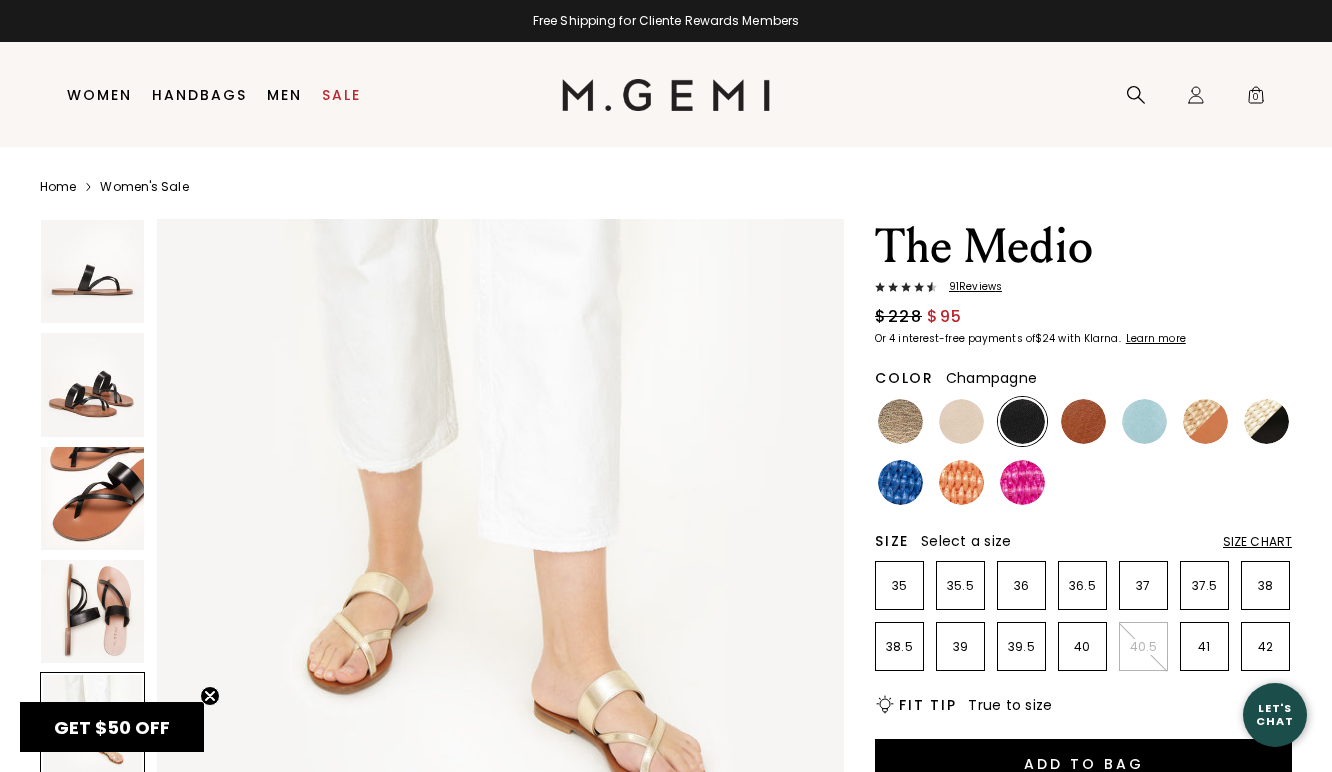 click at bounding box center [900, 421] 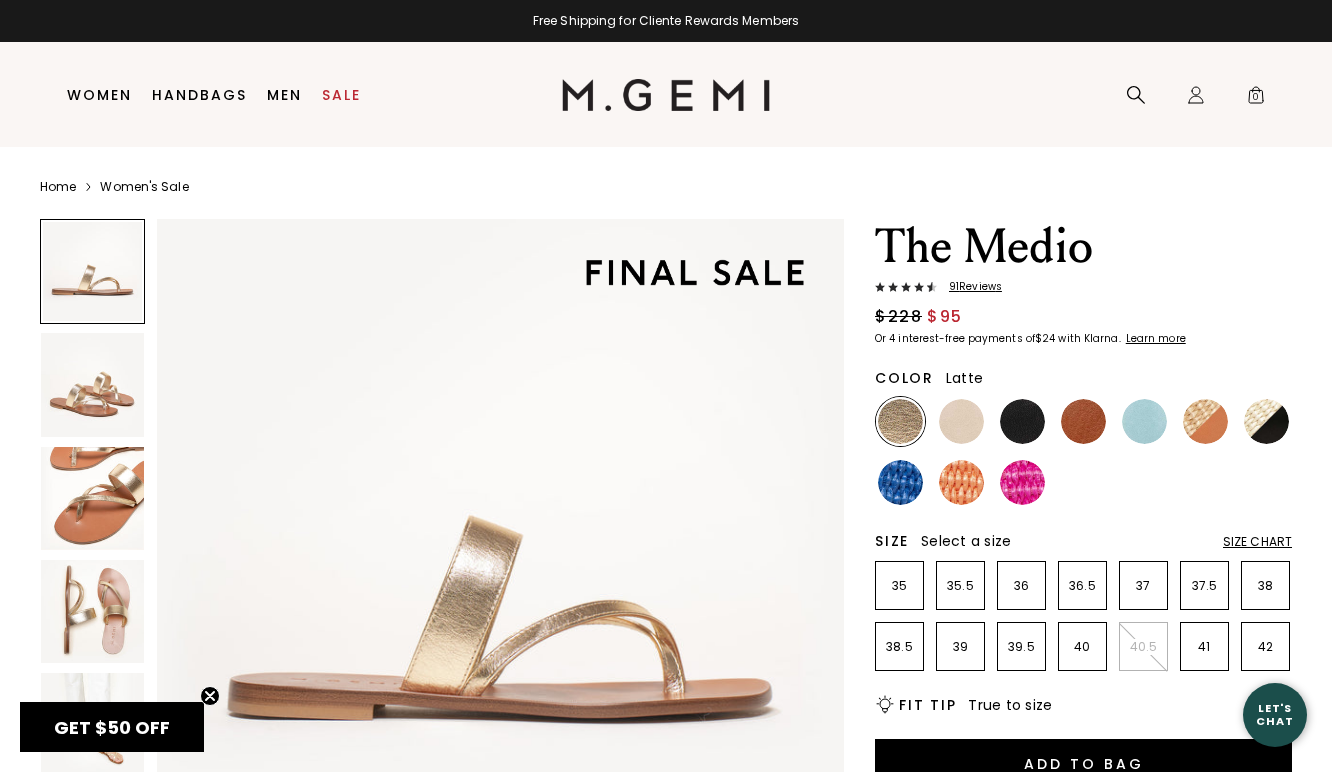 click at bounding box center [961, 421] 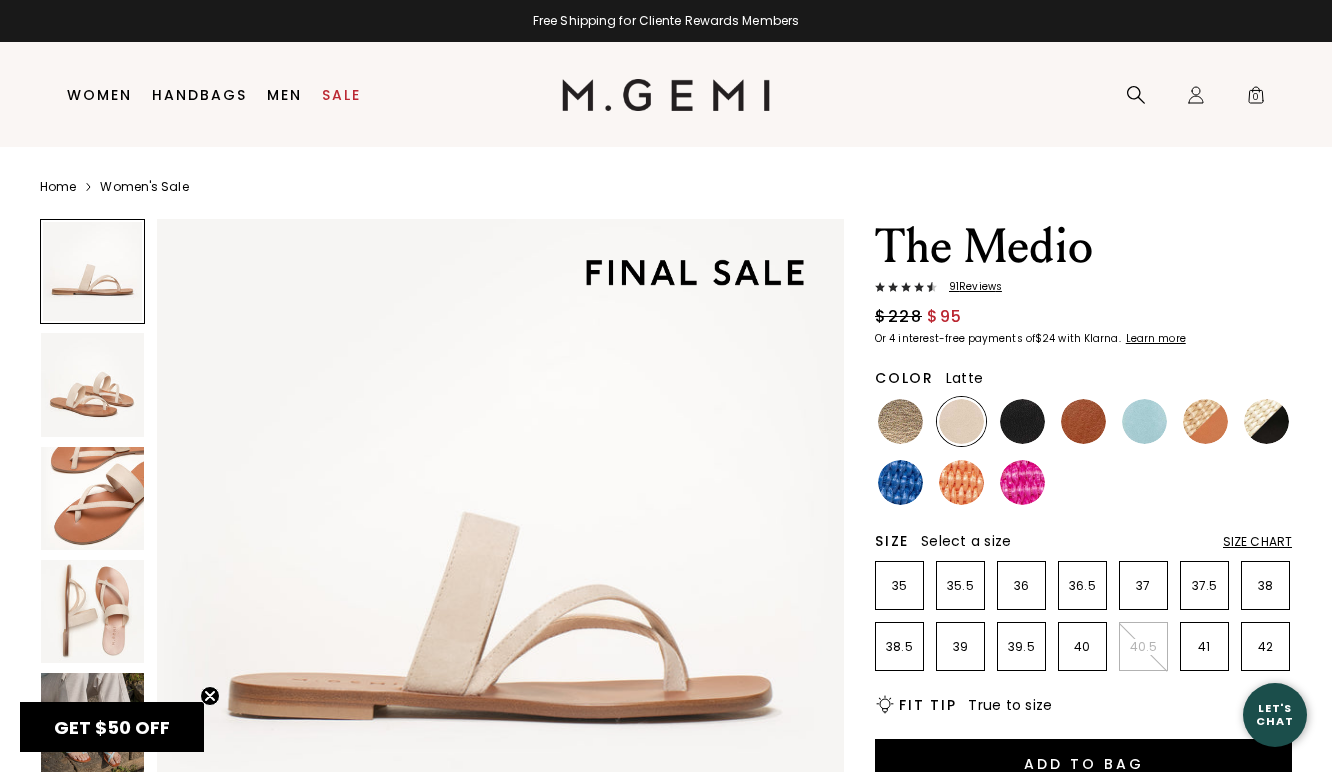 click at bounding box center [92, 498] 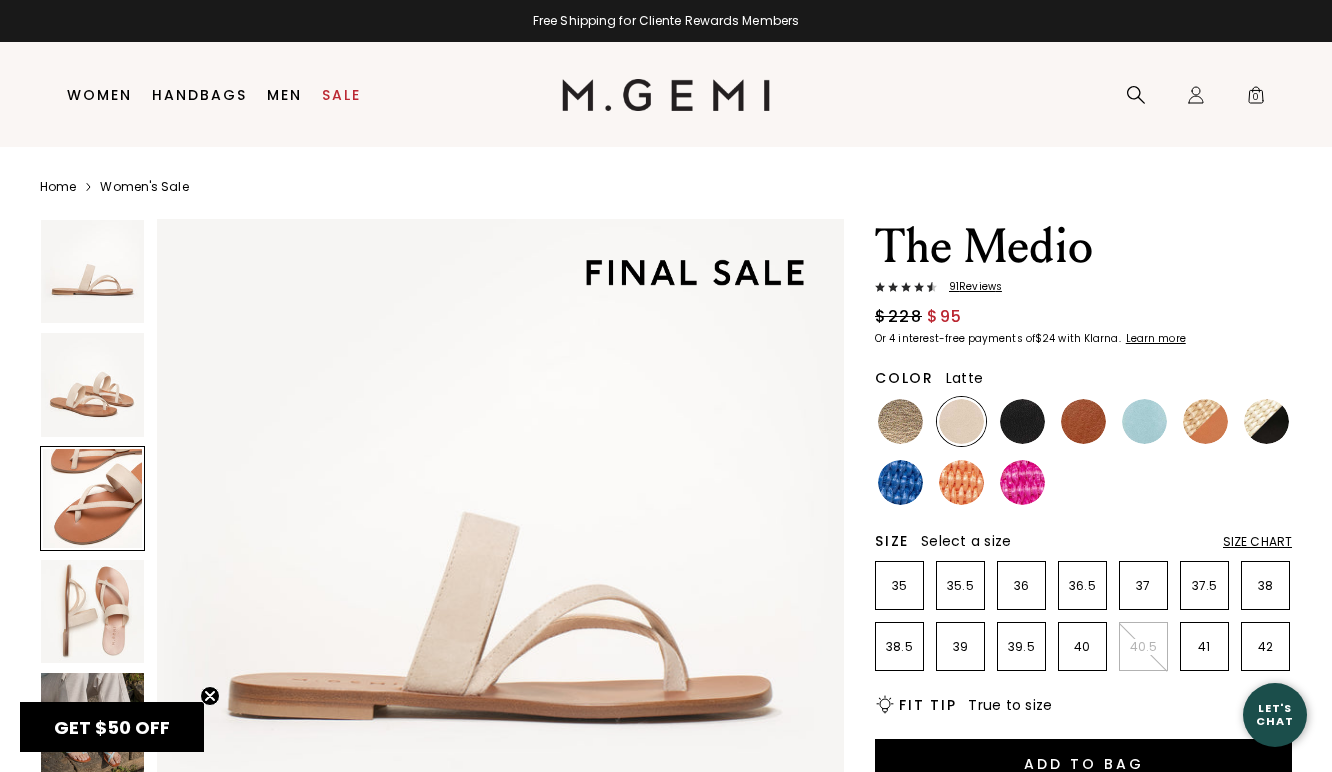 scroll, scrollTop: 1383, scrollLeft: 0, axis: vertical 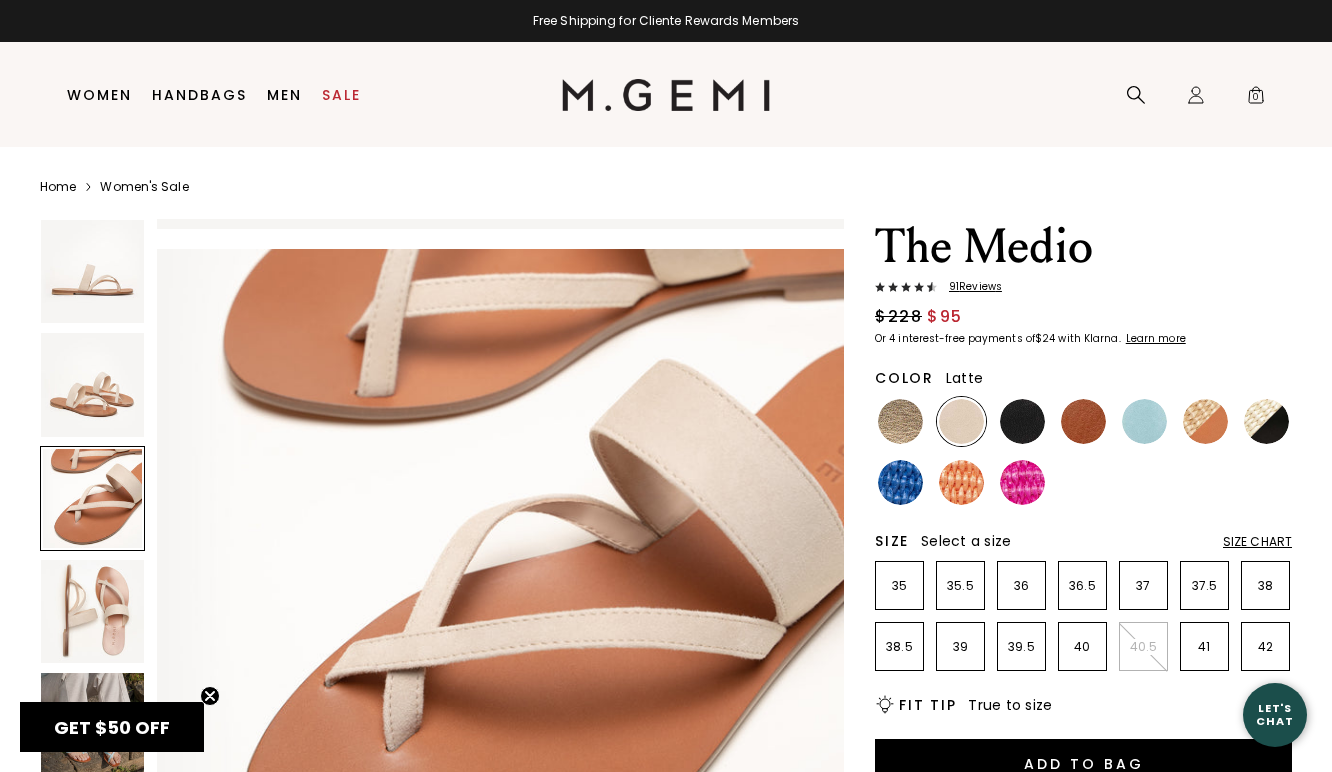 click at bounding box center (92, 384) 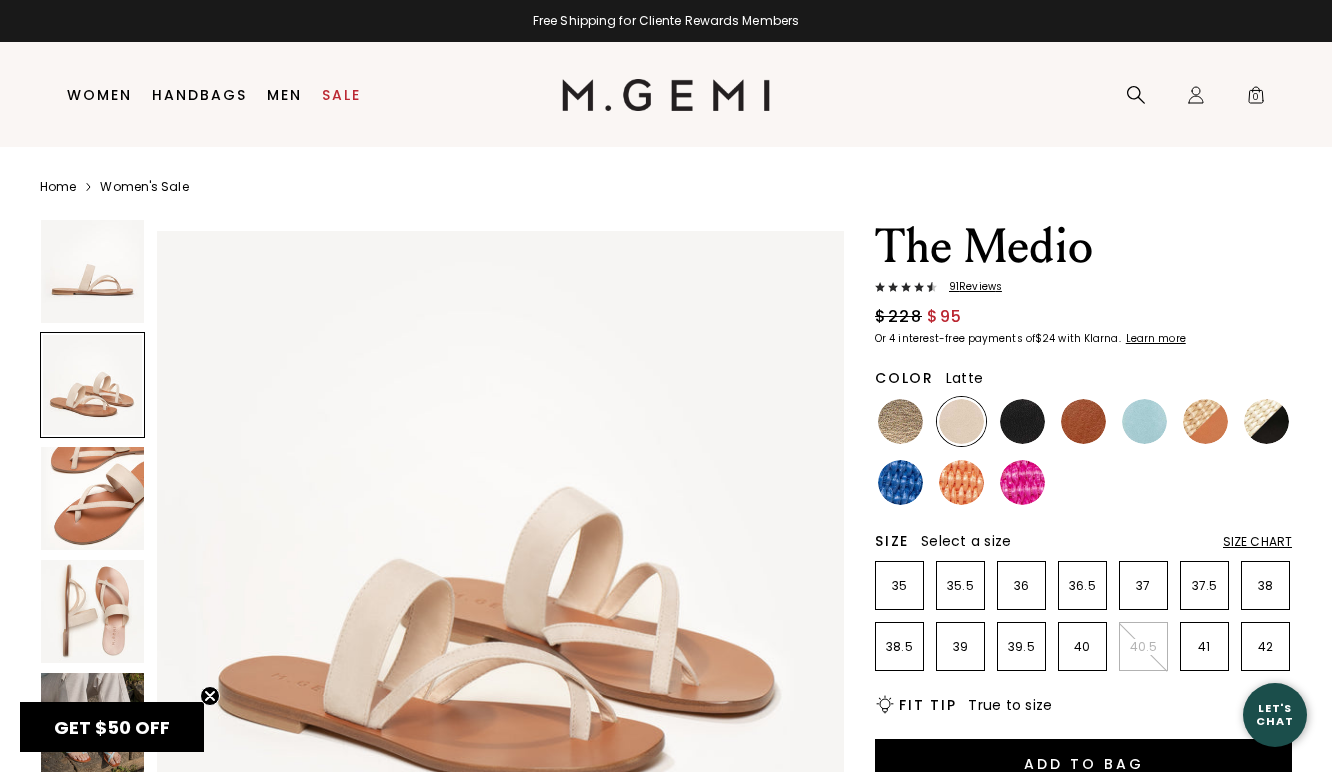 scroll, scrollTop: 692, scrollLeft: 0, axis: vertical 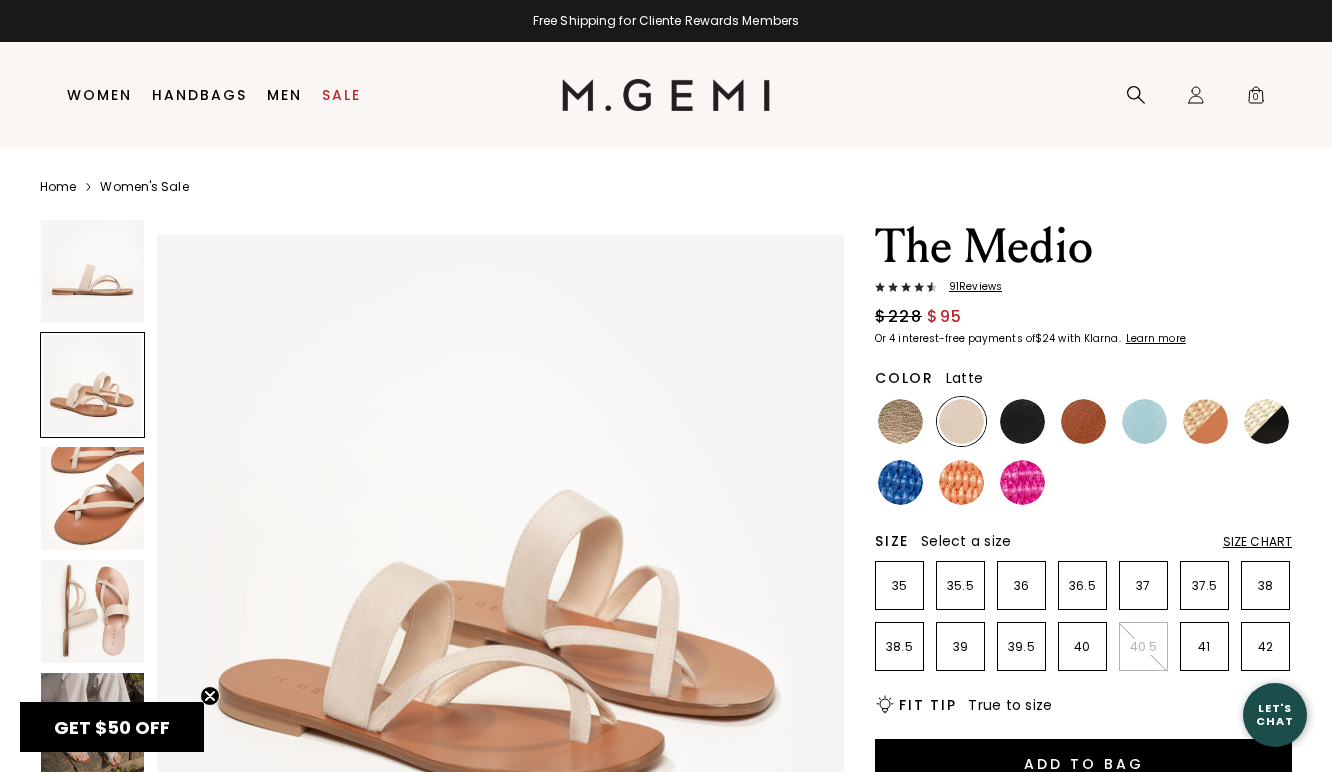 click at bounding box center (92, 611) 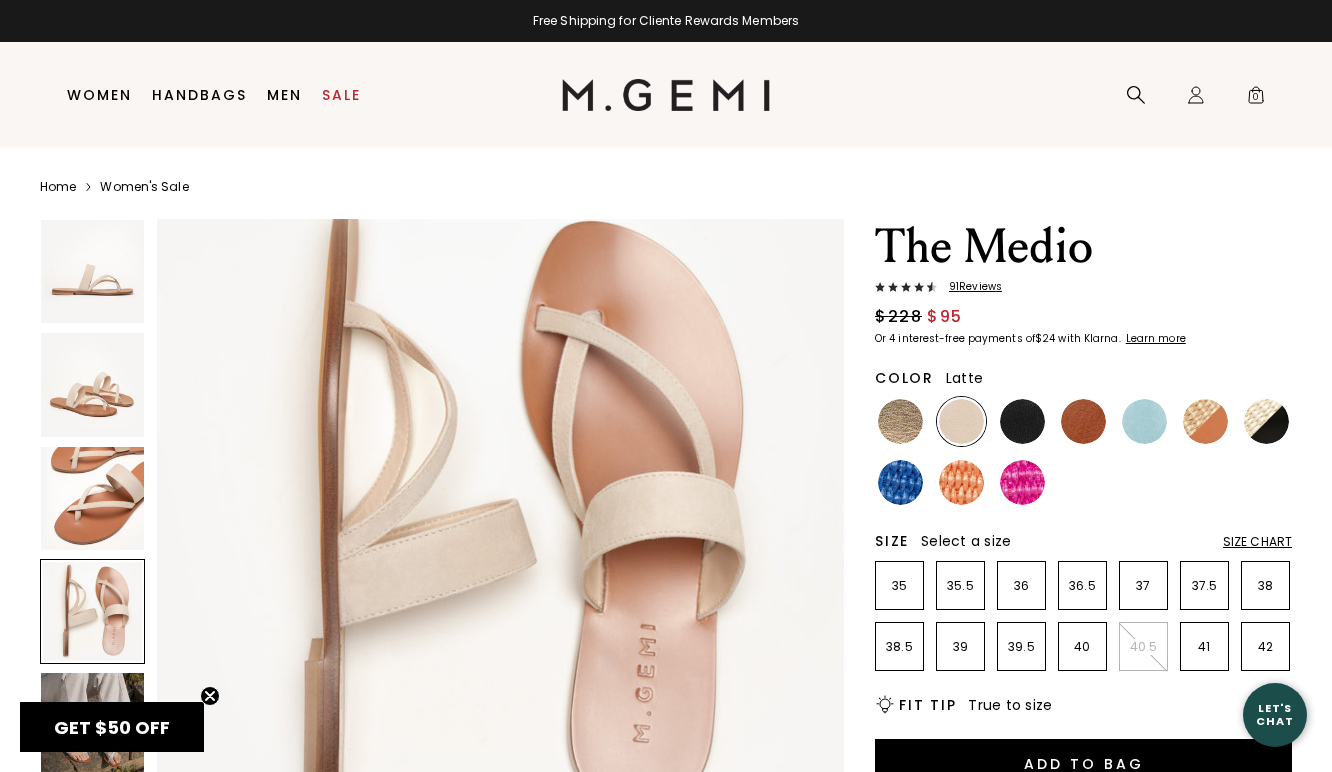 scroll, scrollTop: 2164, scrollLeft: 0, axis: vertical 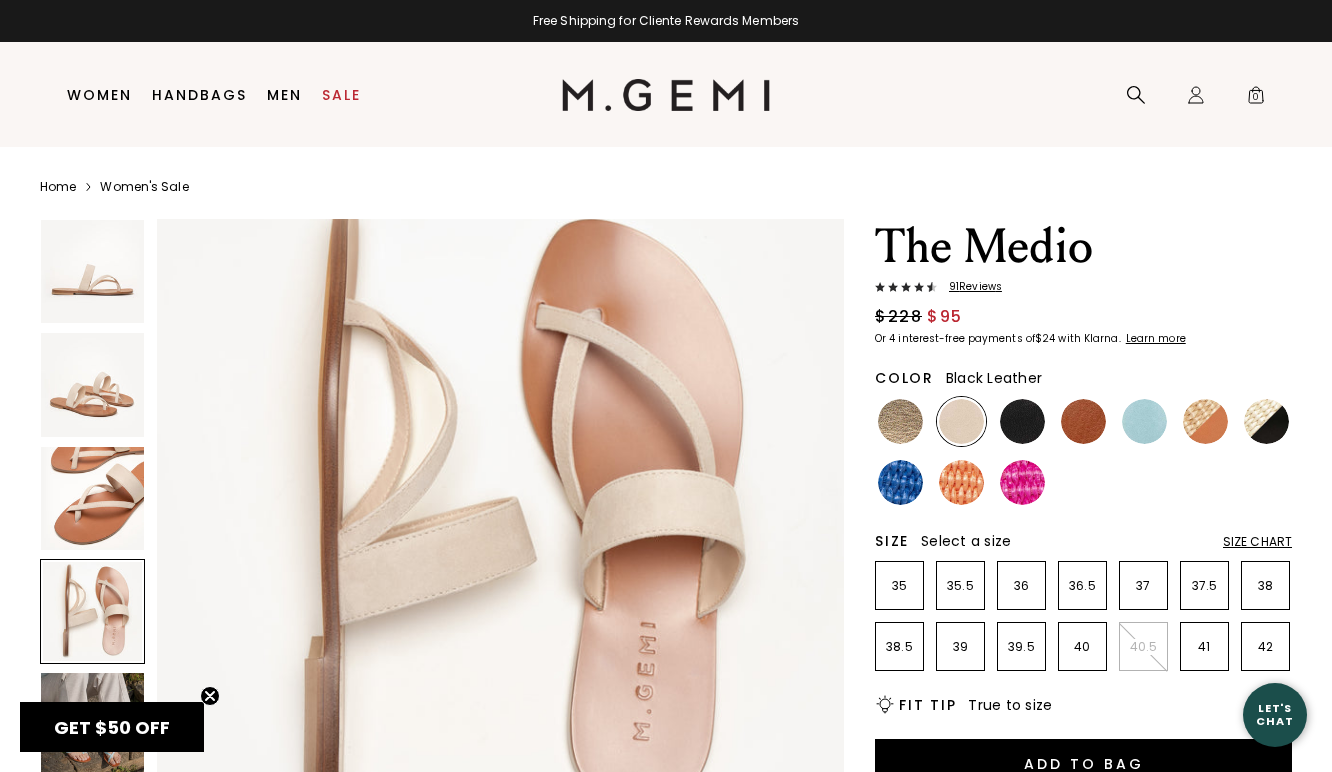 click at bounding box center (1083, 452) 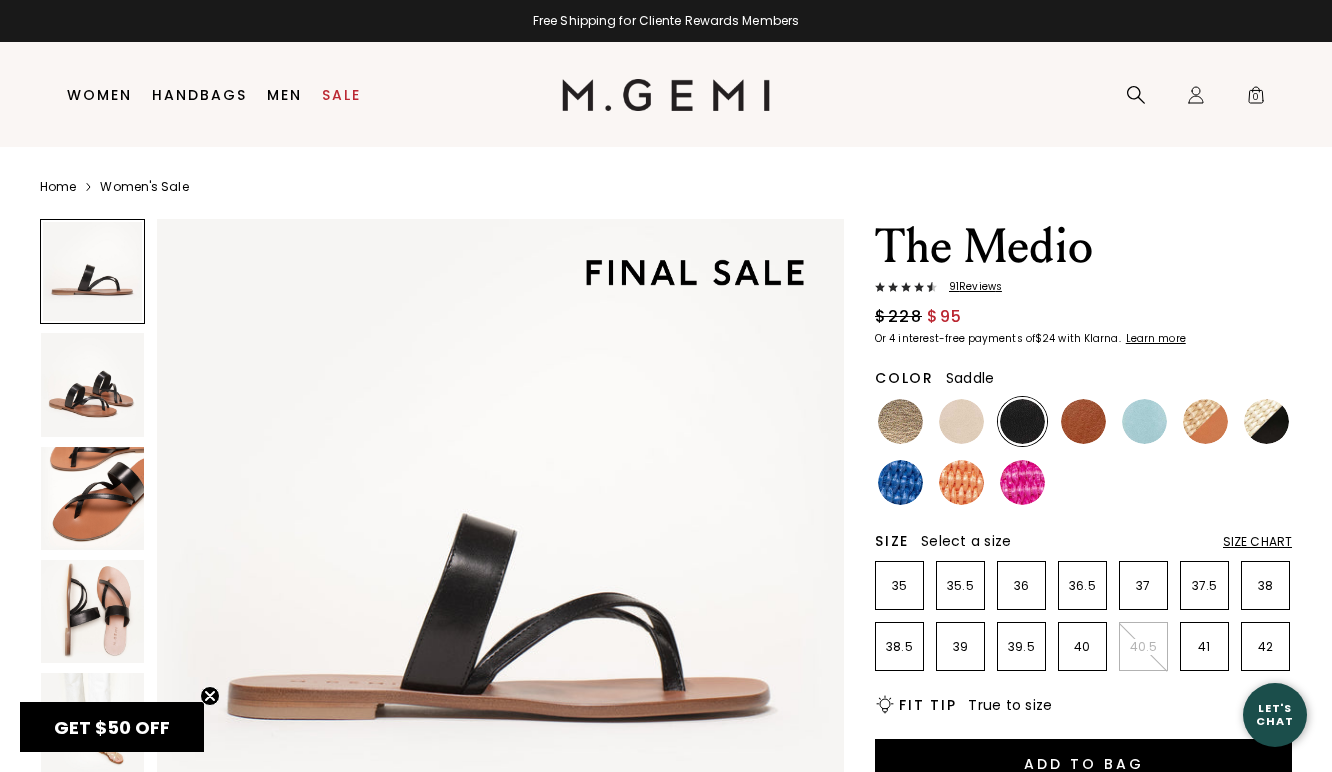click at bounding box center [1083, 421] 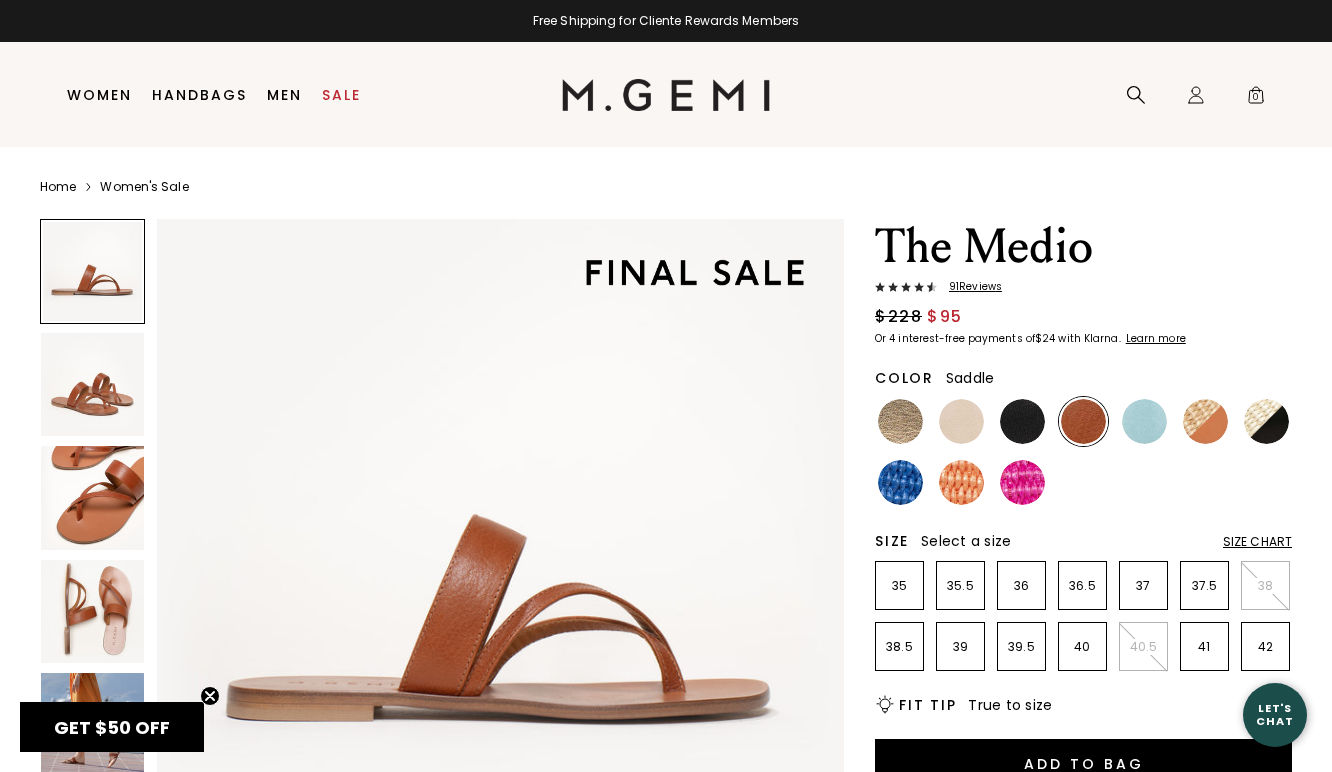 scroll, scrollTop: 0, scrollLeft: 0, axis: both 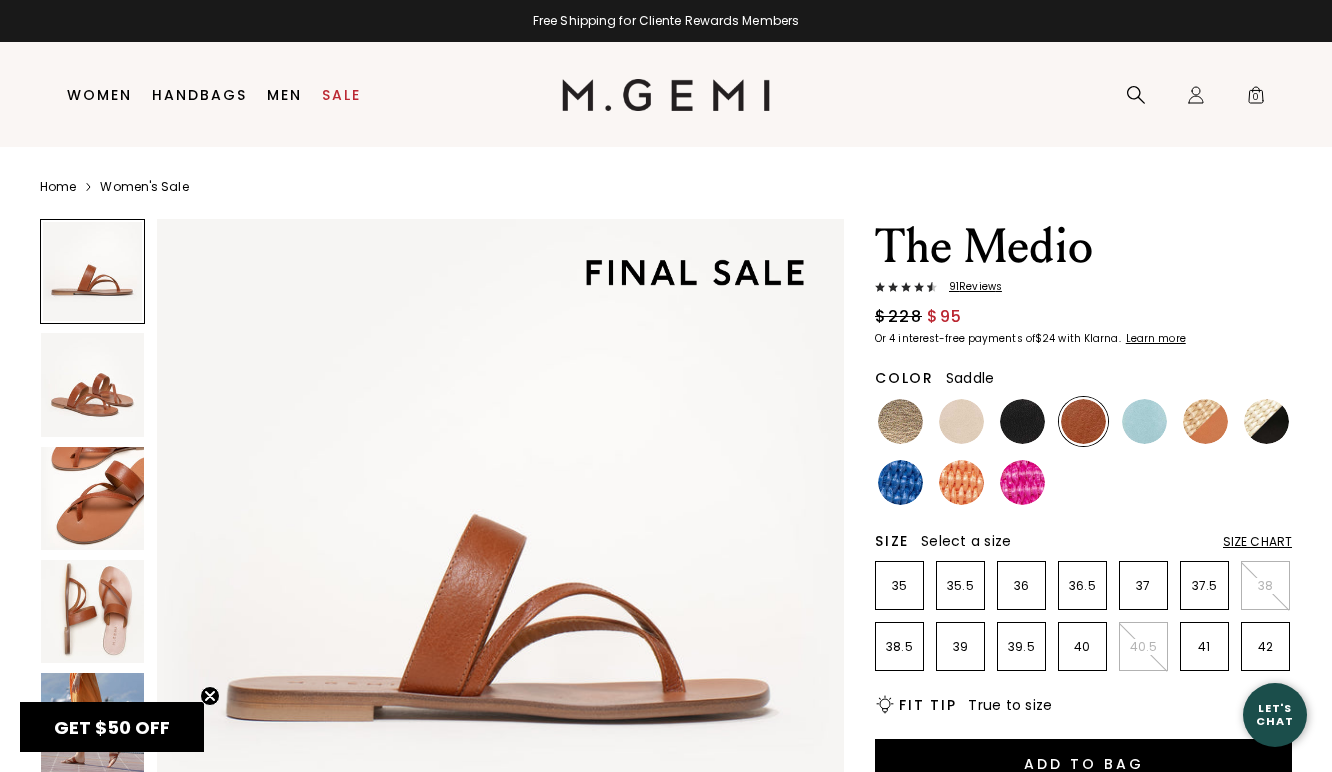 click at bounding box center (92, 611) 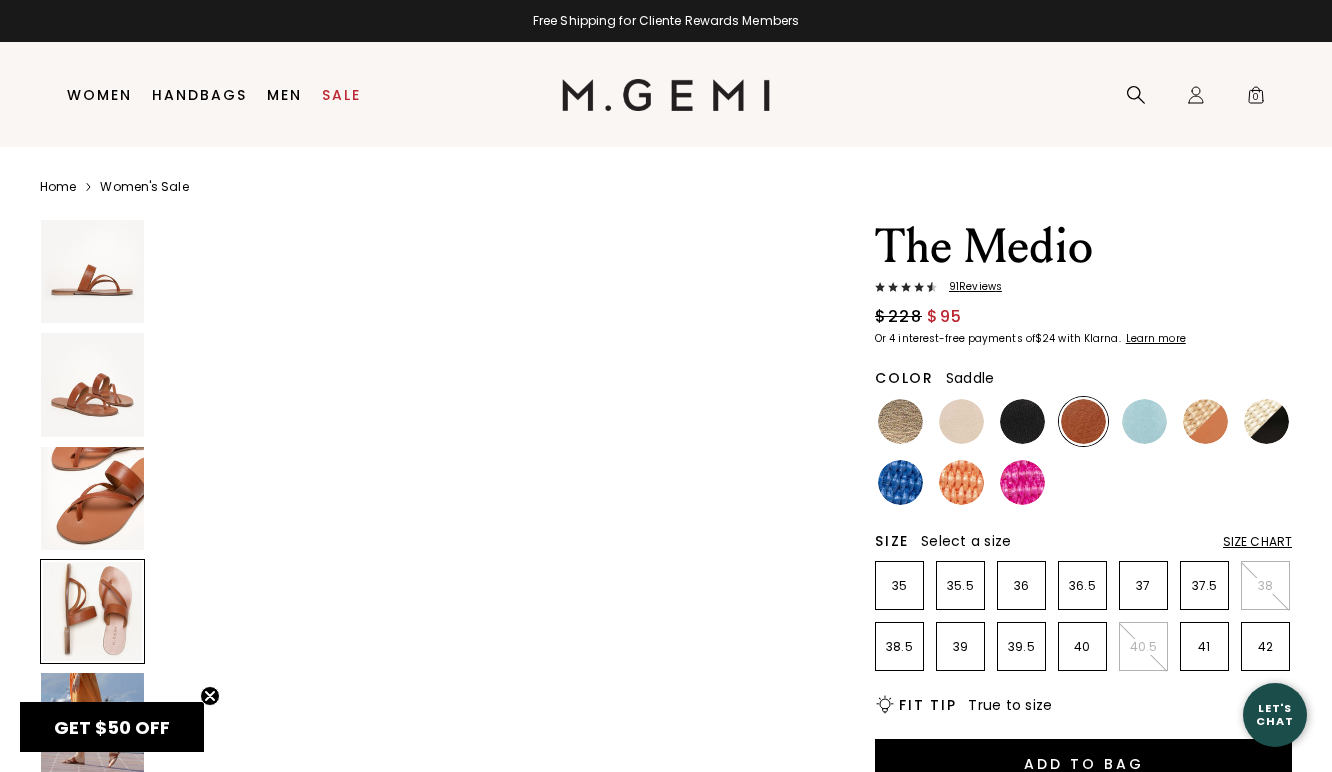 scroll, scrollTop: 2075, scrollLeft: 0, axis: vertical 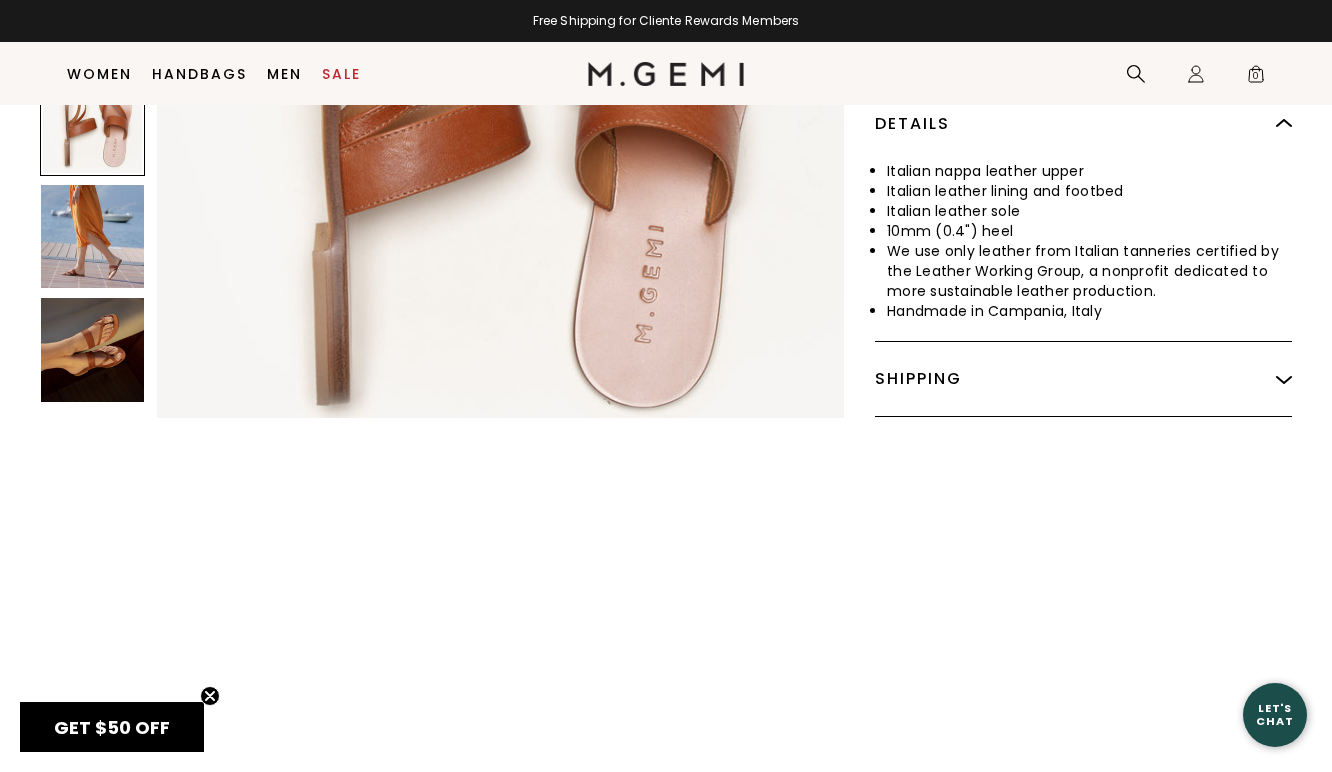 click at bounding box center (92, 236) 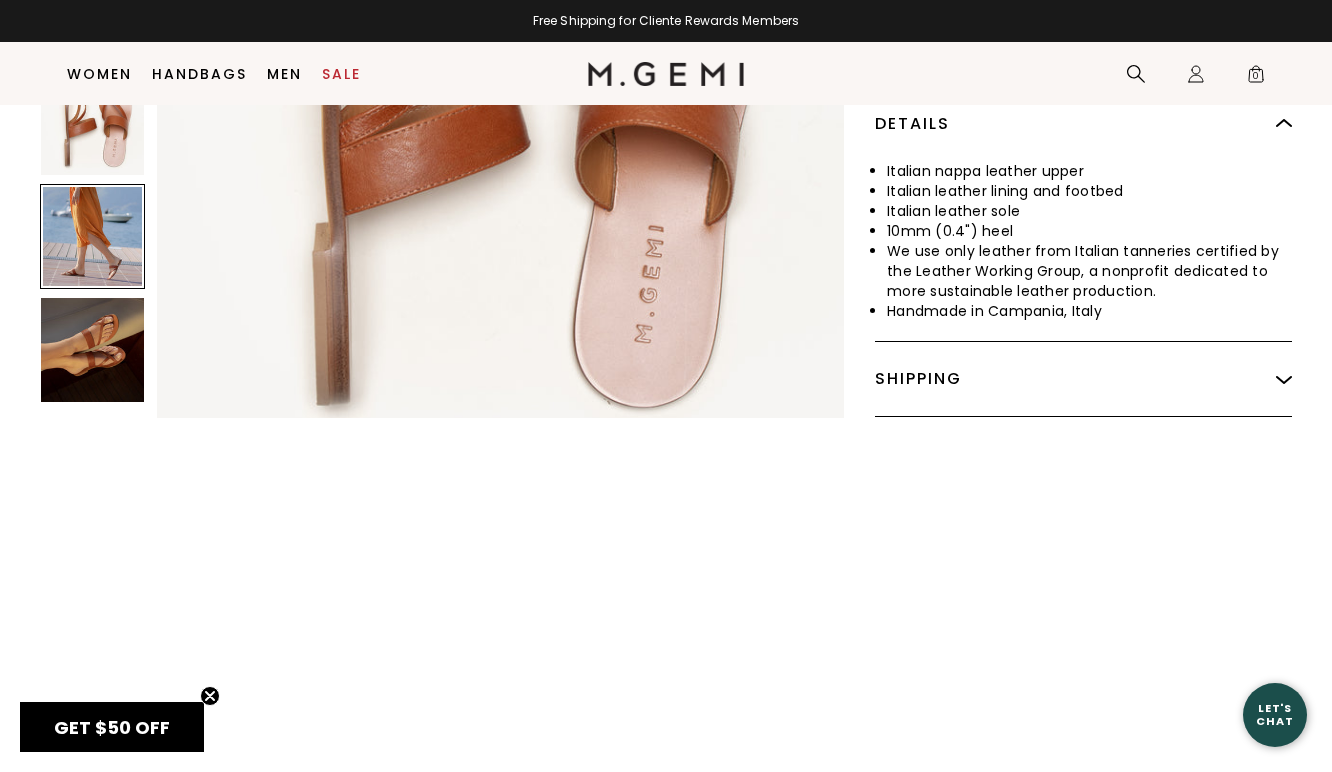 scroll, scrollTop: 2767, scrollLeft: 0, axis: vertical 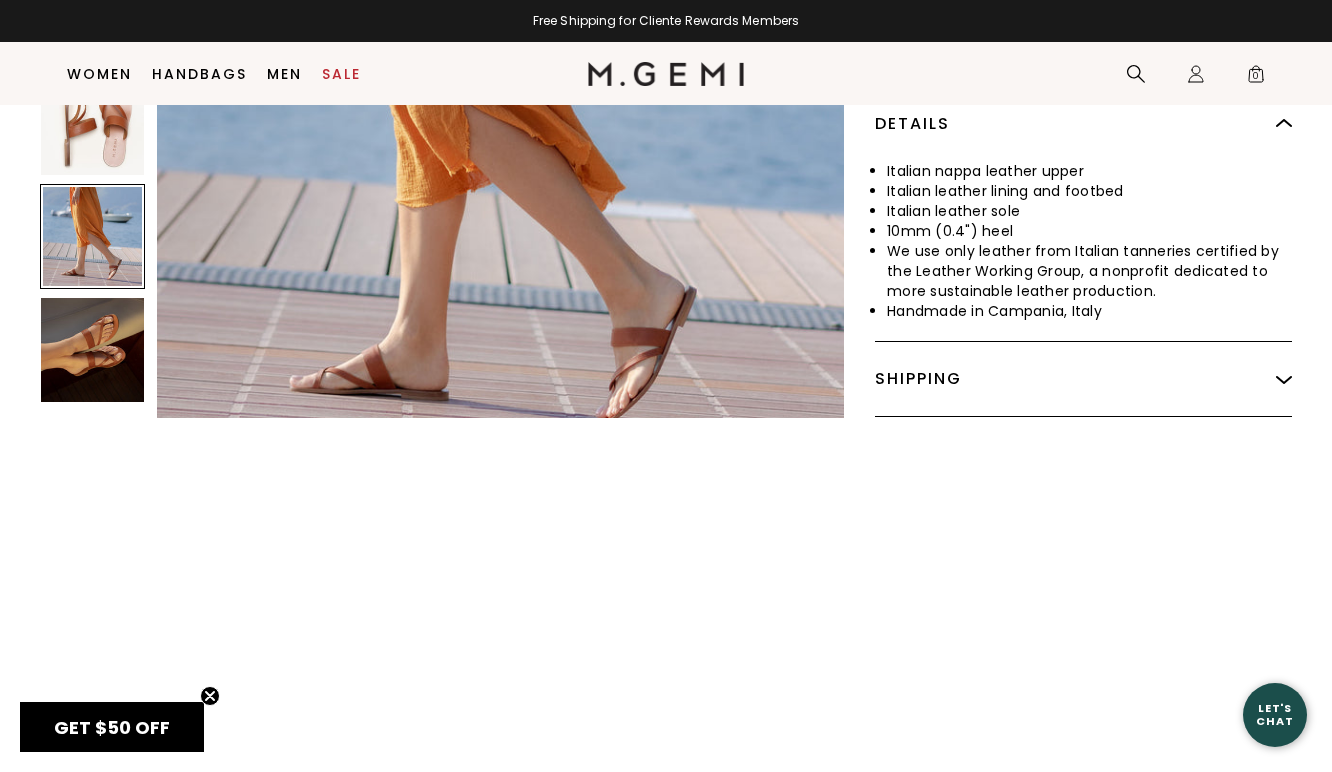 click at bounding box center (92, 349) 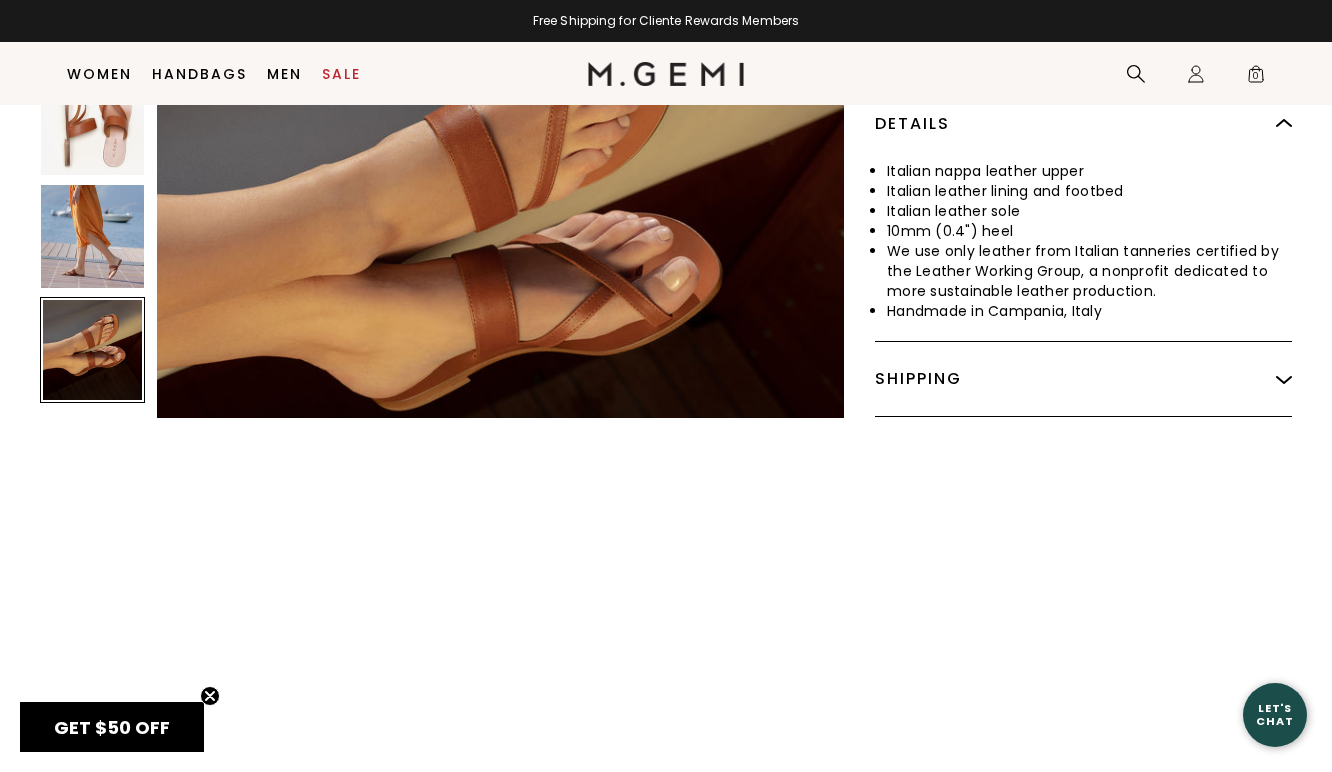 scroll, scrollTop: 3459, scrollLeft: 0, axis: vertical 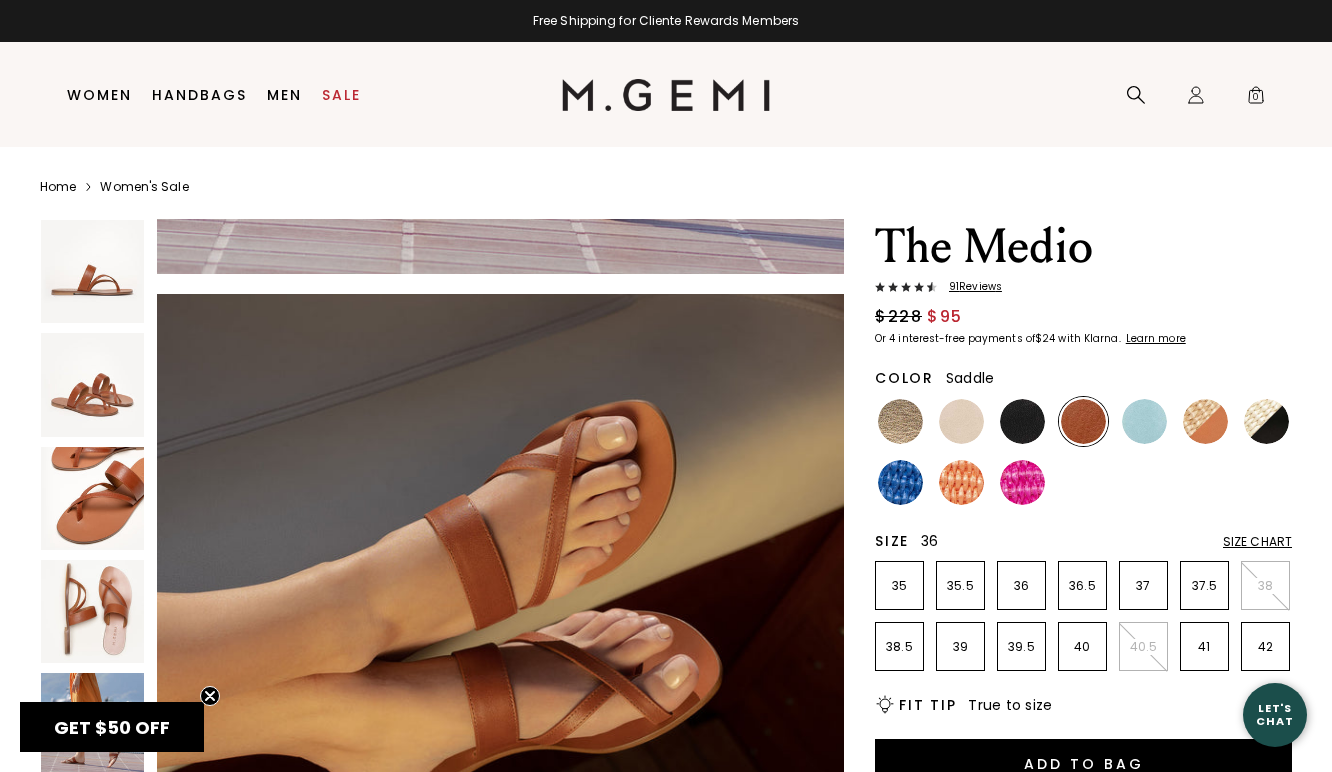 click on "36" at bounding box center (1021, 586) 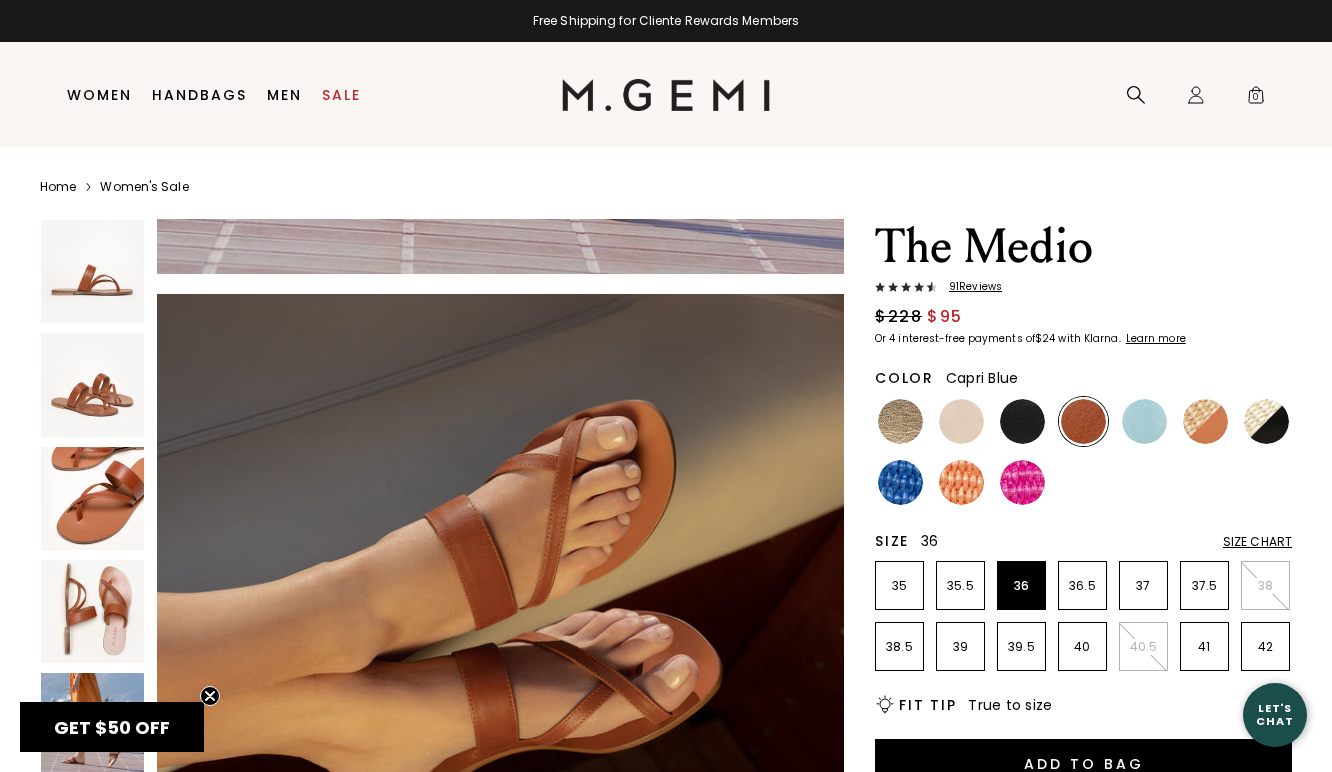 click at bounding box center [1144, 421] 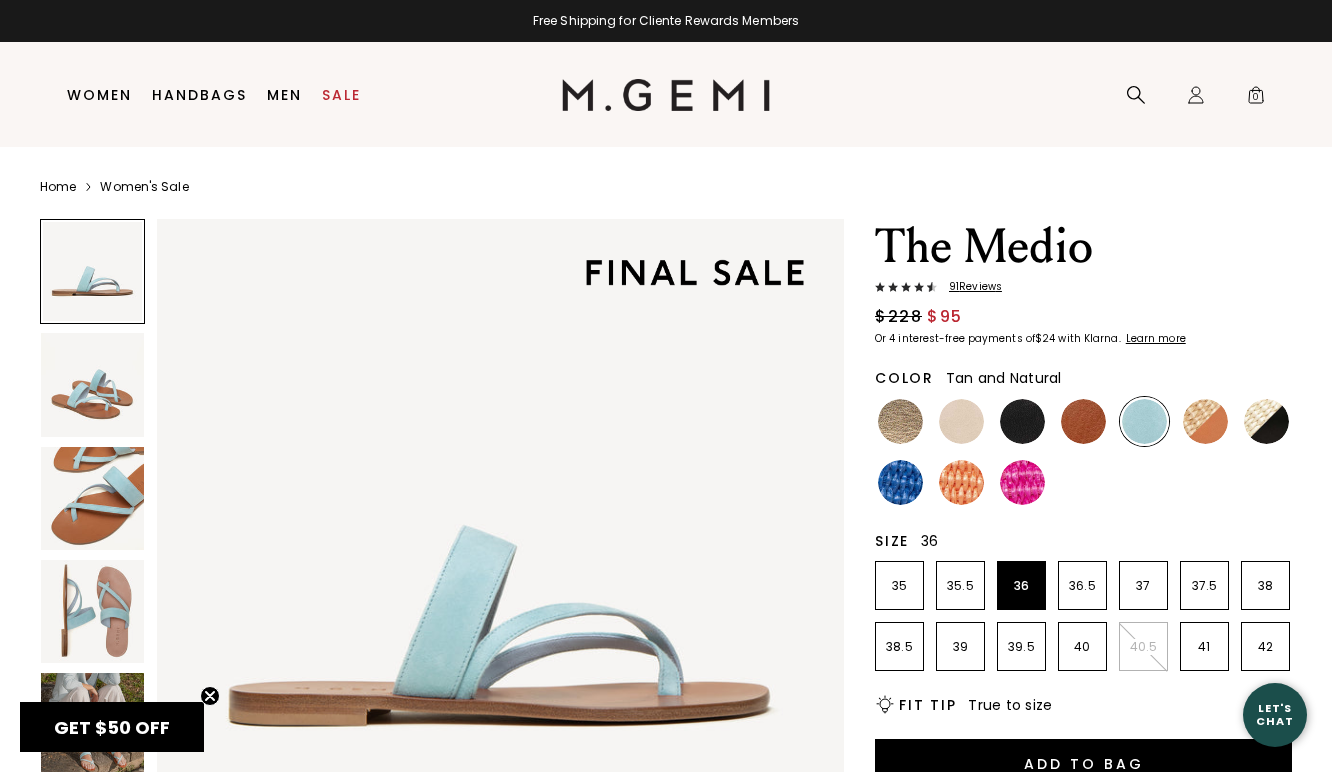 click at bounding box center [1205, 421] 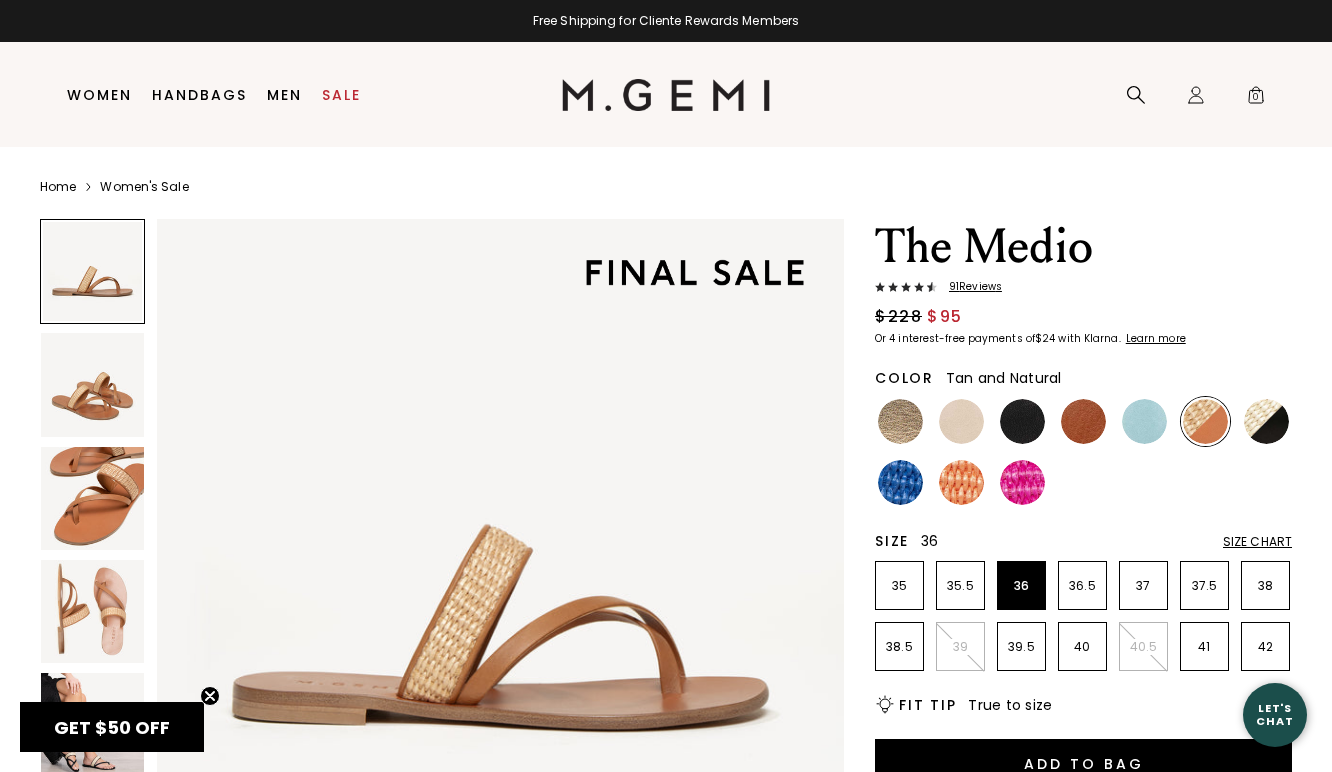 click at bounding box center (92, 611) 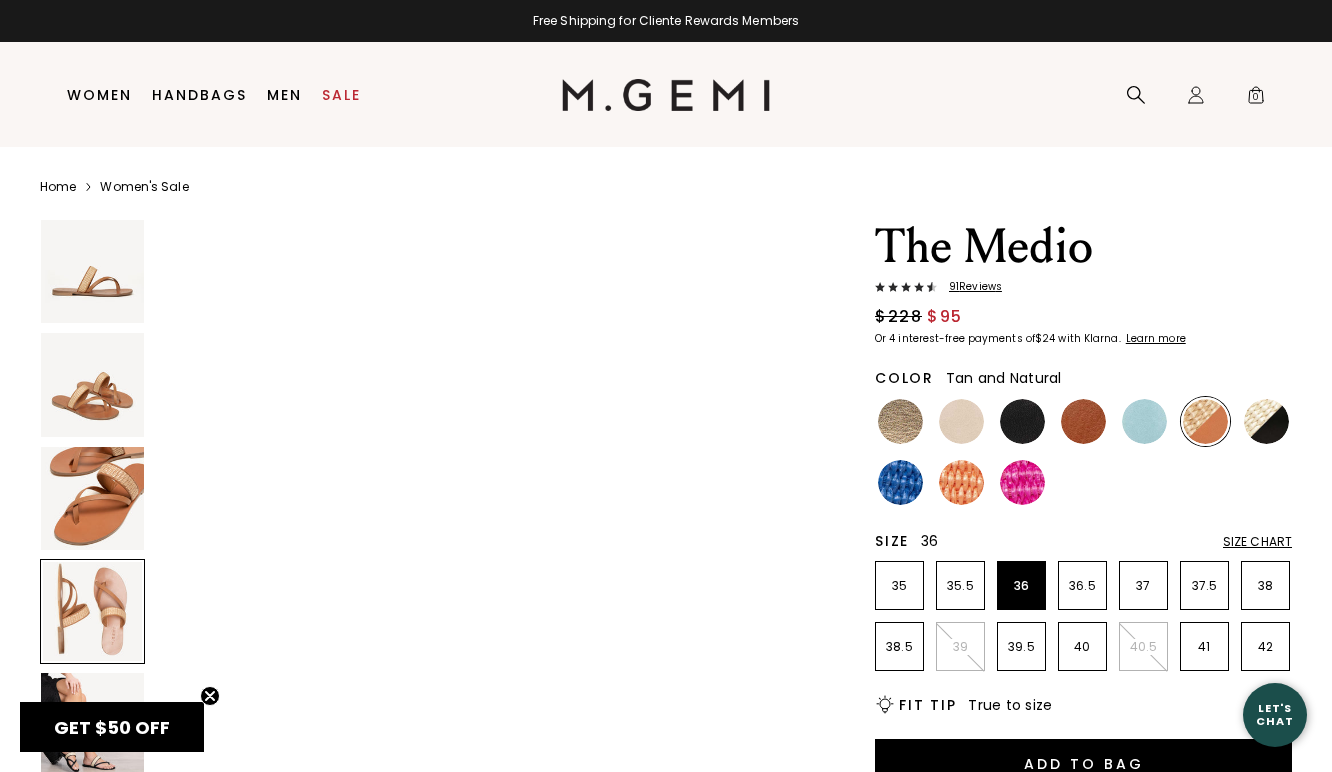 scroll, scrollTop: 2075, scrollLeft: 0, axis: vertical 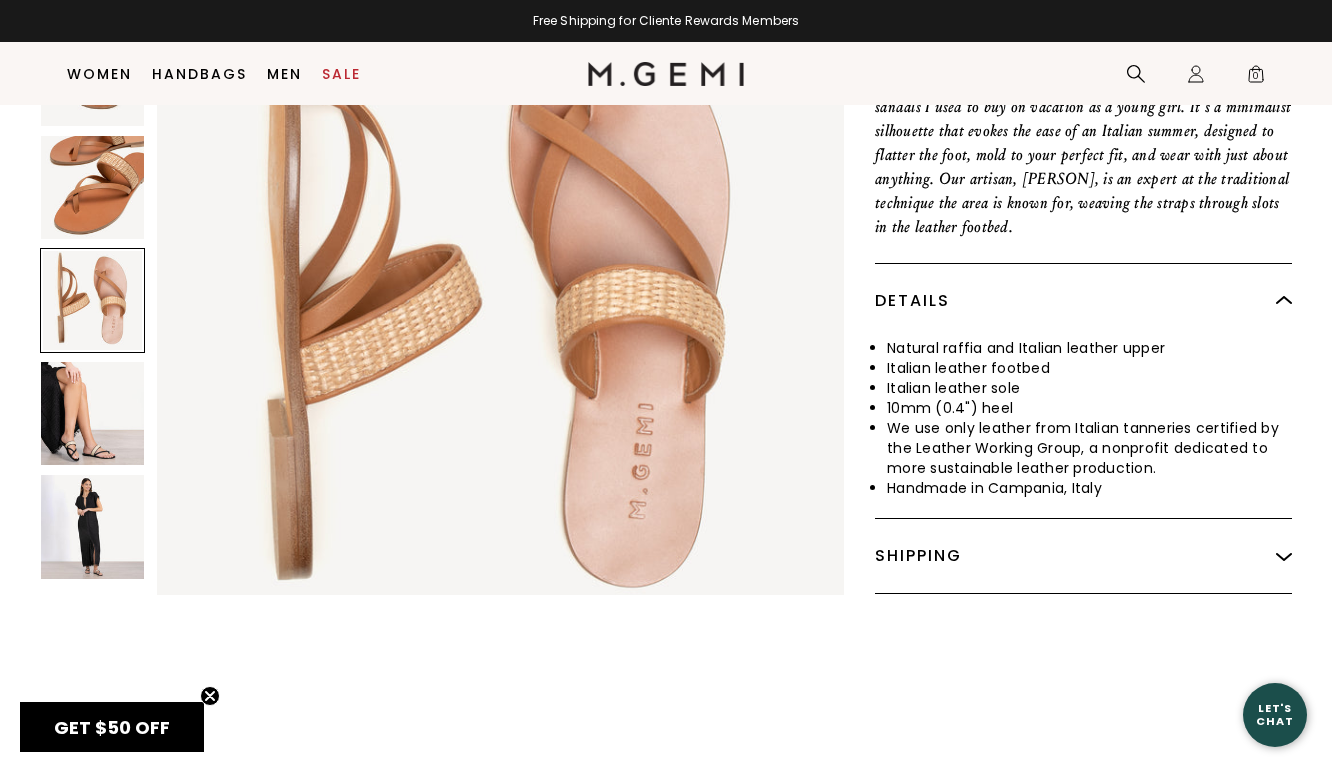 click at bounding box center (92, 526) 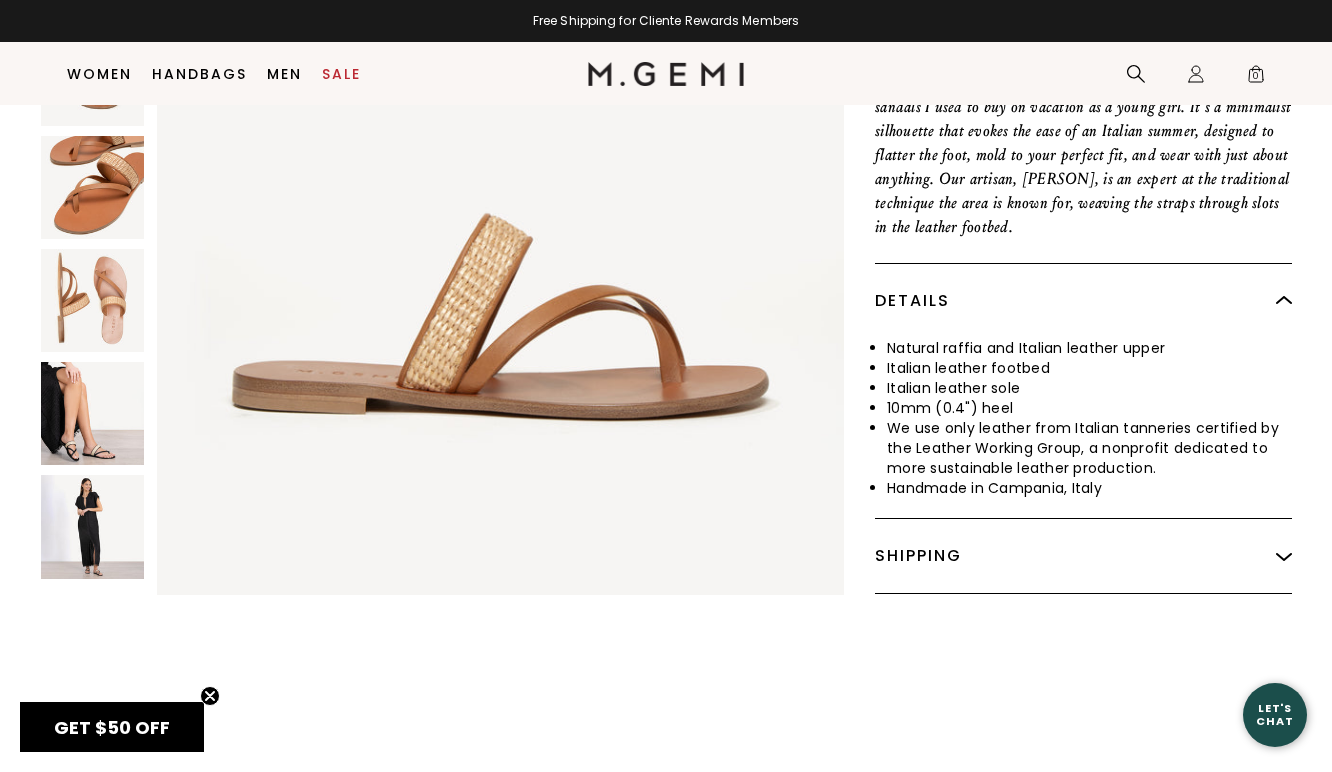 scroll, scrollTop: 0, scrollLeft: 0, axis: both 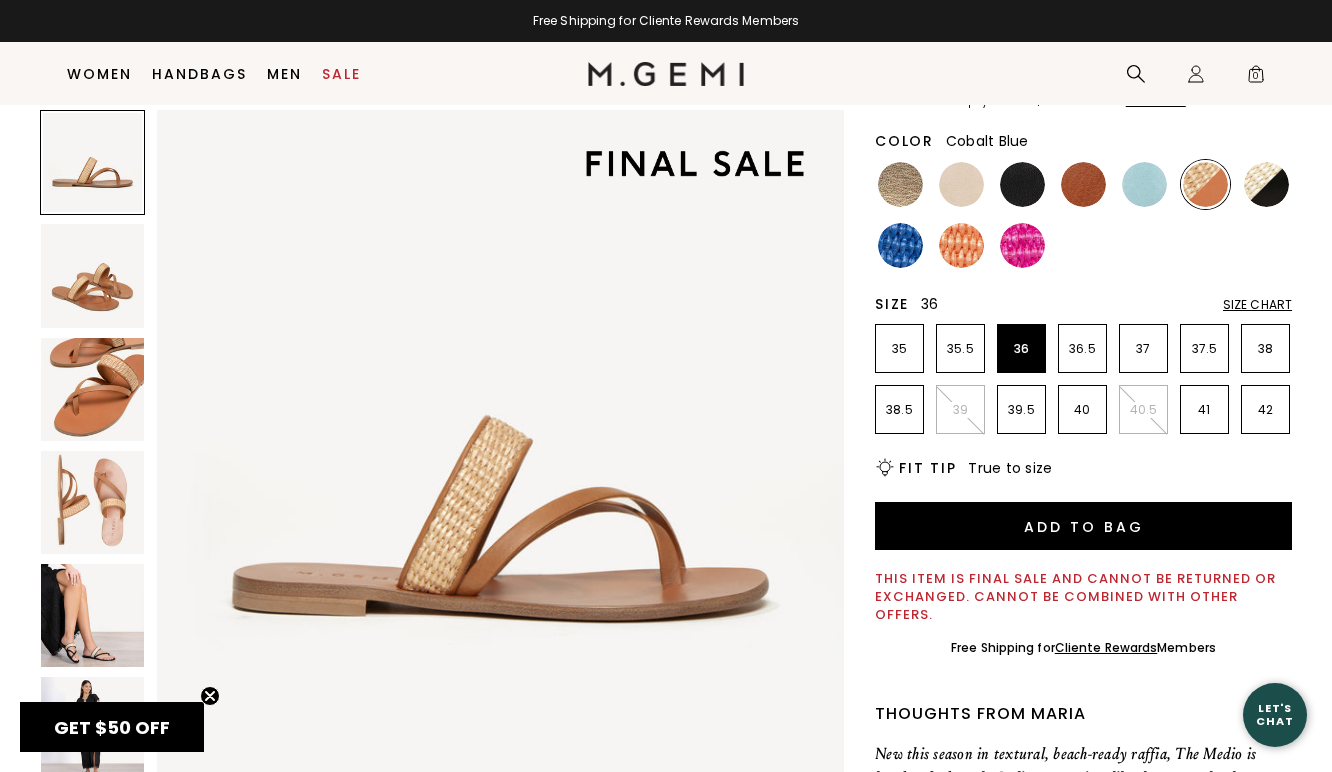 click at bounding box center (900, 245) 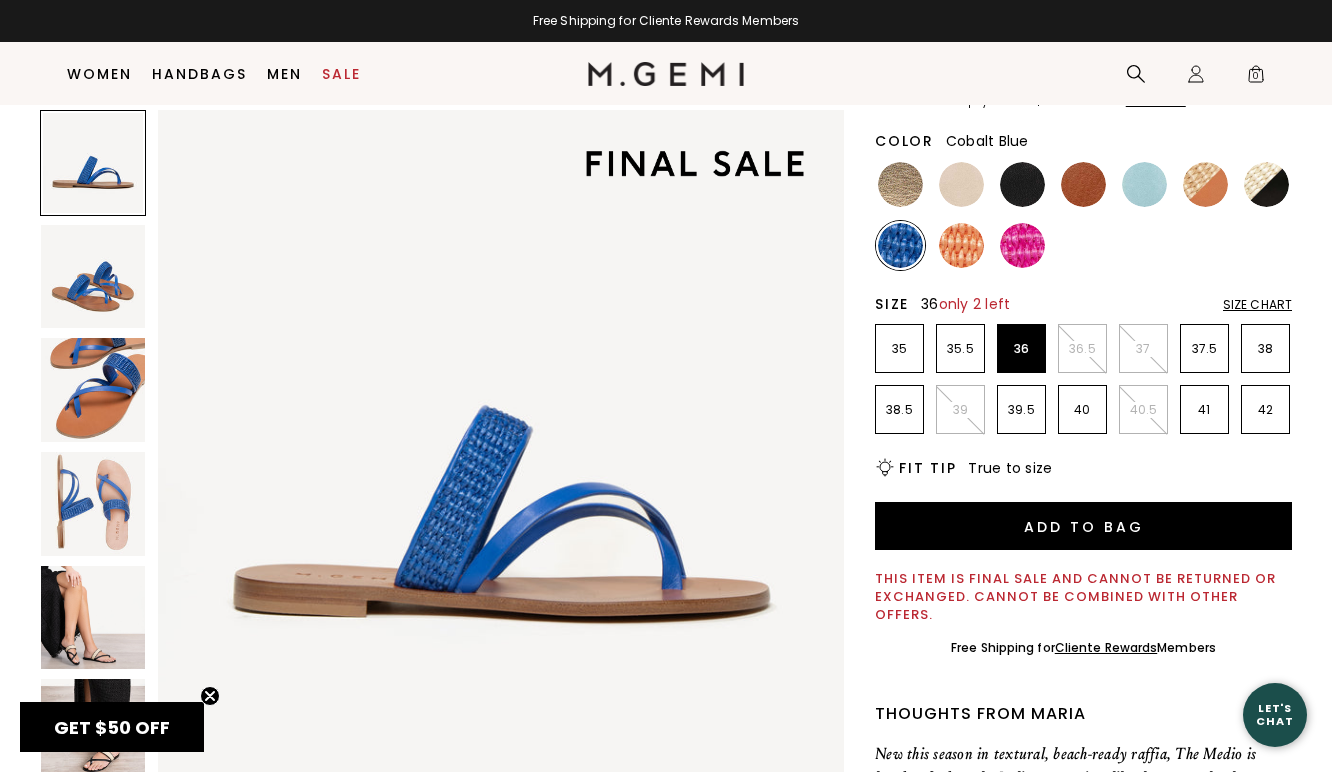 scroll, scrollTop: 0, scrollLeft: 0, axis: both 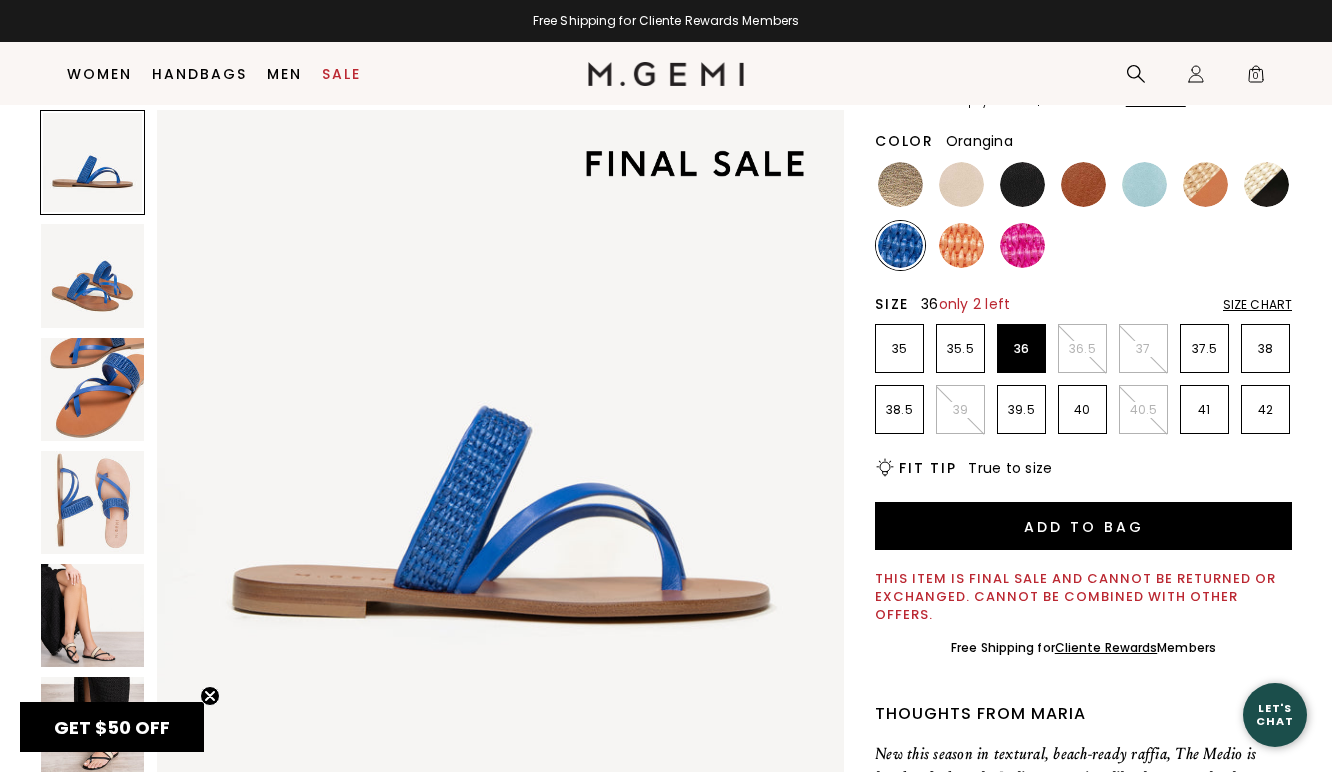 click at bounding box center (961, 245) 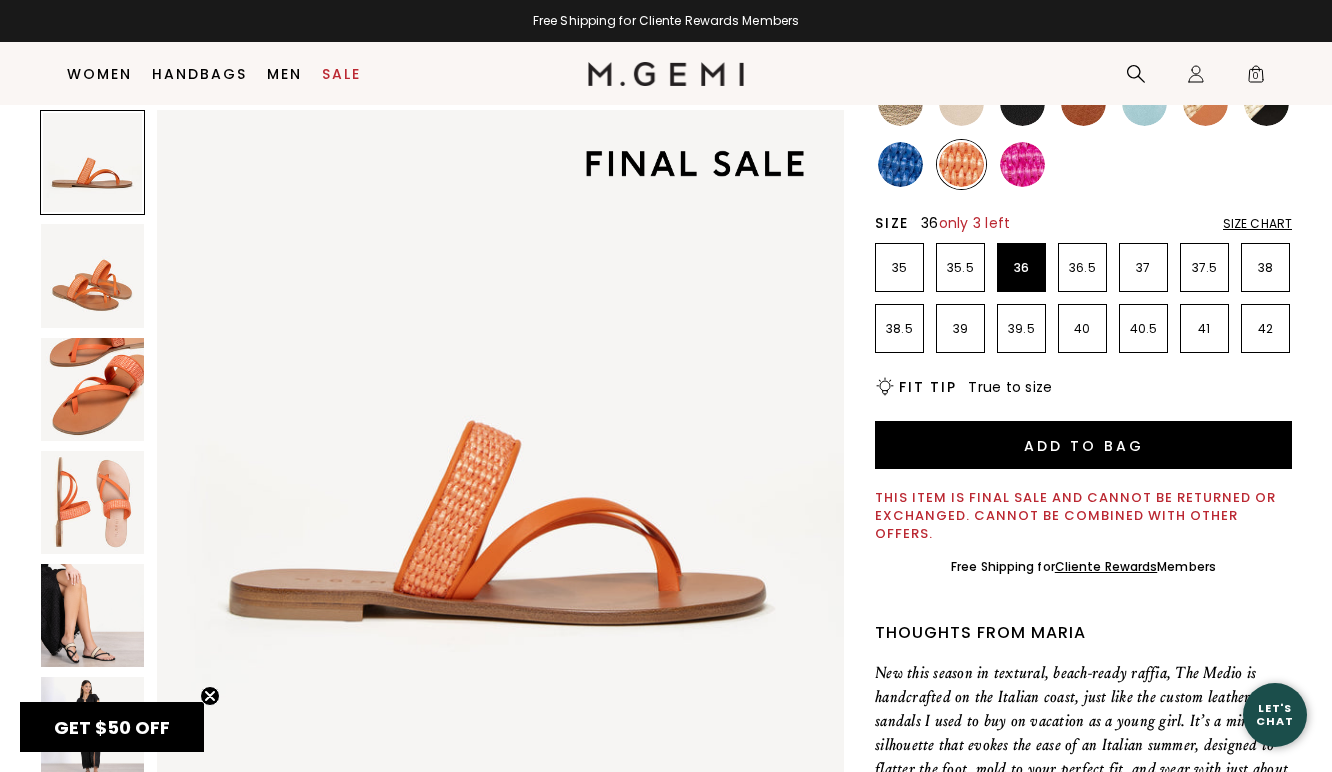 scroll, scrollTop: 280, scrollLeft: 0, axis: vertical 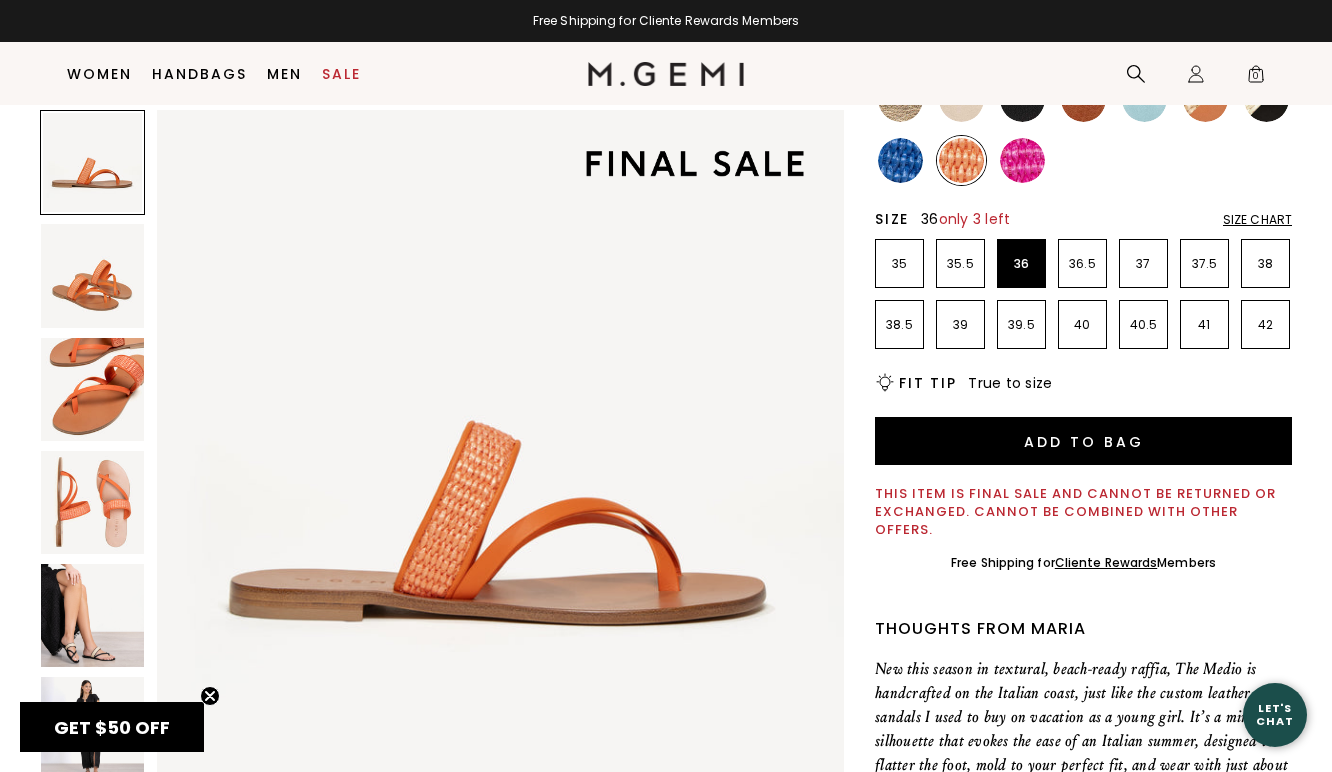 click at bounding box center [1022, 160] 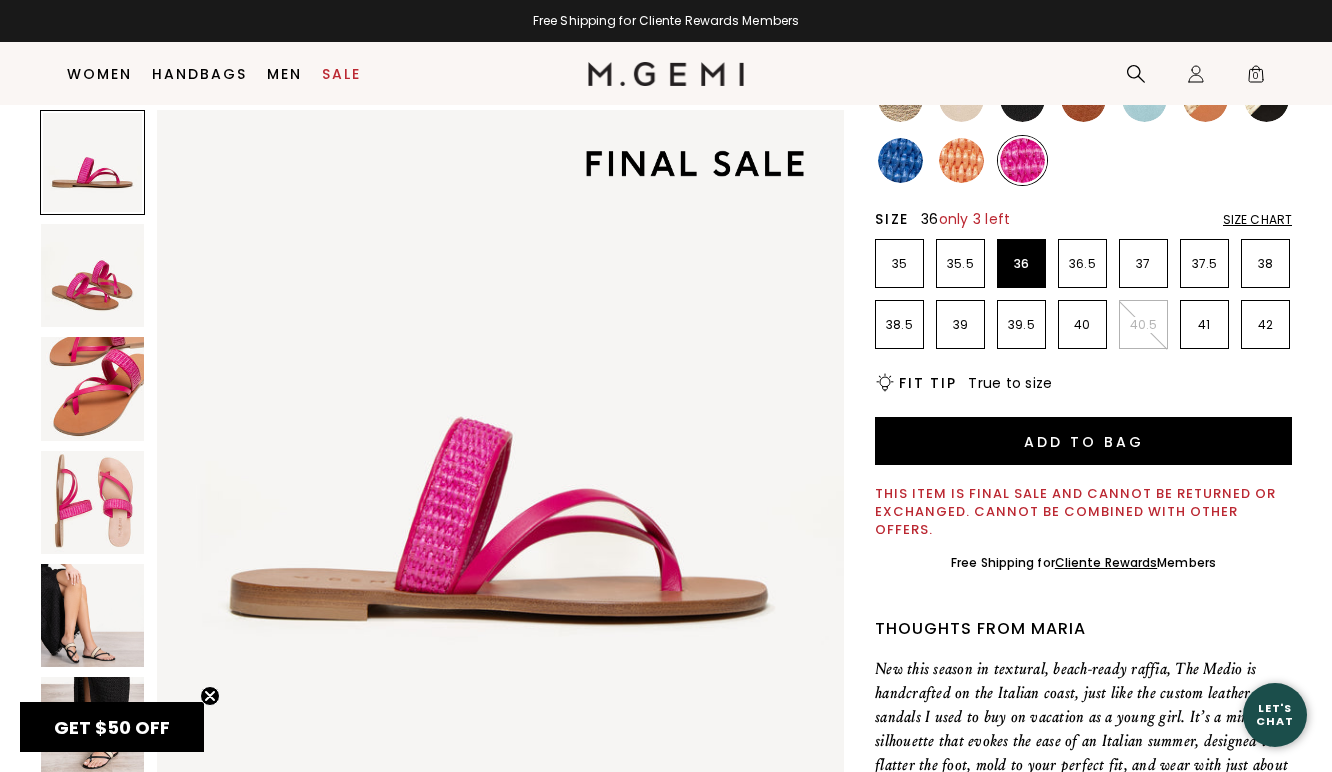 scroll, scrollTop: 0, scrollLeft: 0, axis: both 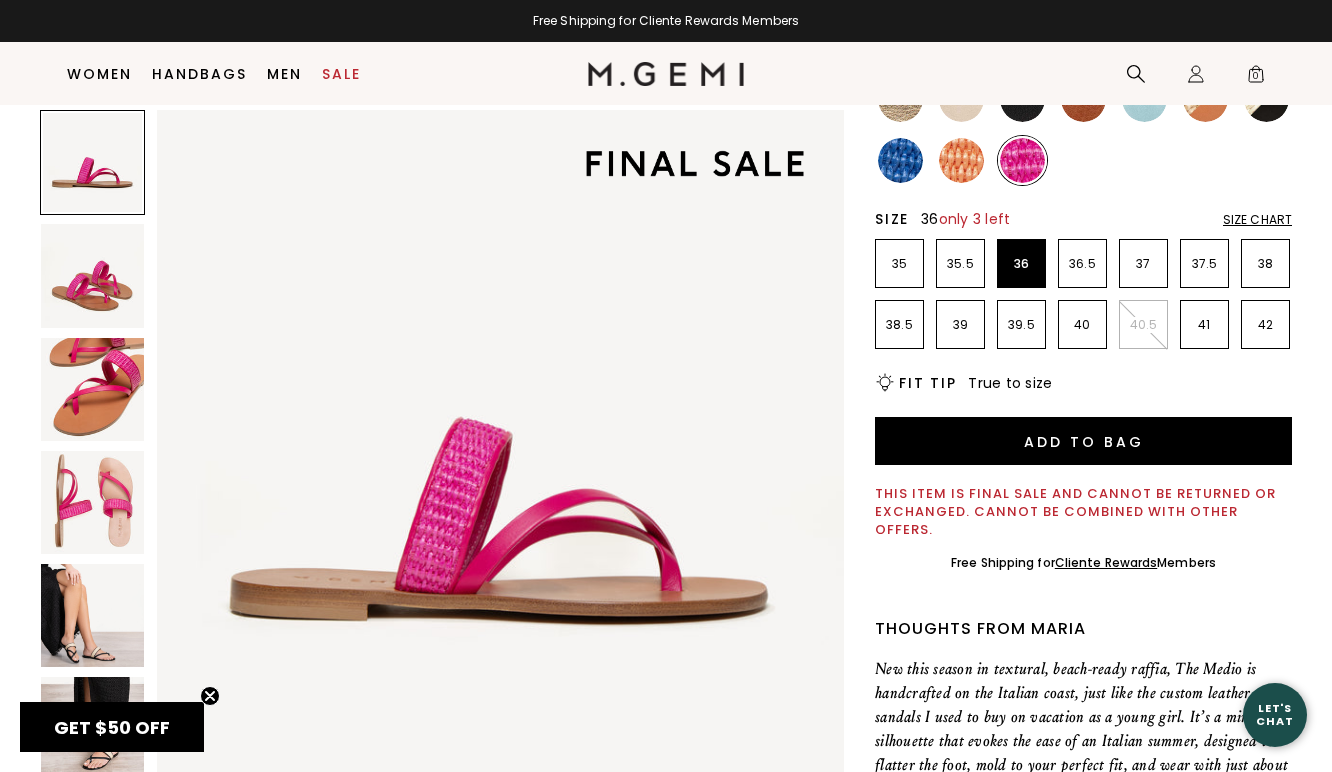 click at bounding box center [900, 160] 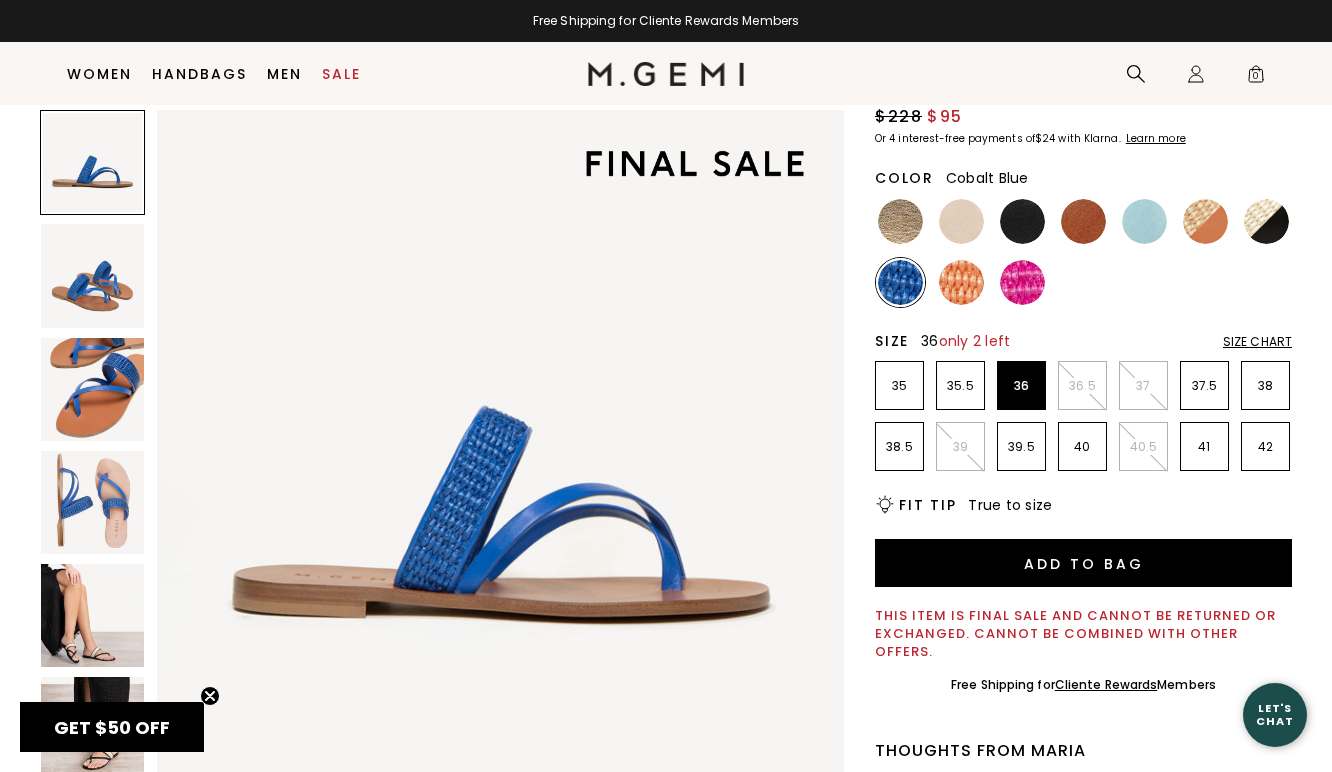 scroll, scrollTop: 156, scrollLeft: 0, axis: vertical 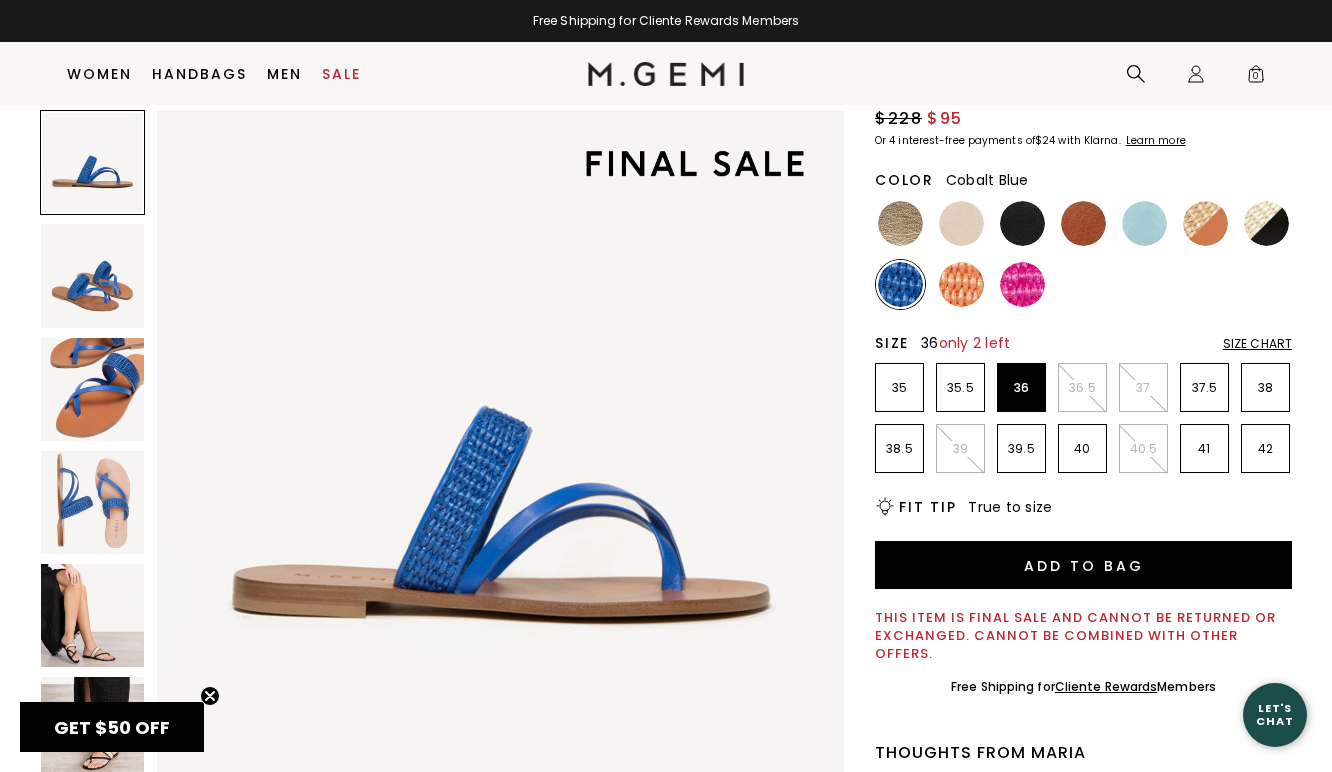 click at bounding box center [92, 389] 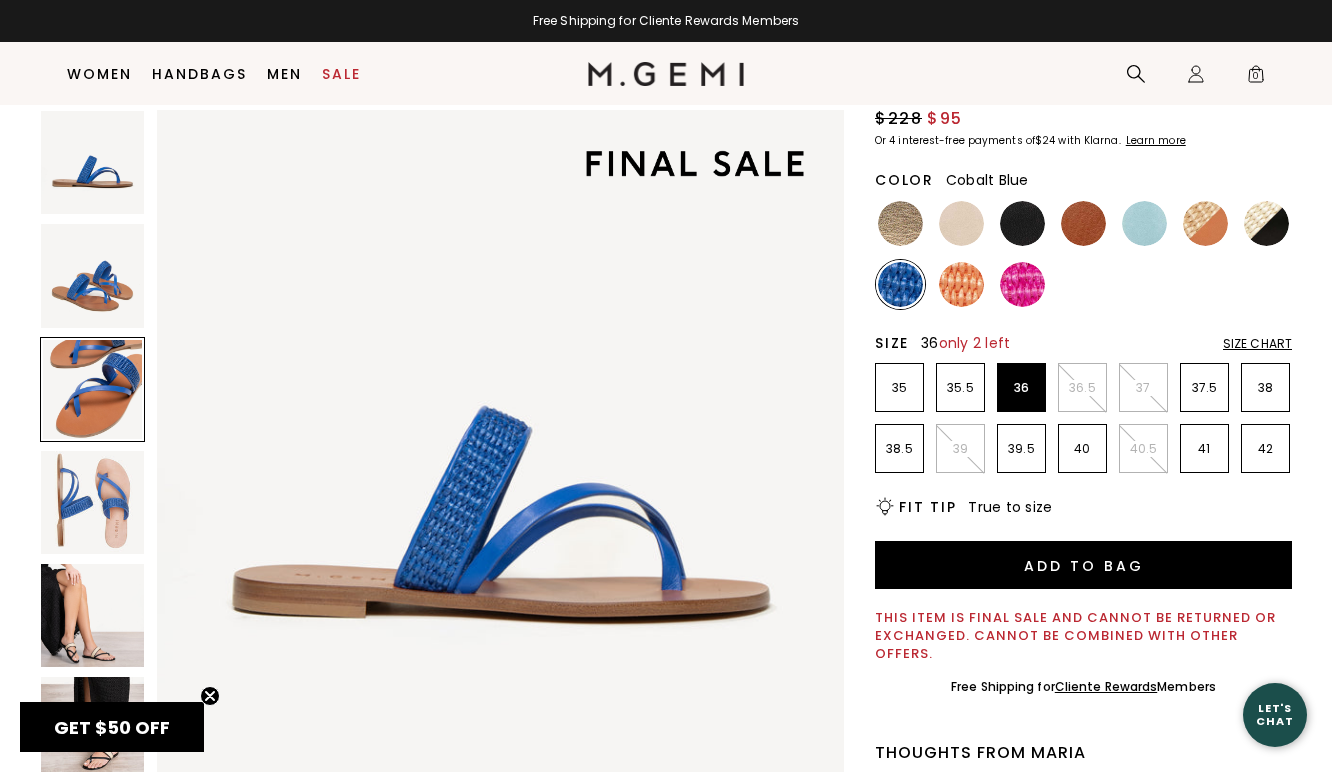 scroll, scrollTop: 1383, scrollLeft: 0, axis: vertical 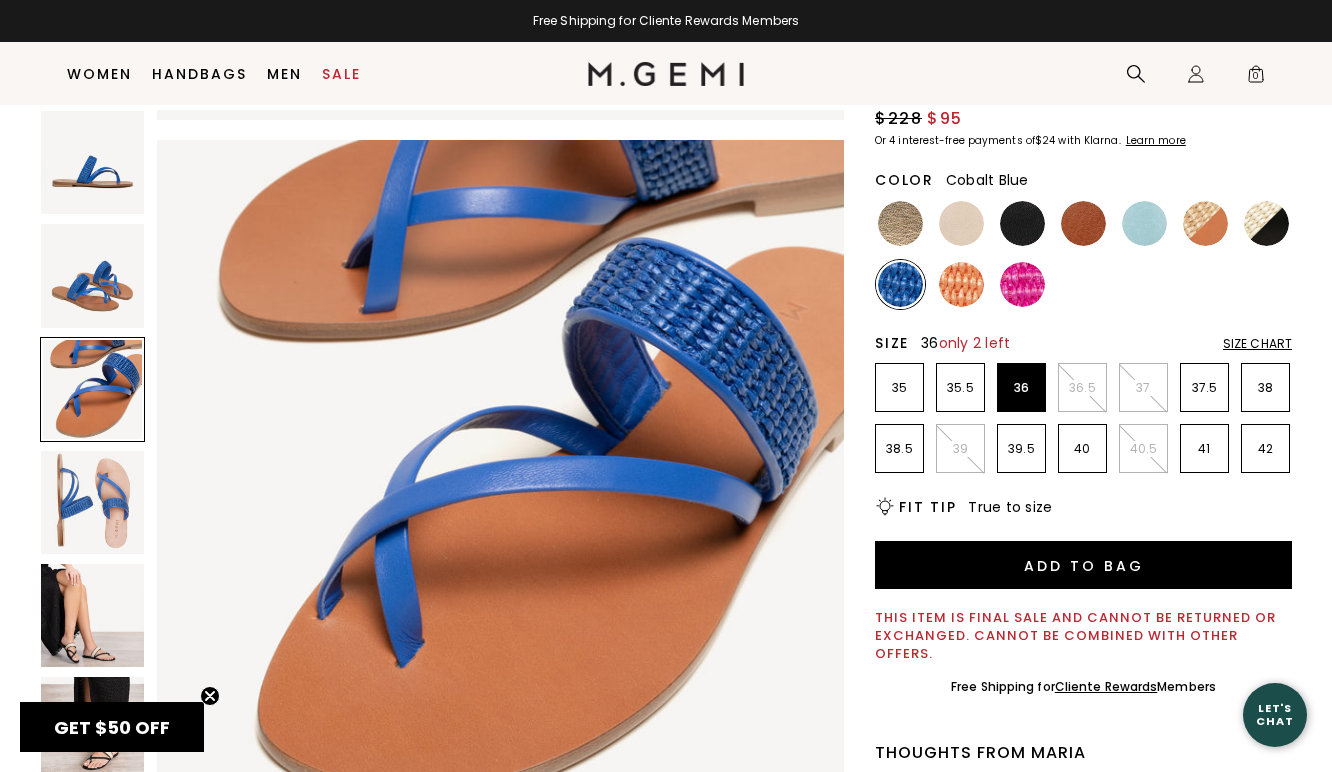 click at bounding box center [92, 275] 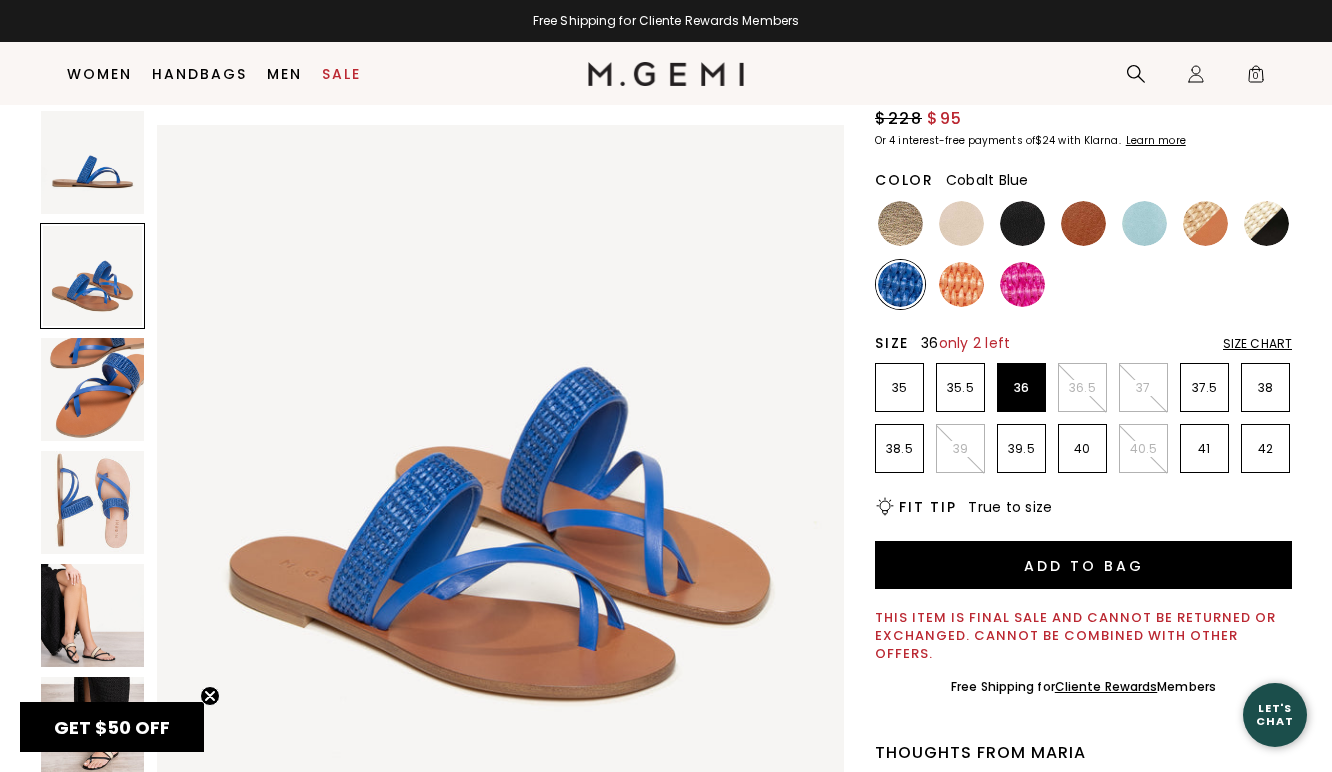 click at bounding box center [92, 502] 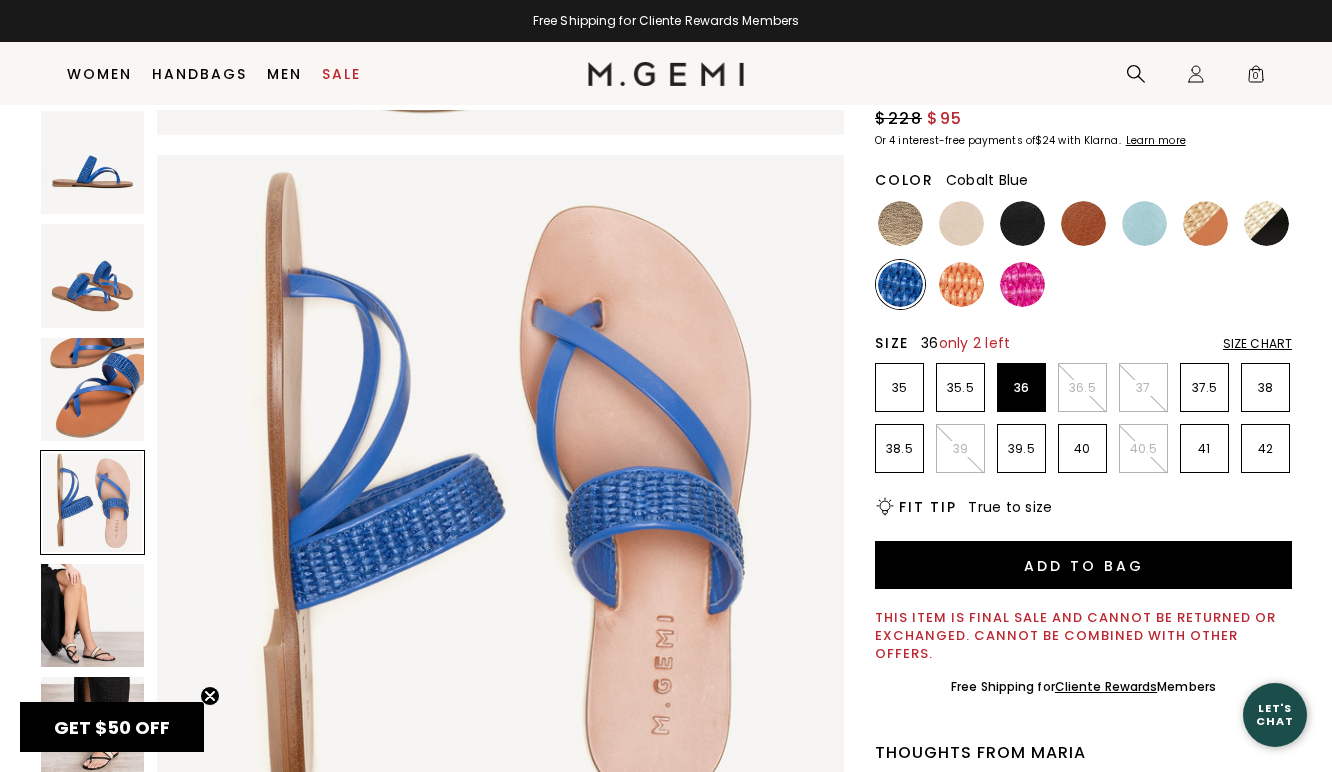 click at bounding box center (92, 615) 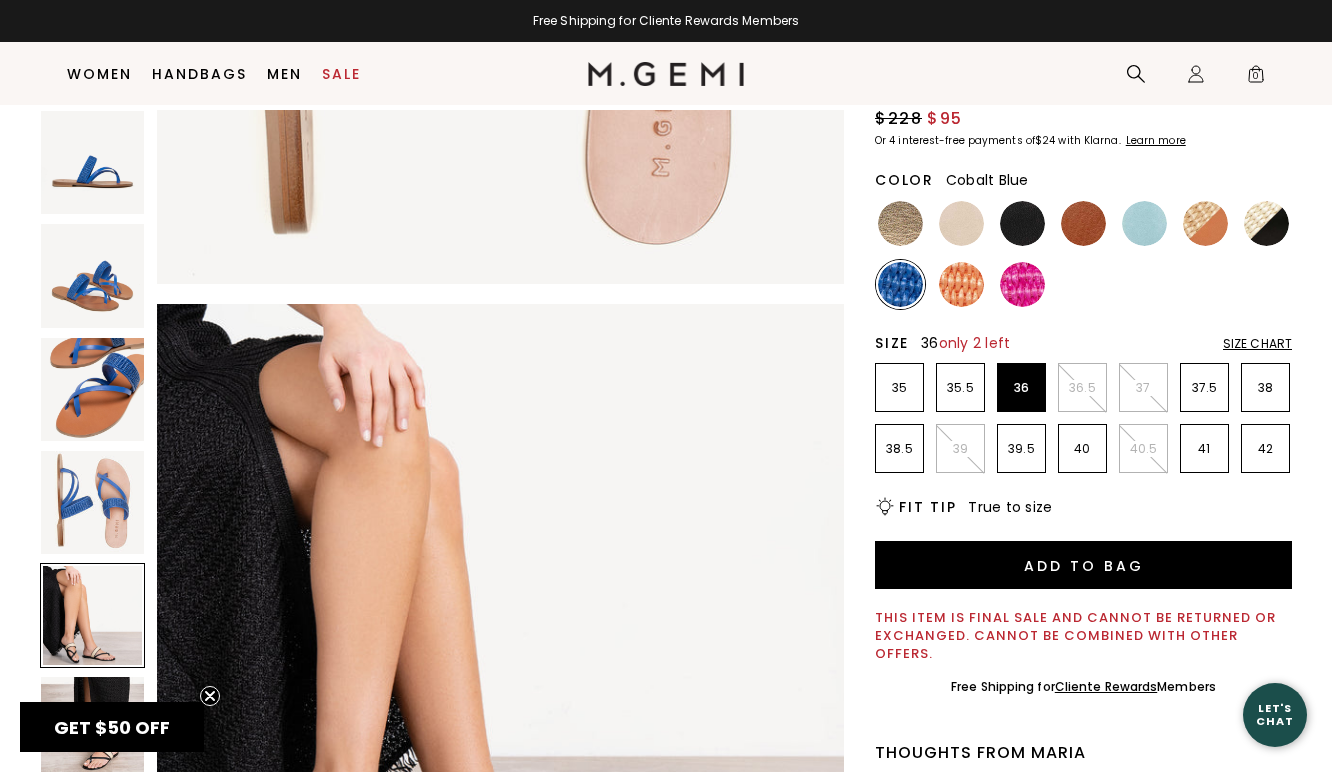 scroll, scrollTop: 2767, scrollLeft: 0, axis: vertical 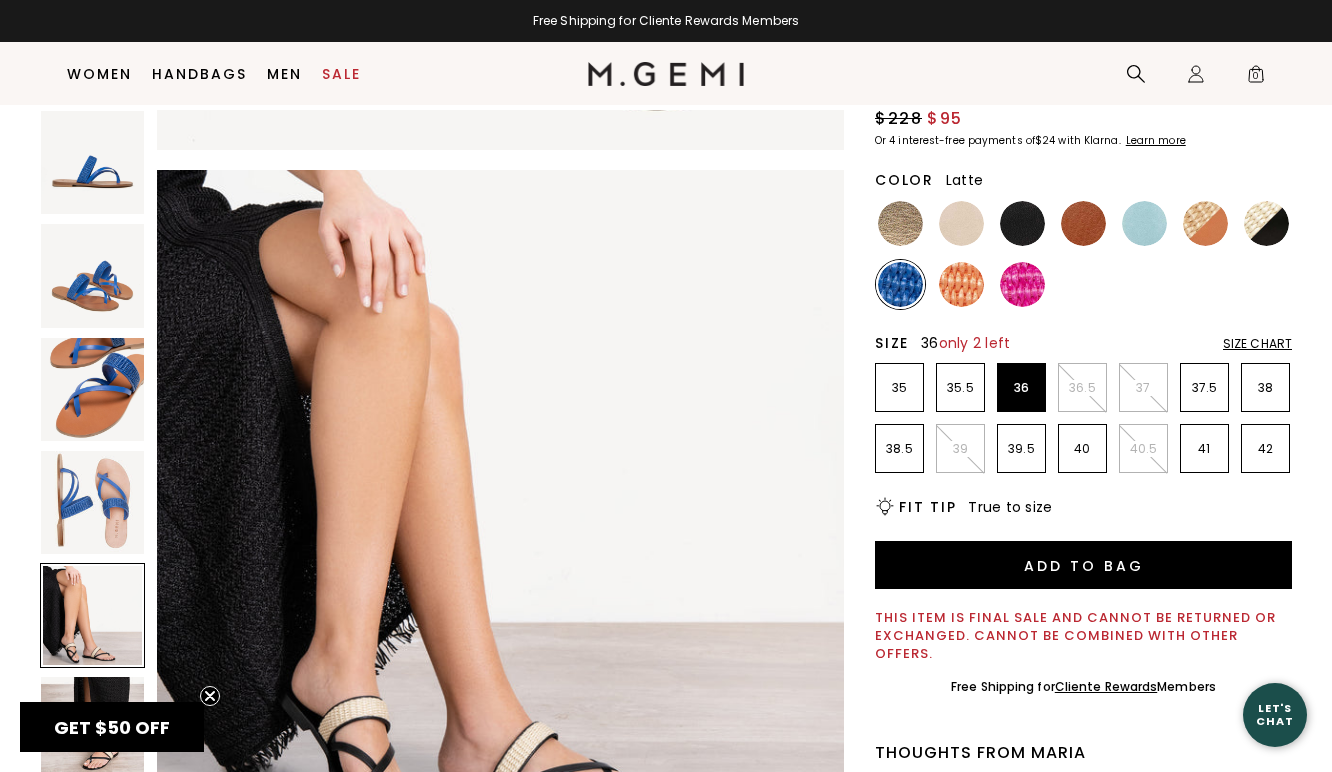 click at bounding box center (961, 223) 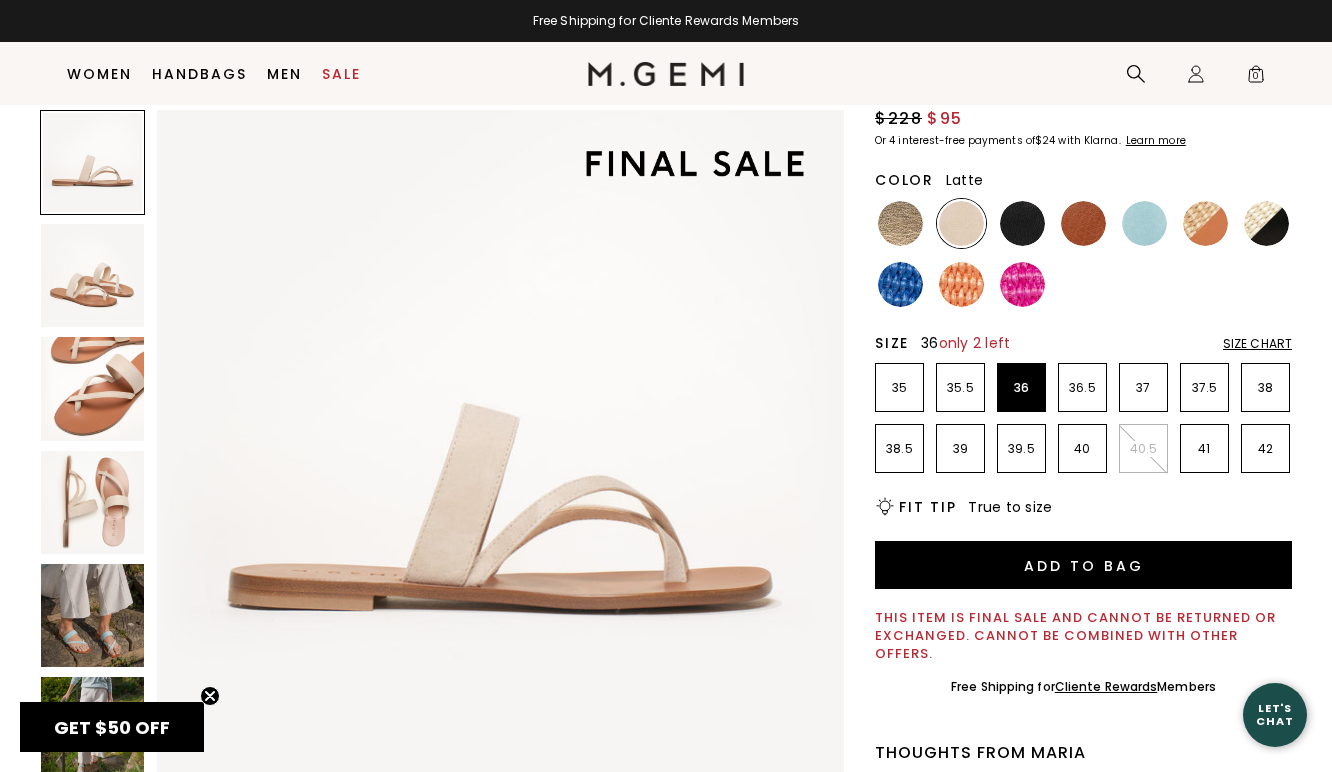 scroll, scrollTop: 0, scrollLeft: 0, axis: both 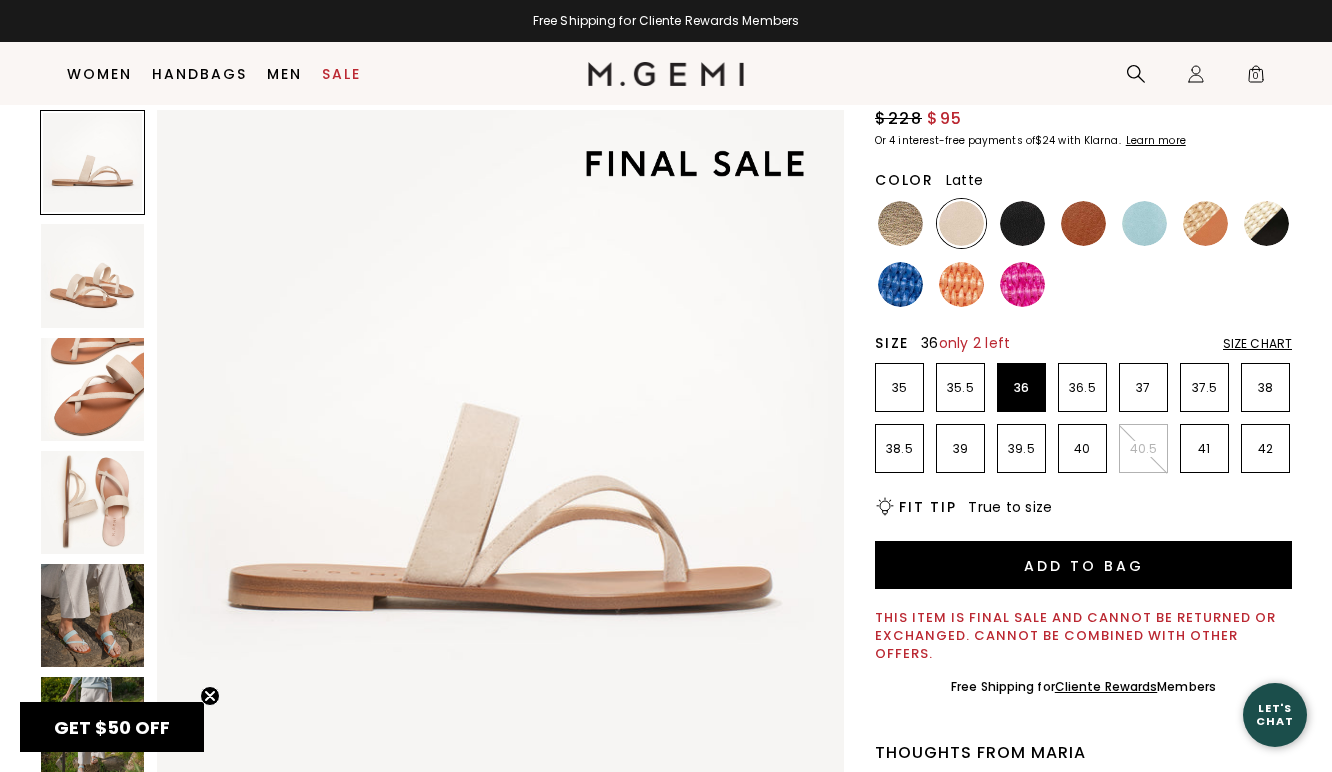 click at bounding box center [92, 389] 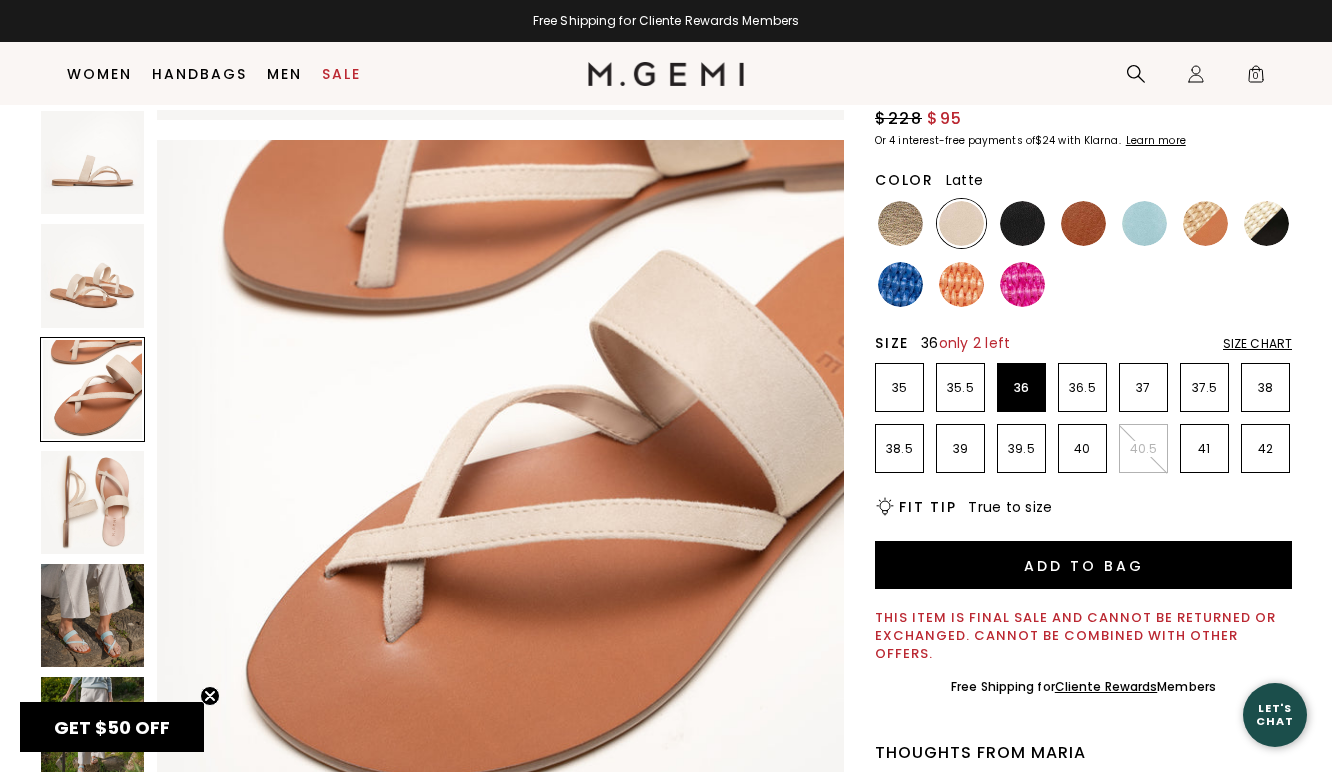 click at bounding box center [92, 275] 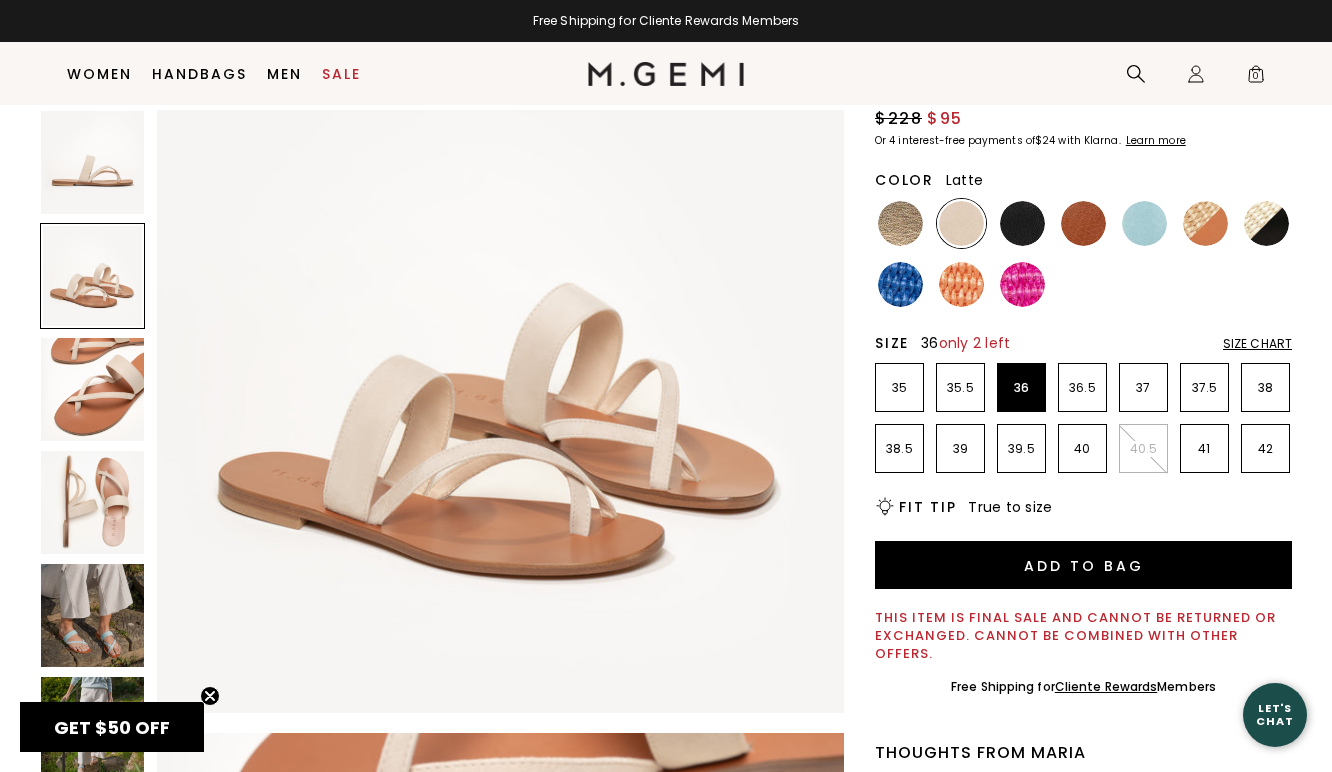 scroll, scrollTop: 692, scrollLeft: 0, axis: vertical 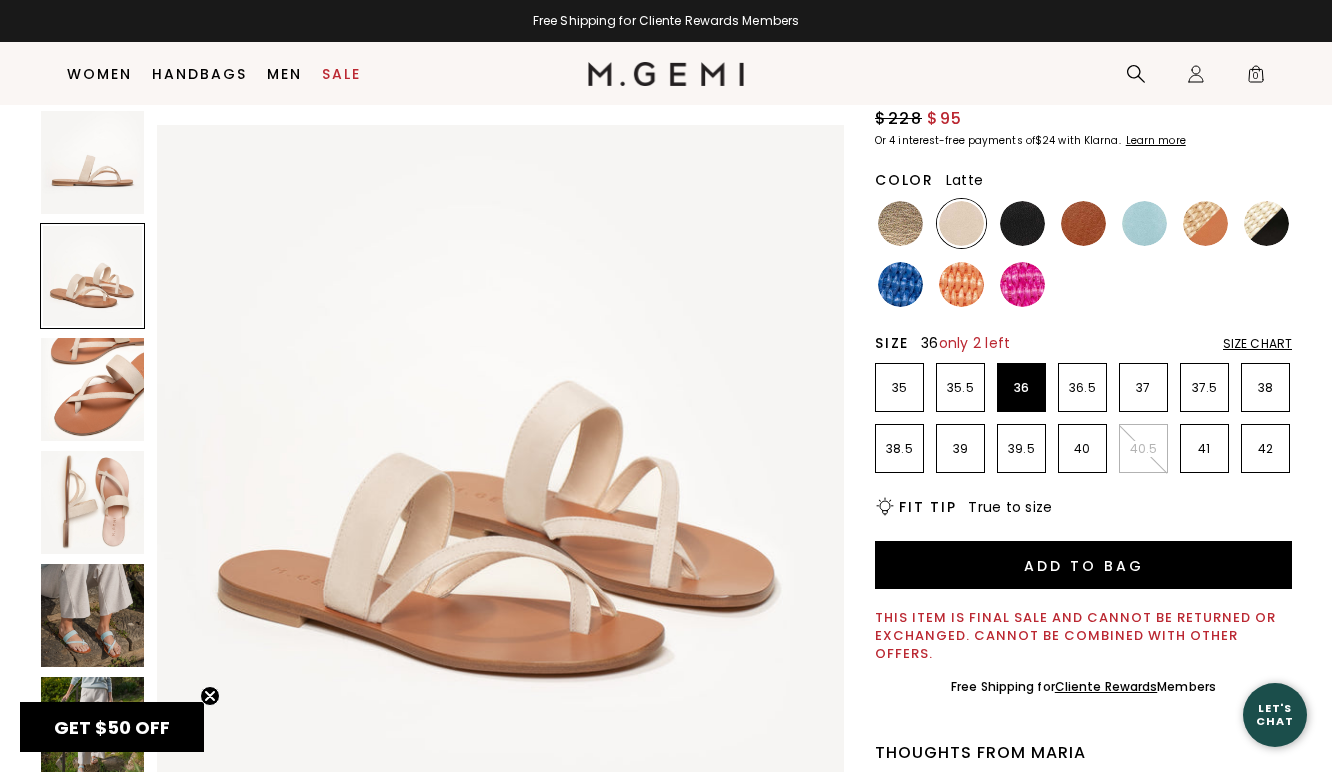 click at bounding box center [92, 162] 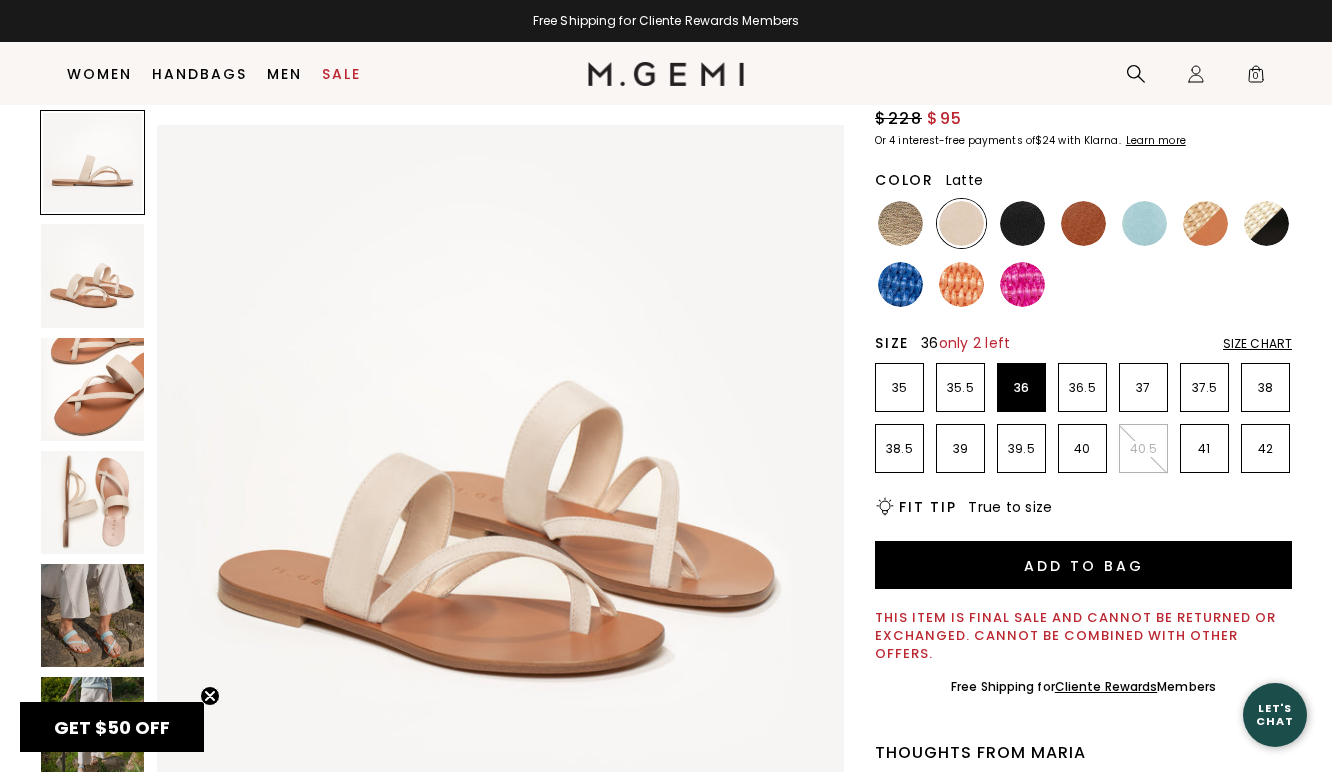 scroll, scrollTop: 0, scrollLeft: 0, axis: both 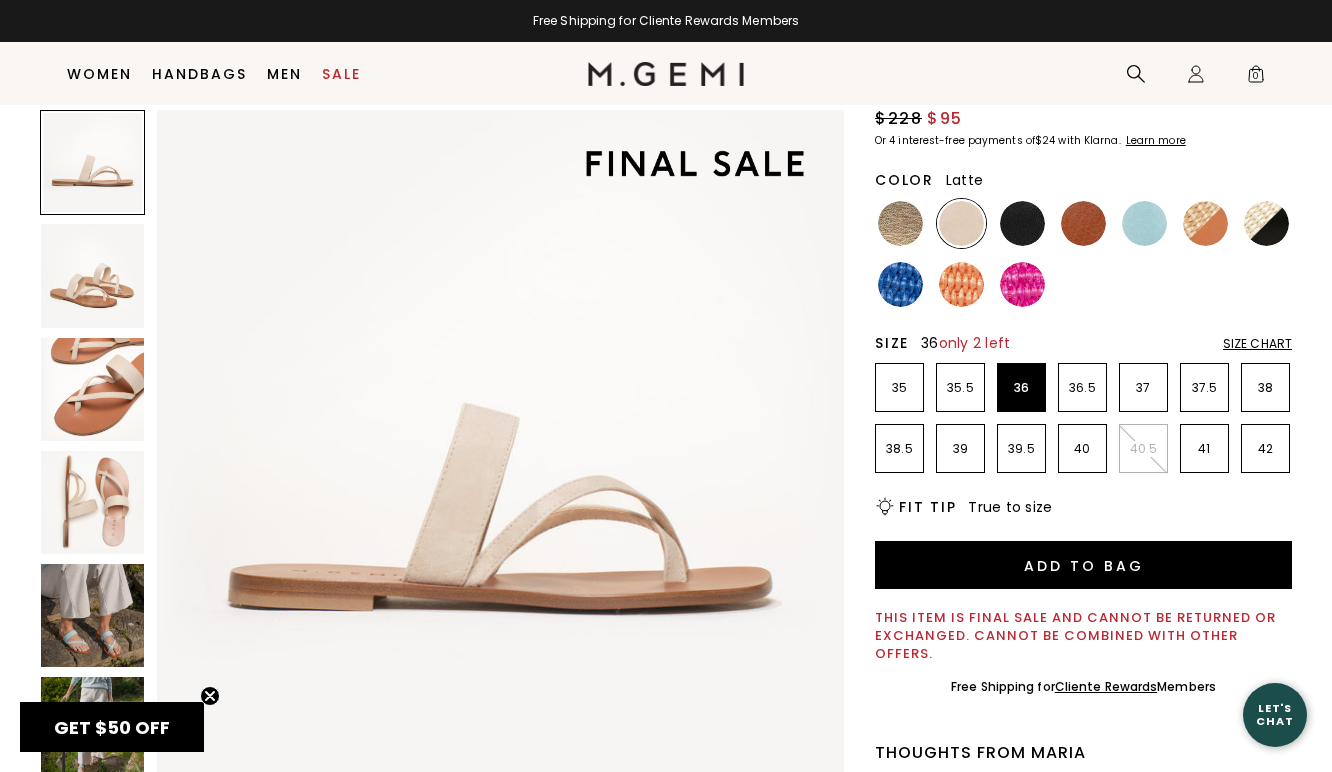 click at bounding box center [92, 389] 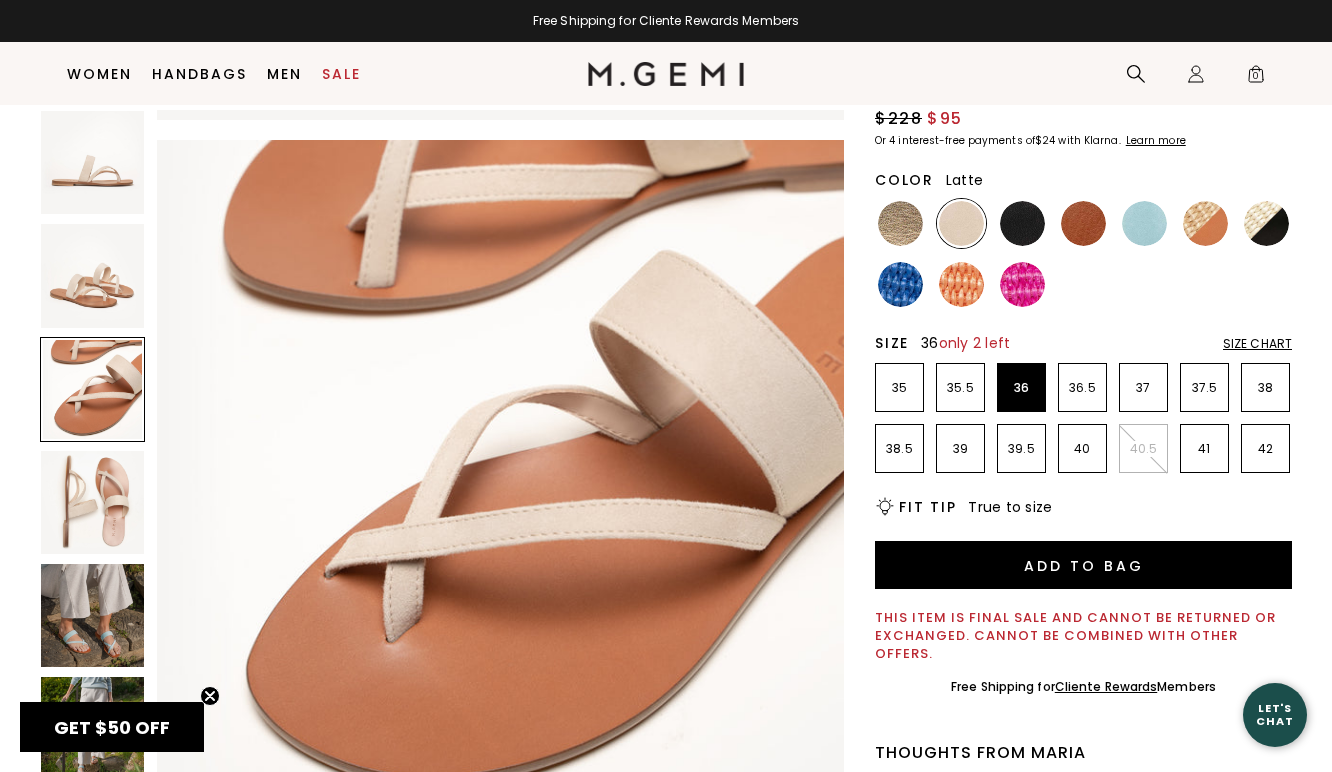 click at bounding box center [92, 502] 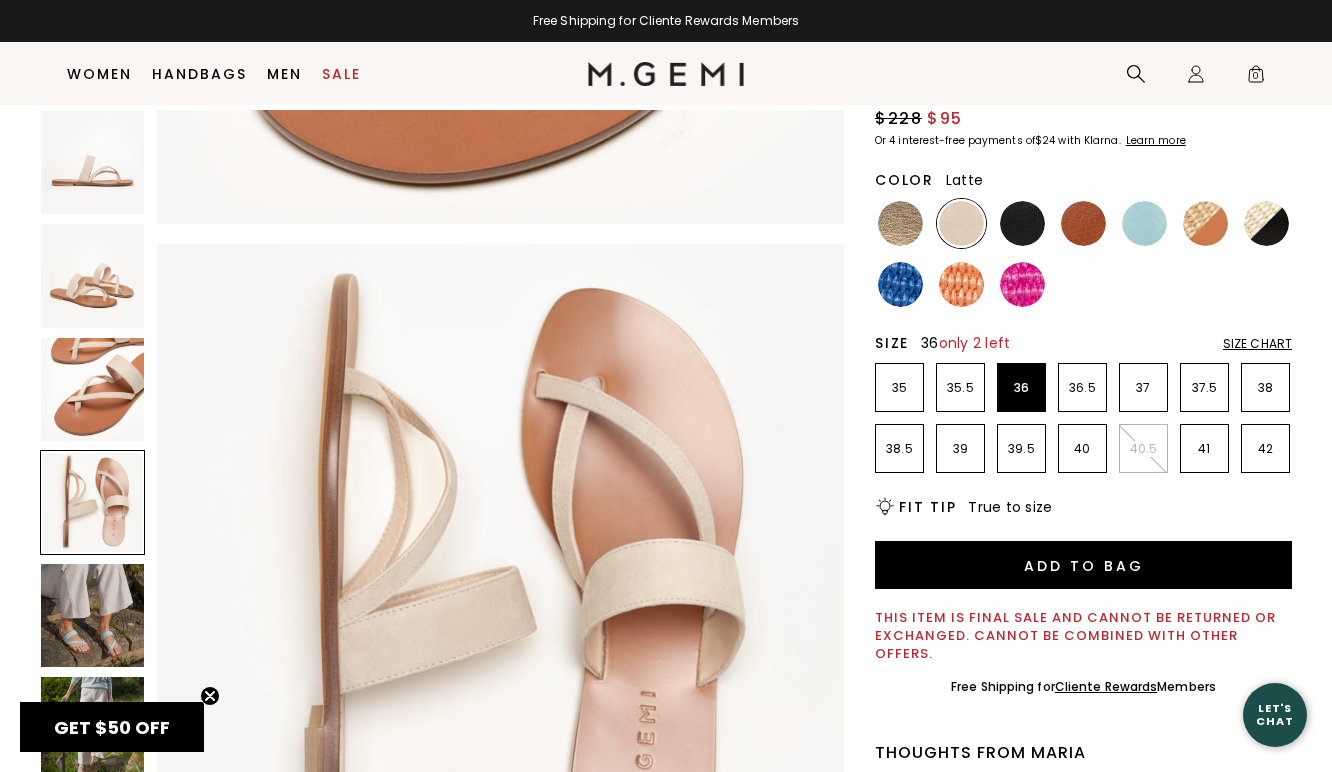 scroll, scrollTop: 2075, scrollLeft: 0, axis: vertical 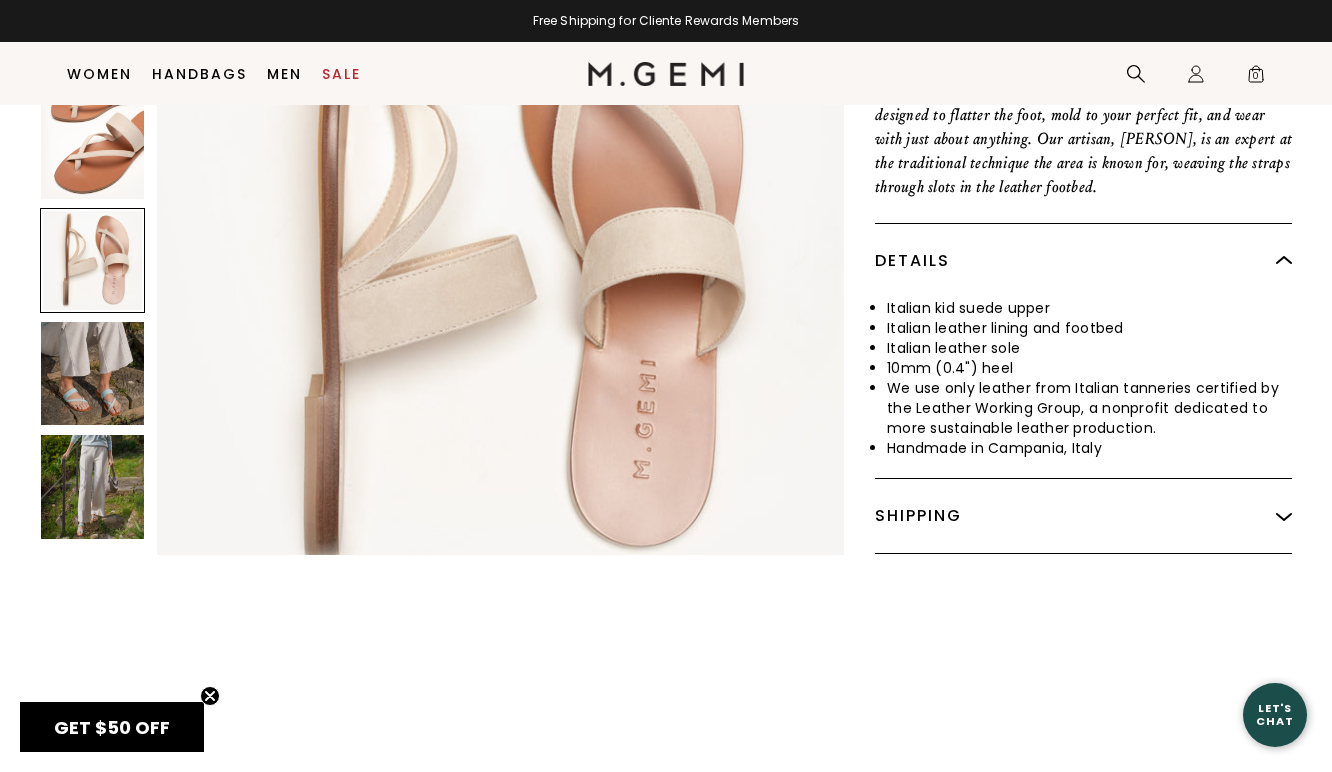 click at bounding box center [92, 486] 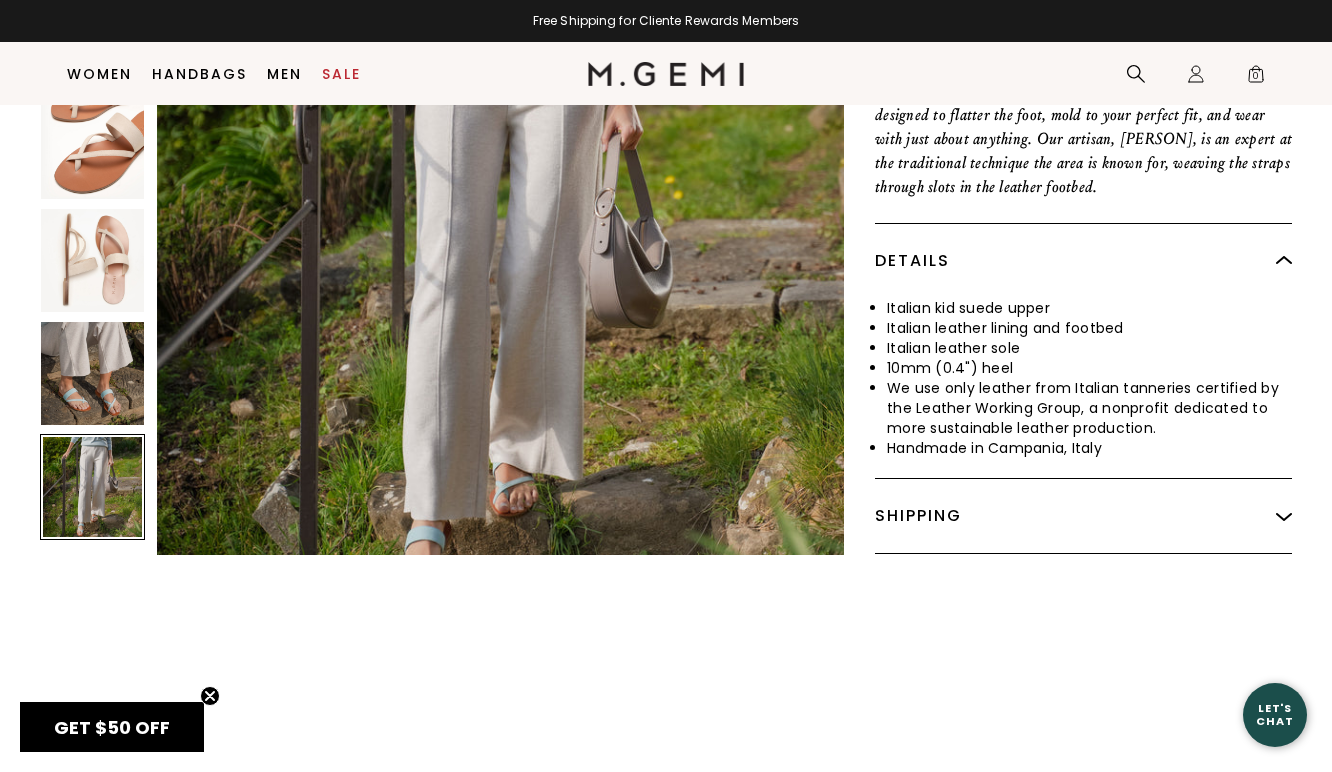 click at bounding box center (92, 373) 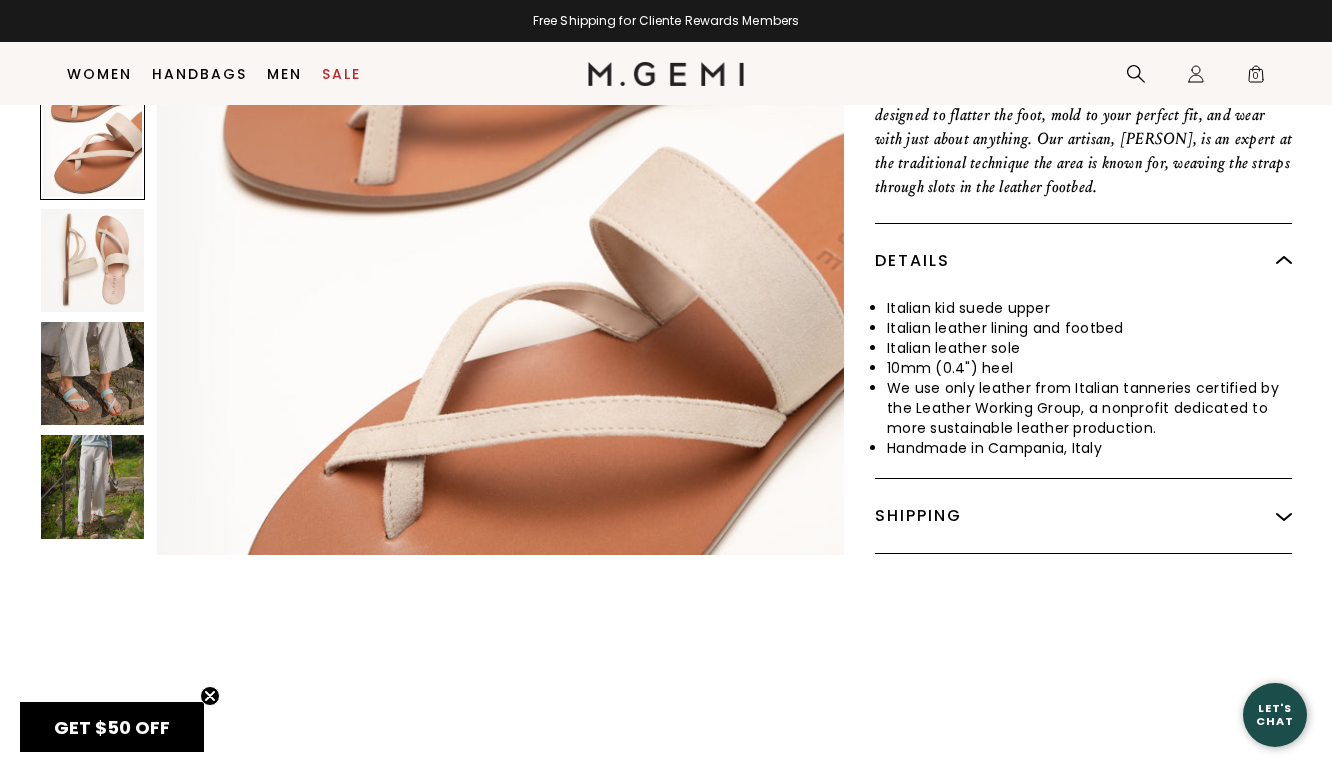 scroll, scrollTop: 1242, scrollLeft: 0, axis: vertical 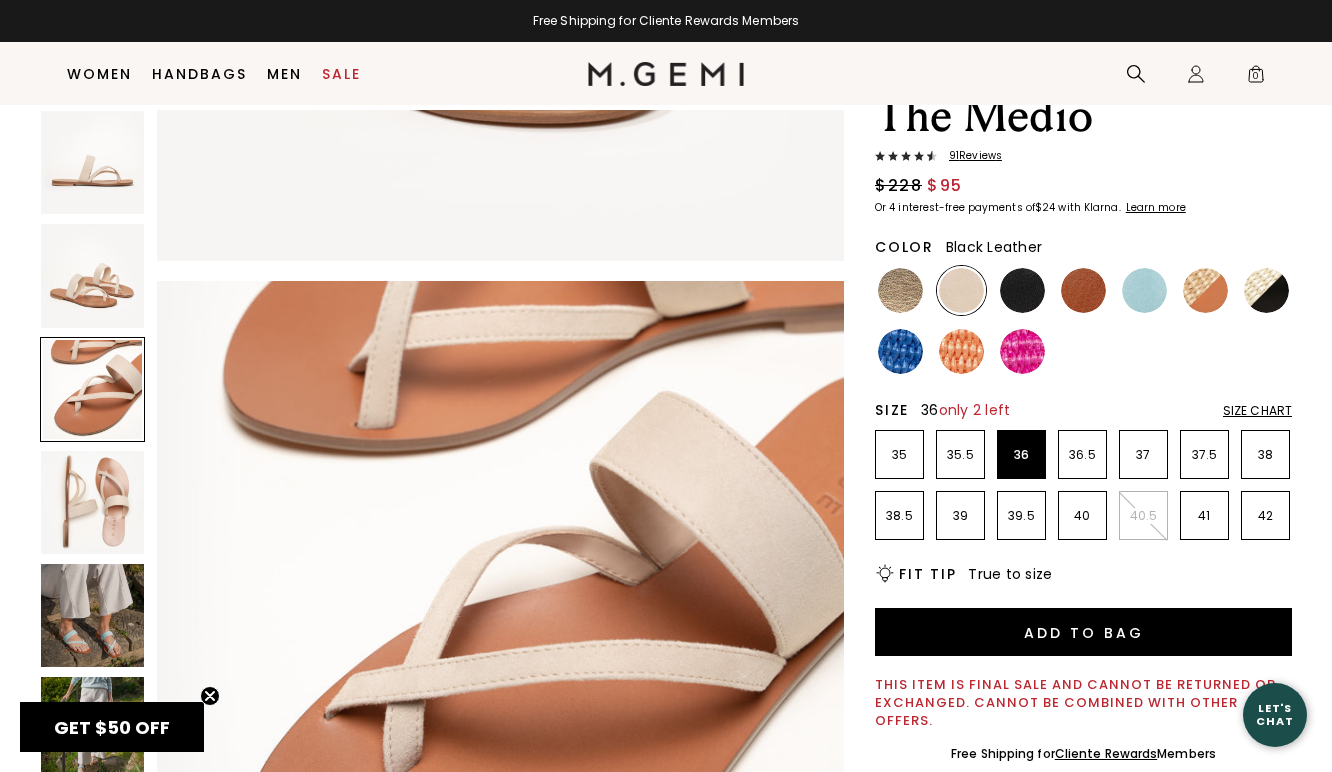 click at bounding box center [1022, 290] 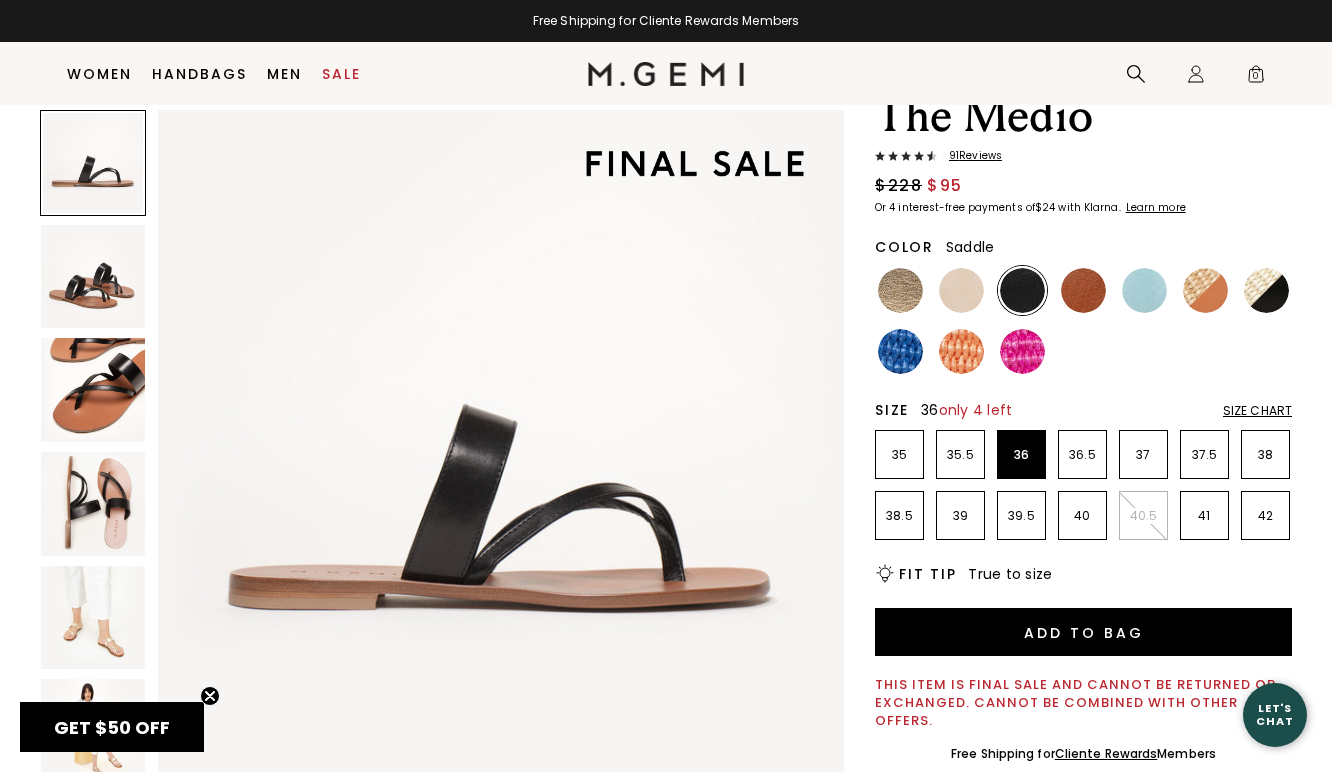 scroll, scrollTop: 0, scrollLeft: 0, axis: both 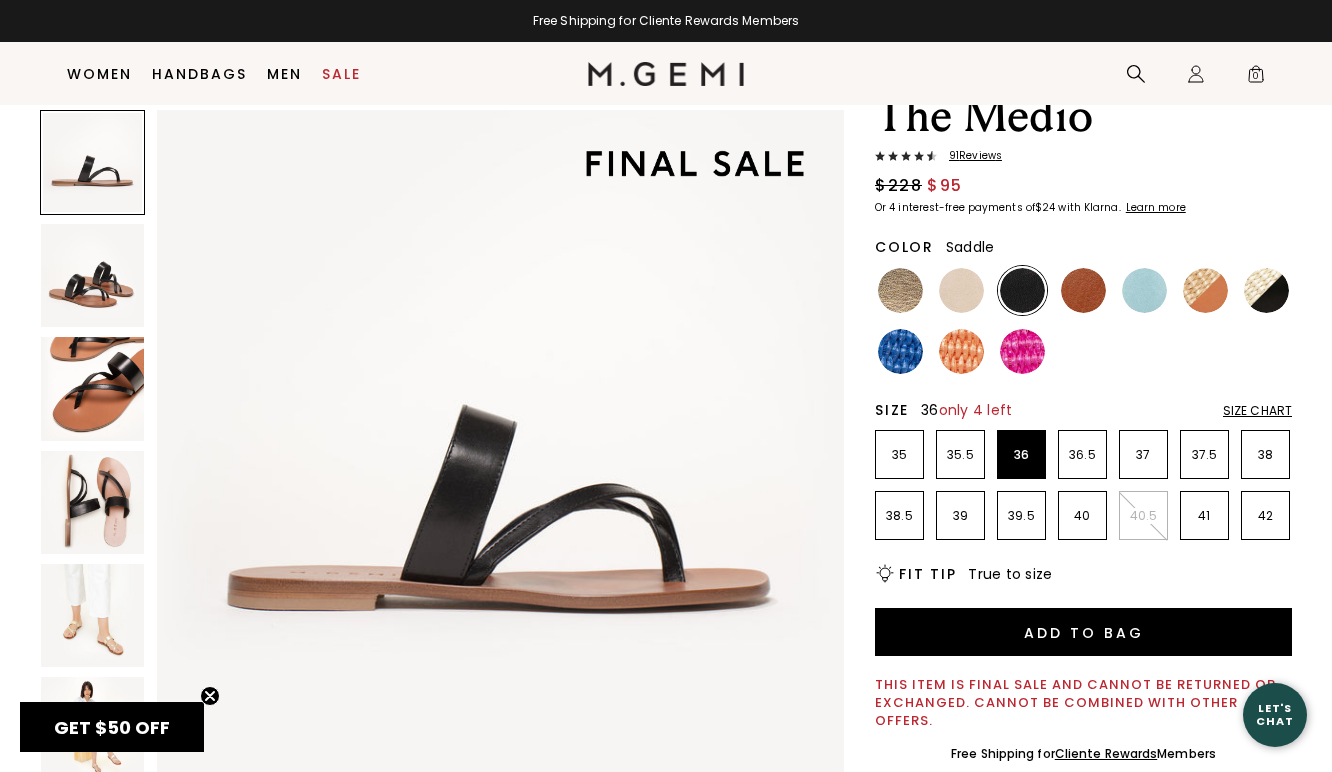 click at bounding box center [1083, 290] 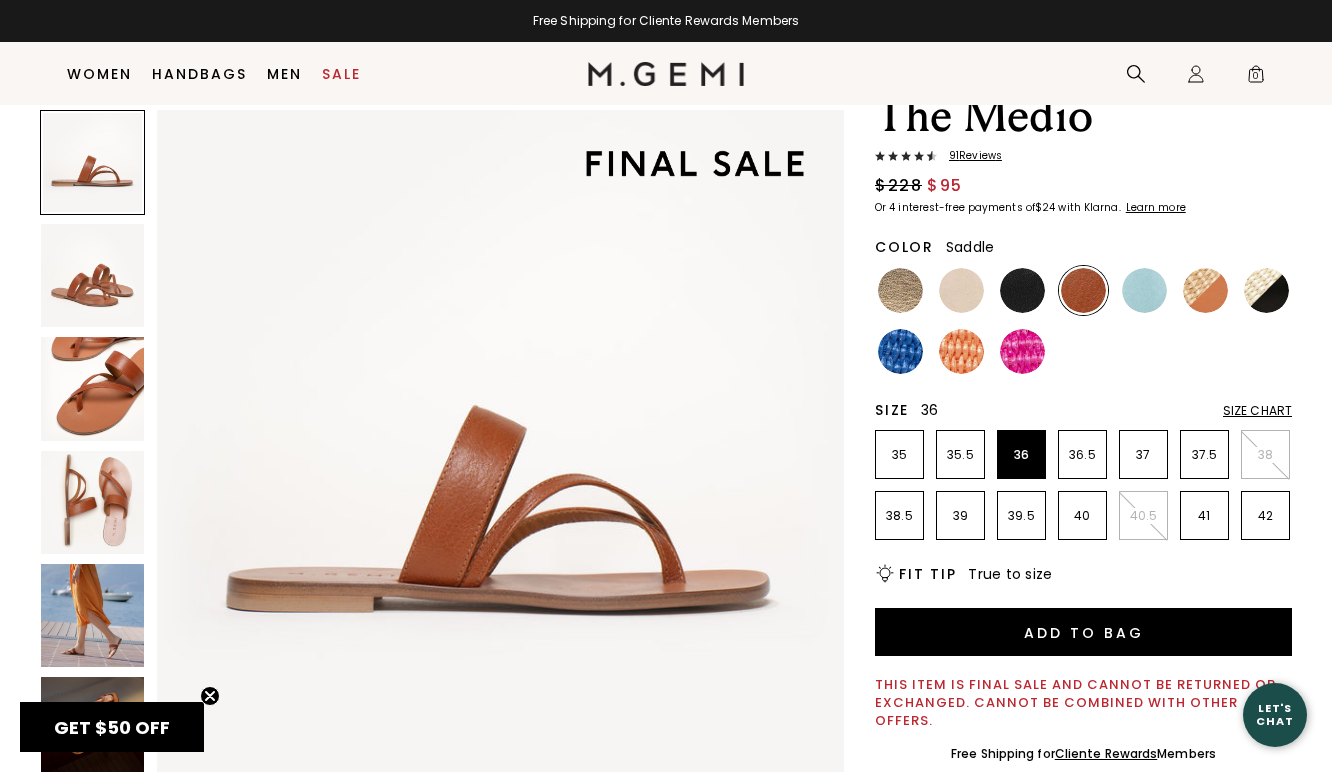 scroll, scrollTop: 0, scrollLeft: 0, axis: both 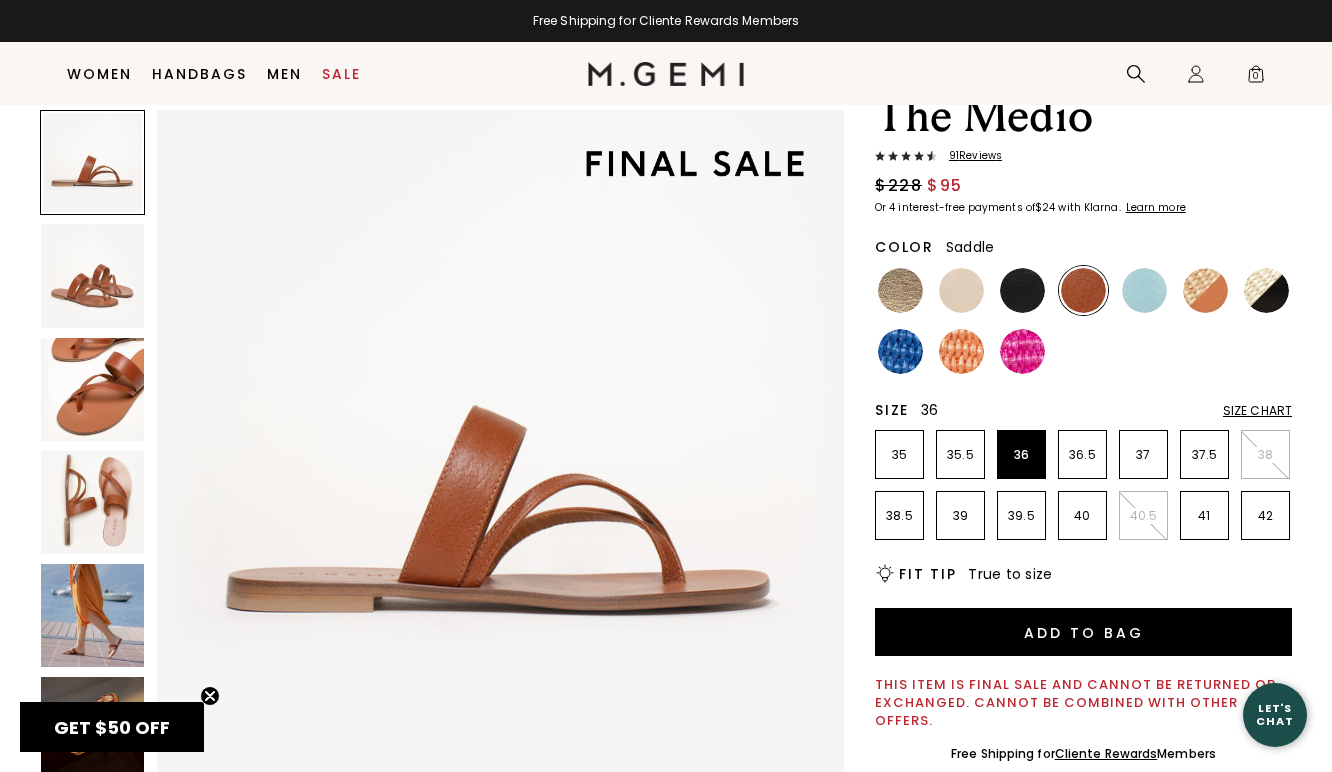 click at bounding box center (92, 615) 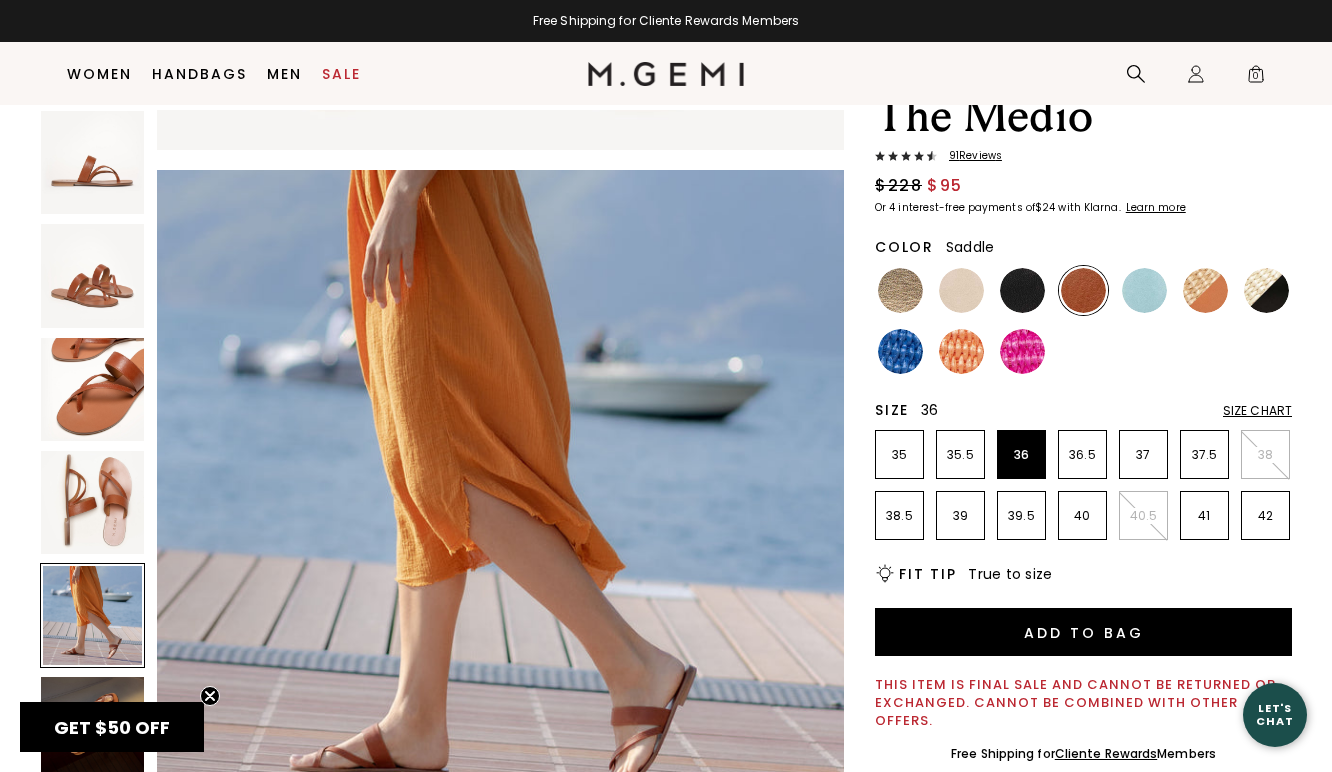 click at bounding box center [92, 502] 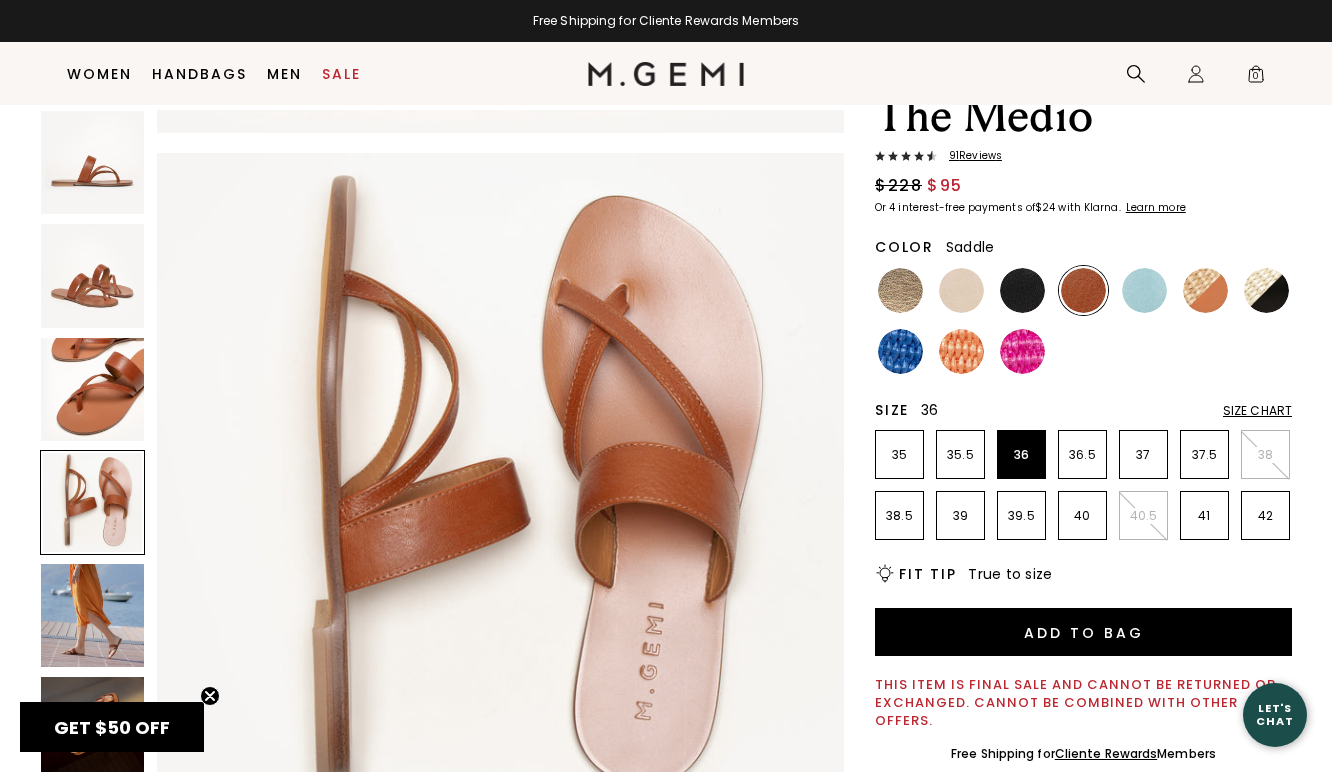 scroll, scrollTop: 2075, scrollLeft: 0, axis: vertical 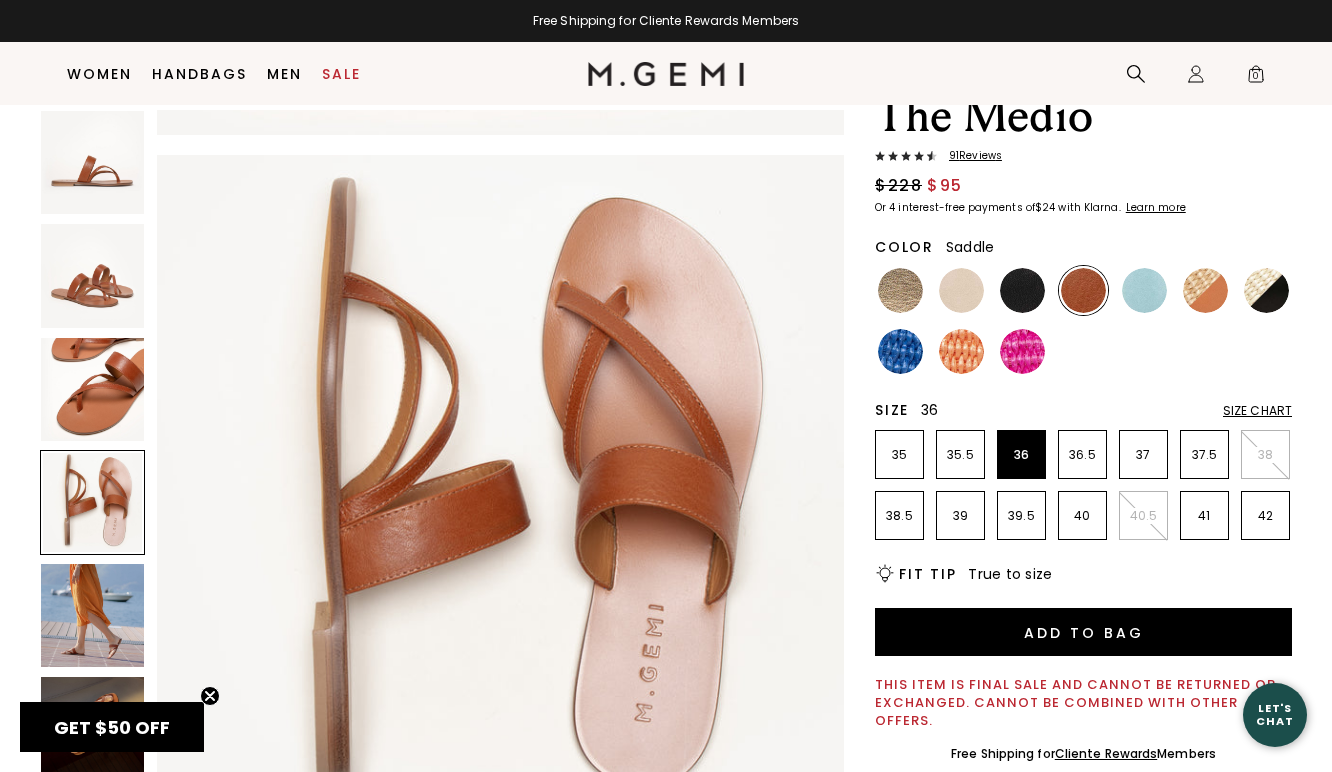 click at bounding box center [92, 389] 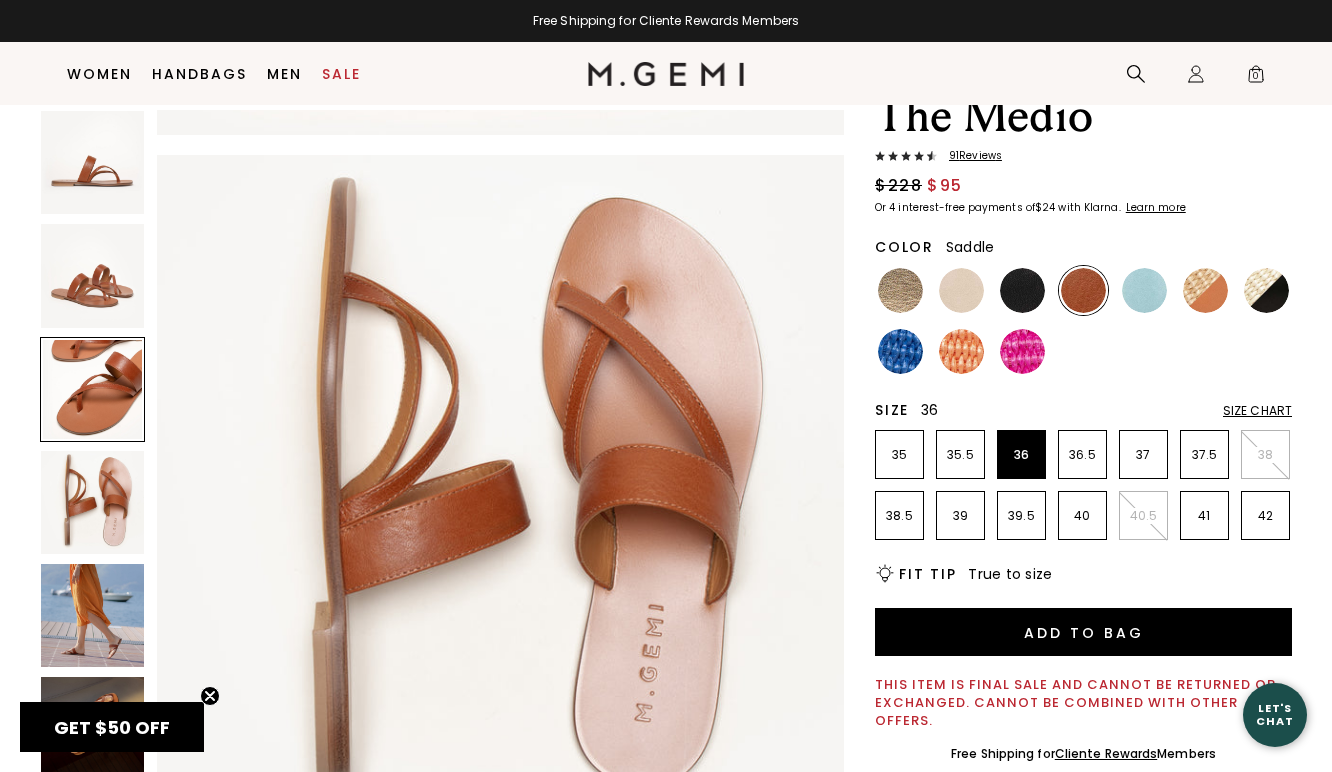 scroll, scrollTop: 1383, scrollLeft: 0, axis: vertical 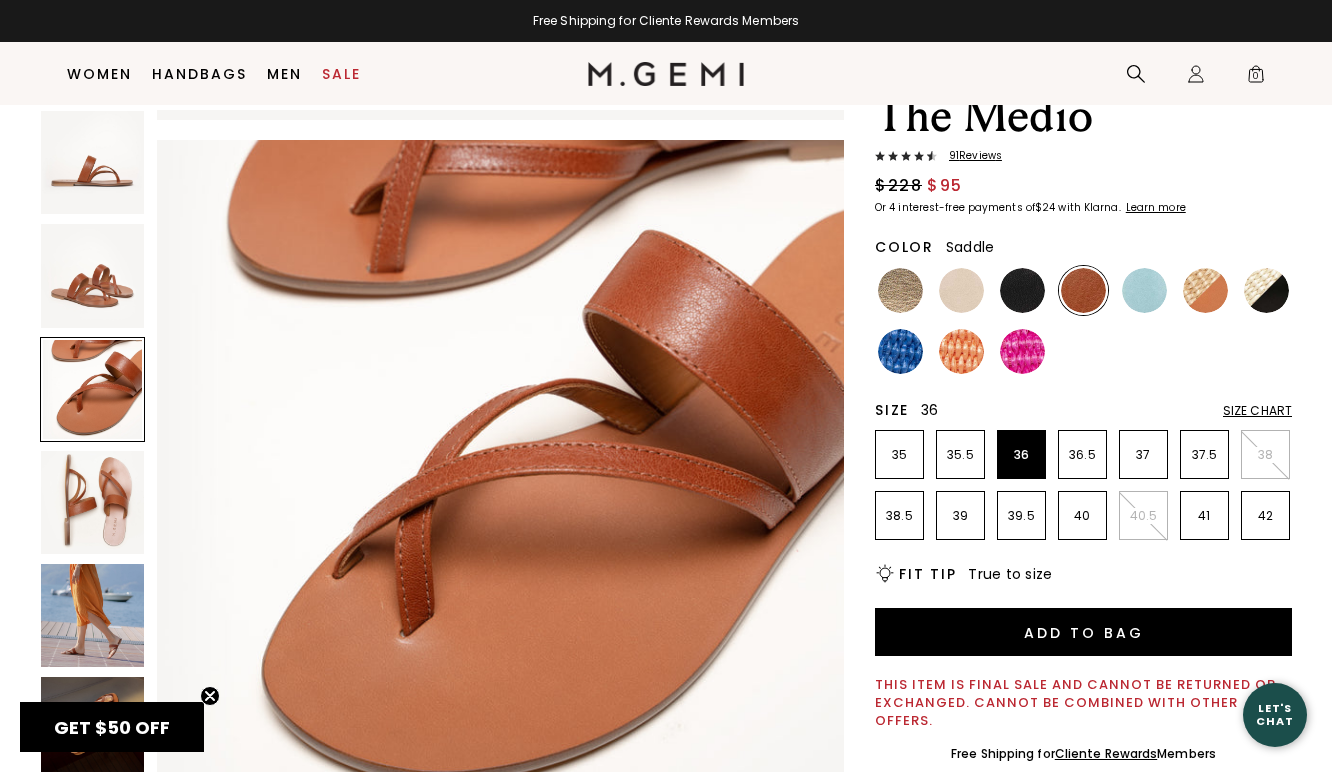 click at bounding box center (92, 275) 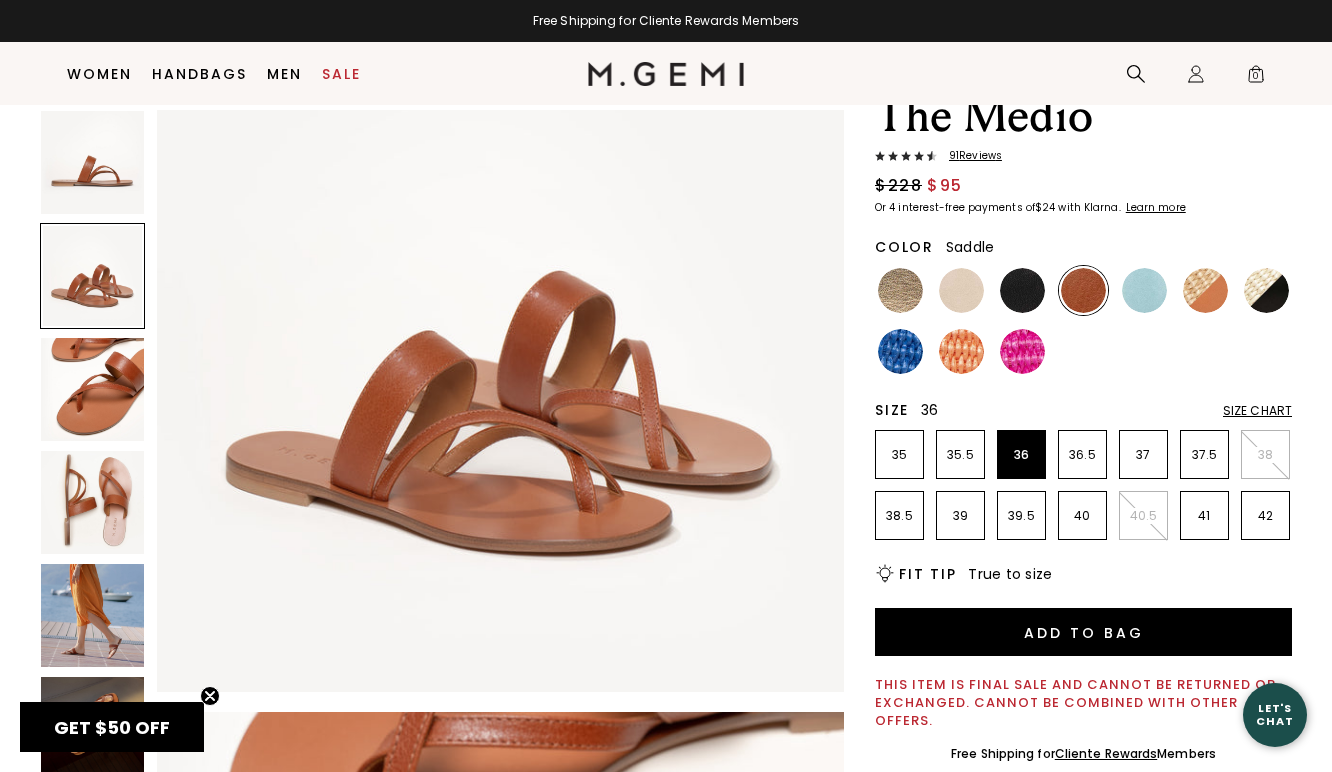 scroll, scrollTop: 692, scrollLeft: 0, axis: vertical 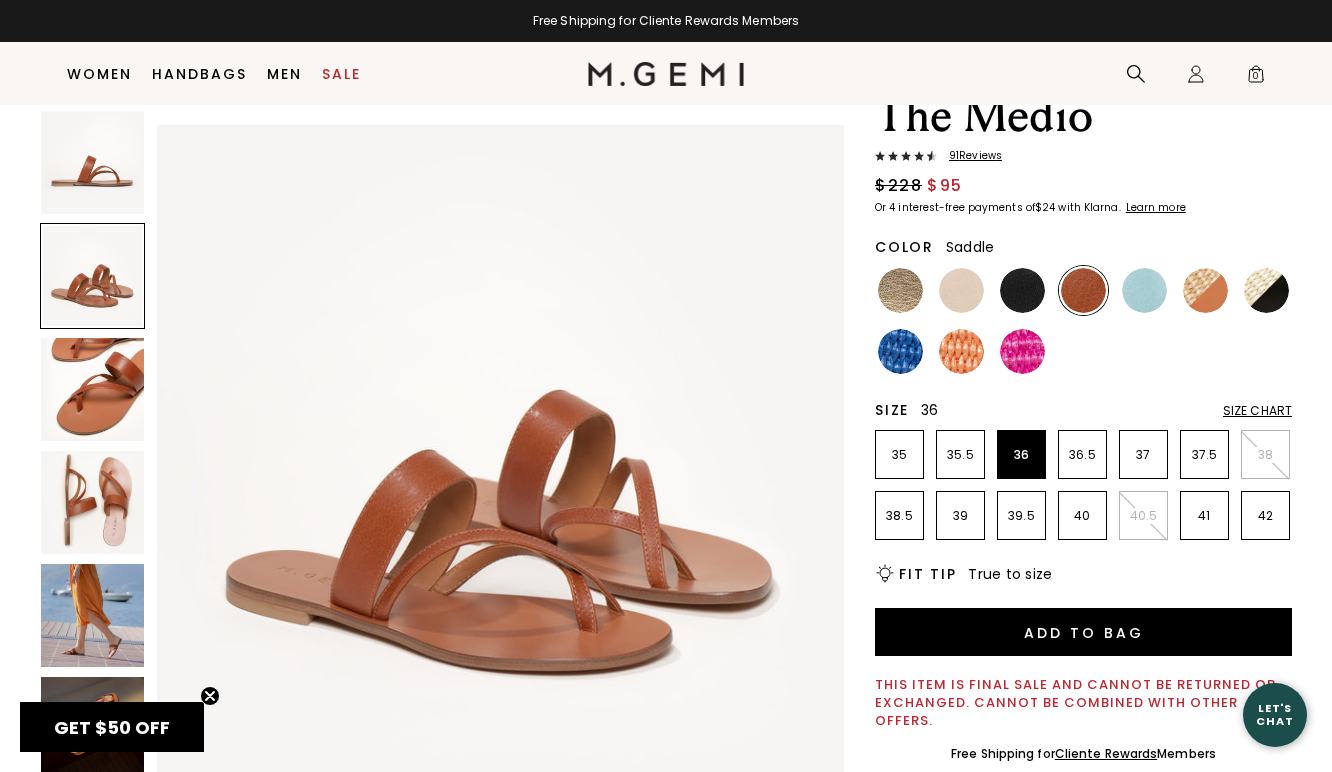 click at bounding box center (92, 162) 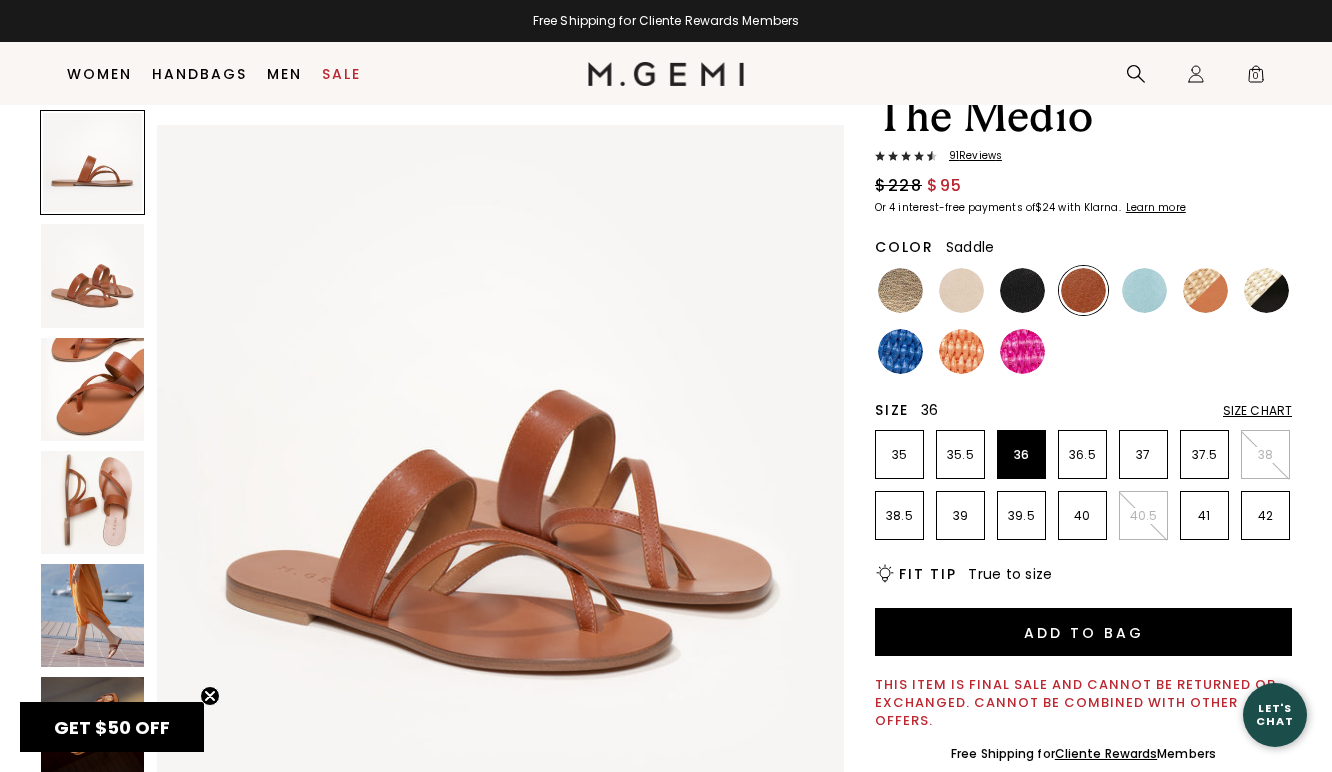 scroll, scrollTop: 0, scrollLeft: 0, axis: both 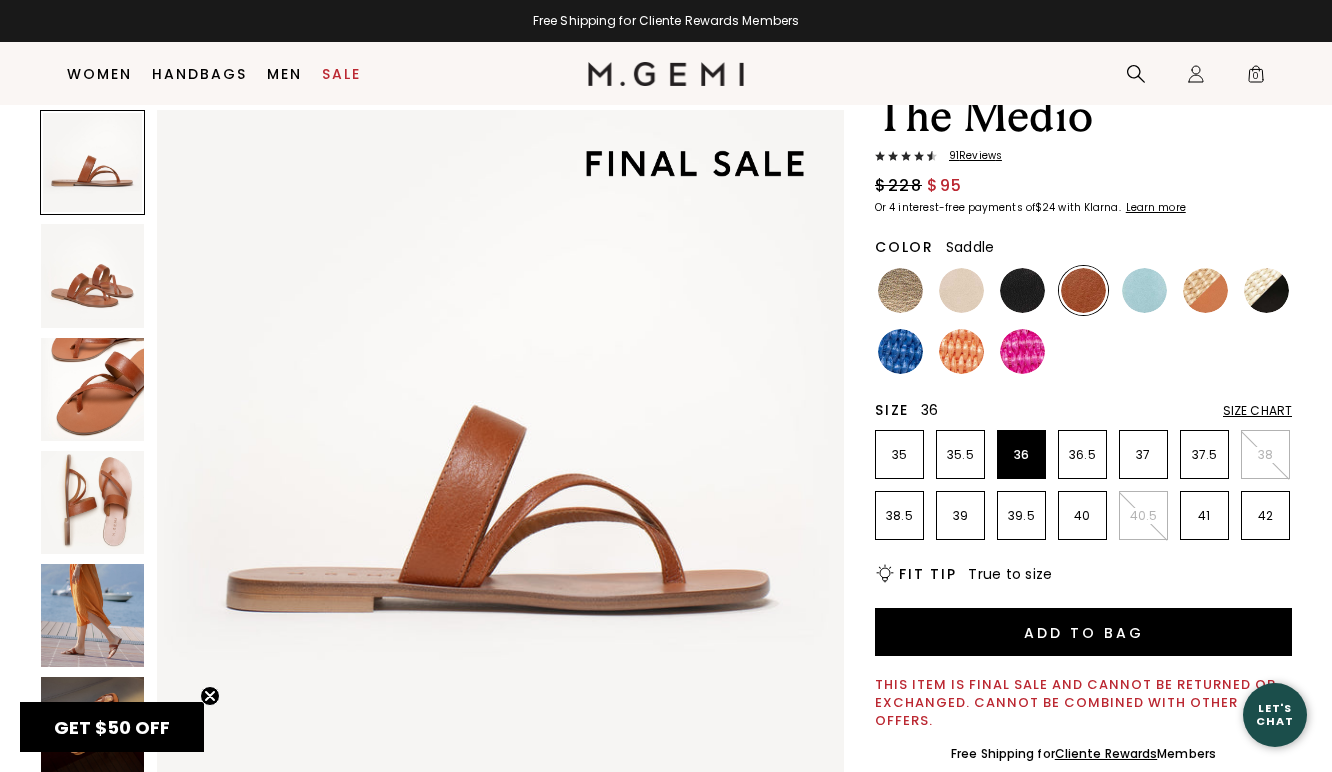 click at bounding box center [92, 275] 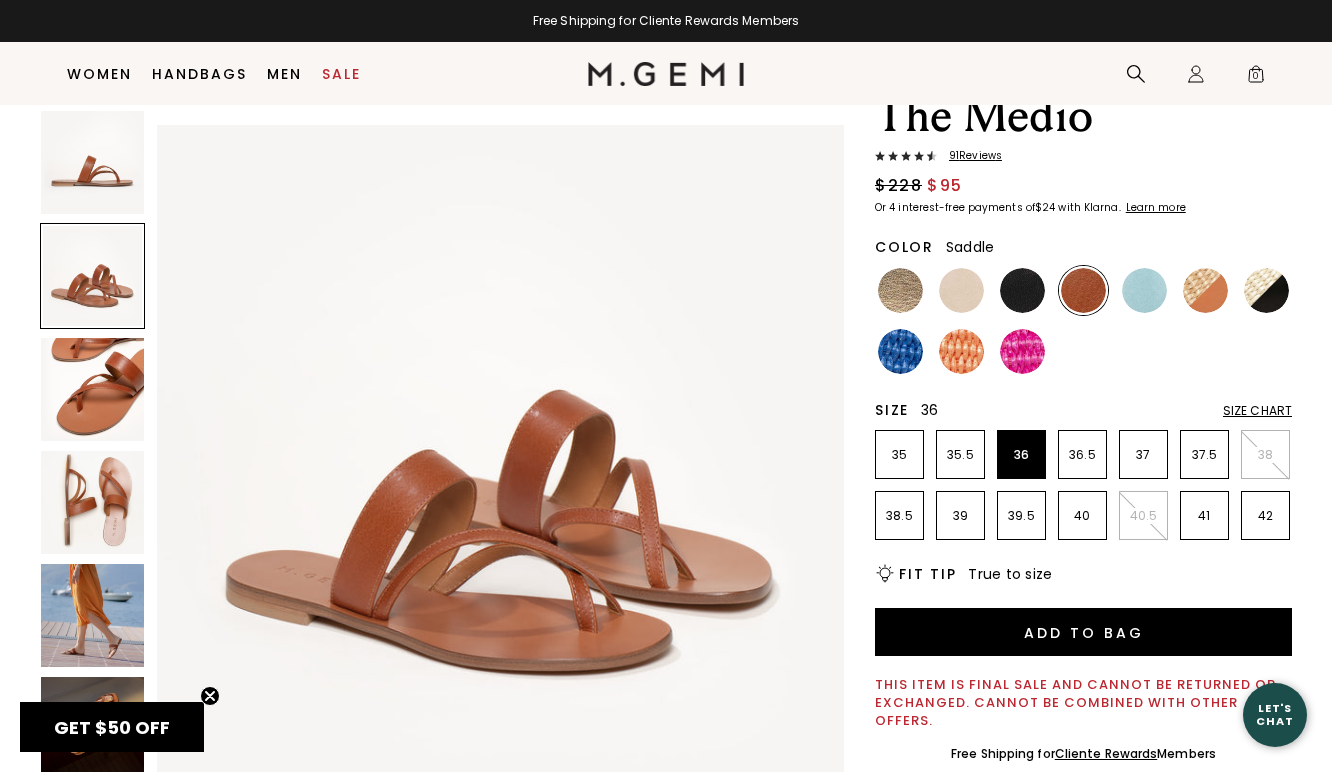 click at bounding box center (92, 389) 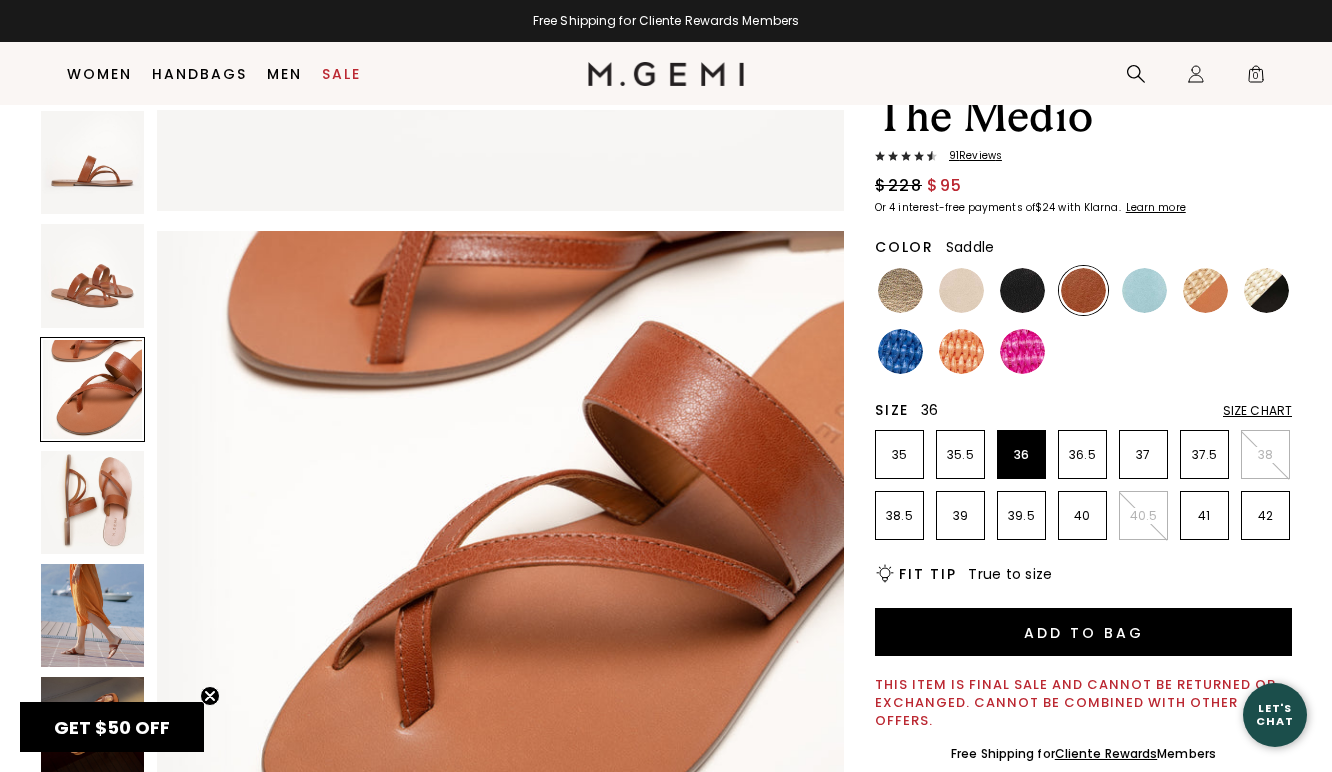 scroll, scrollTop: 1383, scrollLeft: 0, axis: vertical 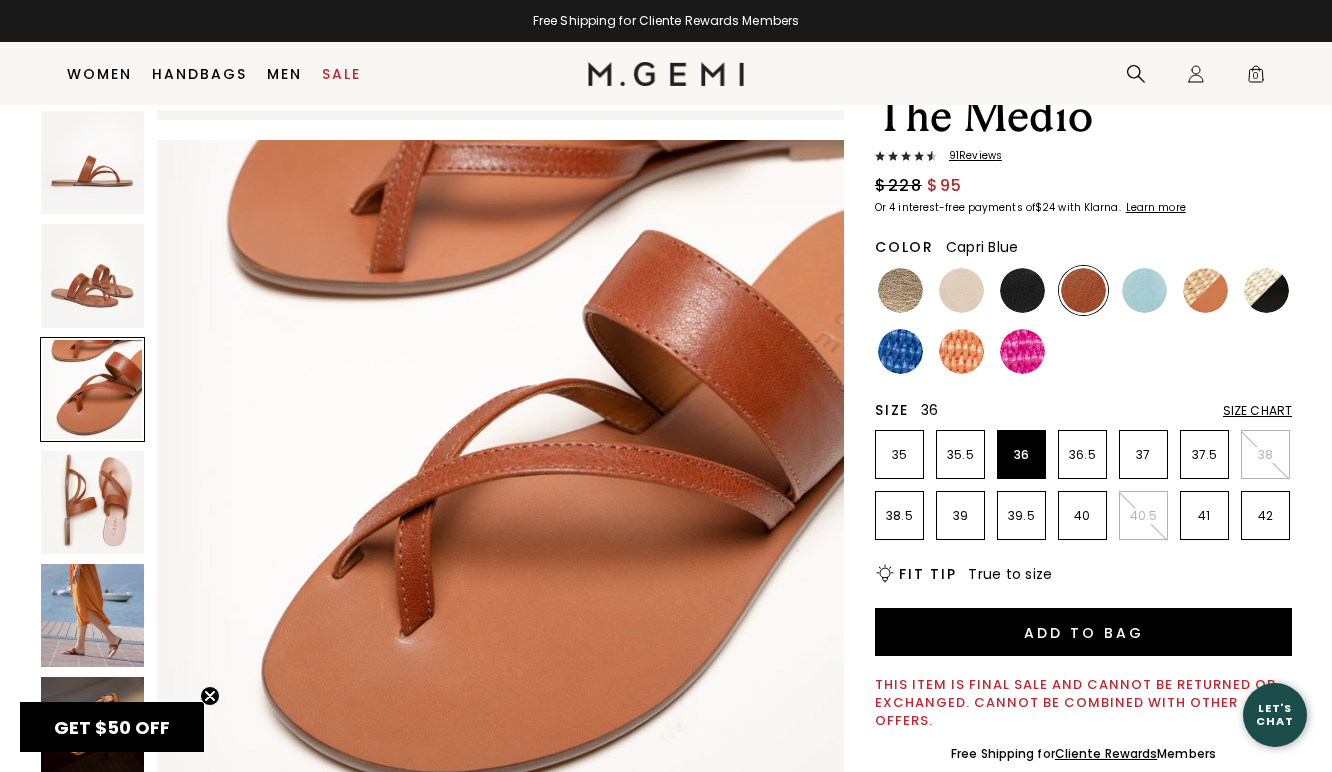click at bounding box center [1144, 290] 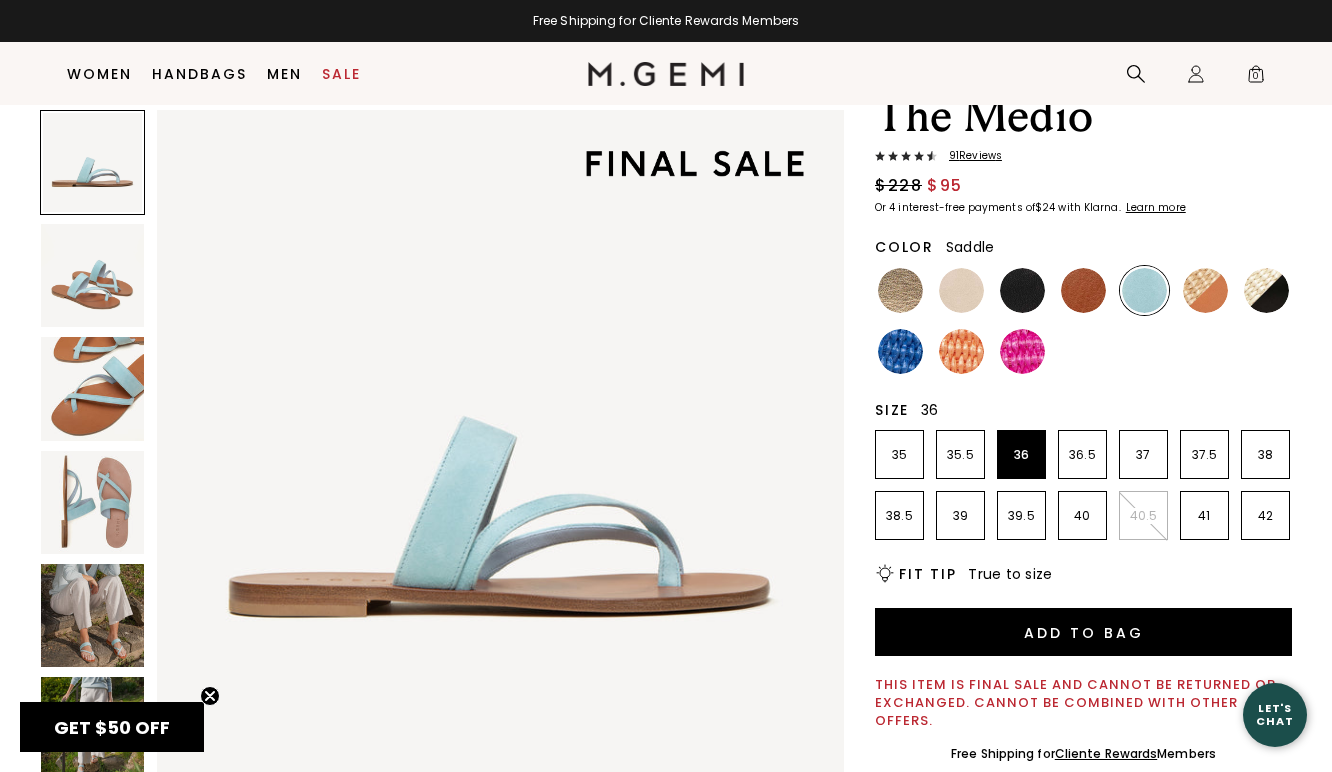 scroll, scrollTop: 0, scrollLeft: 0, axis: both 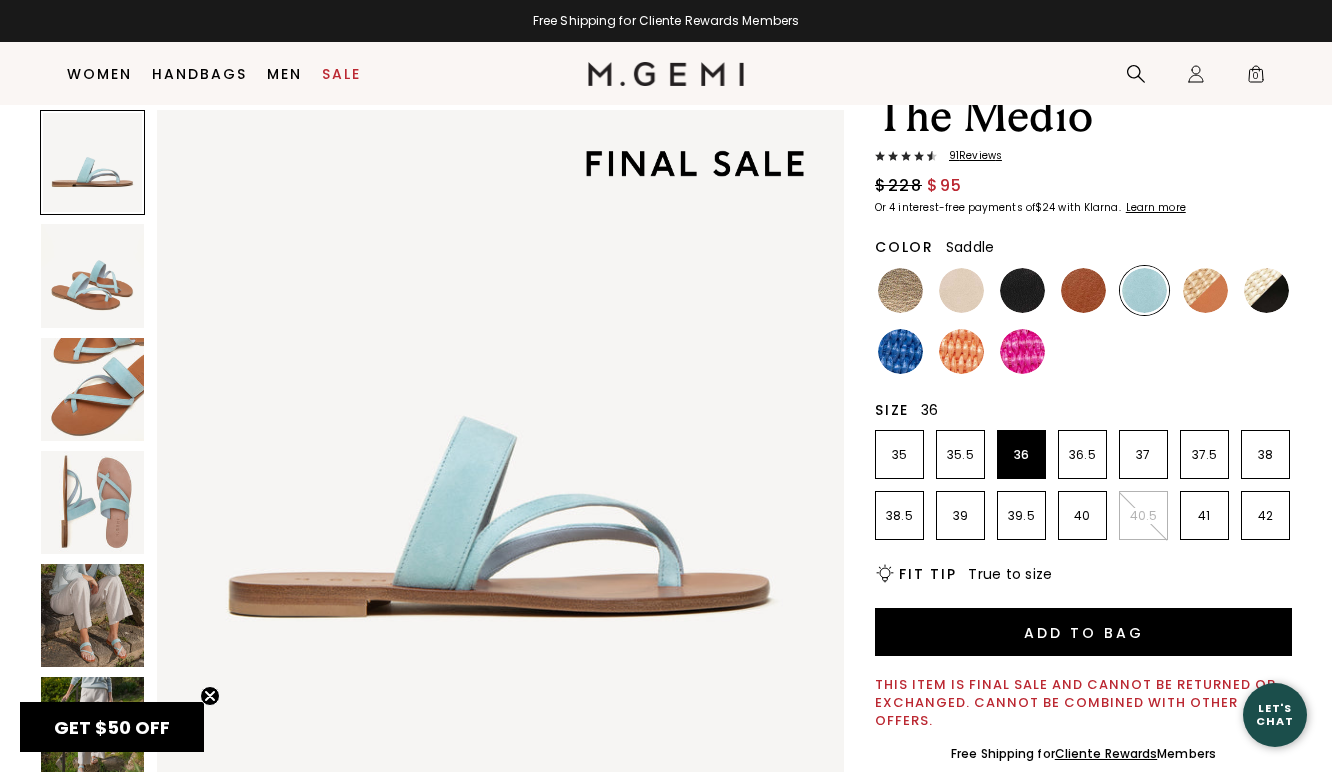 click at bounding box center [1083, 290] 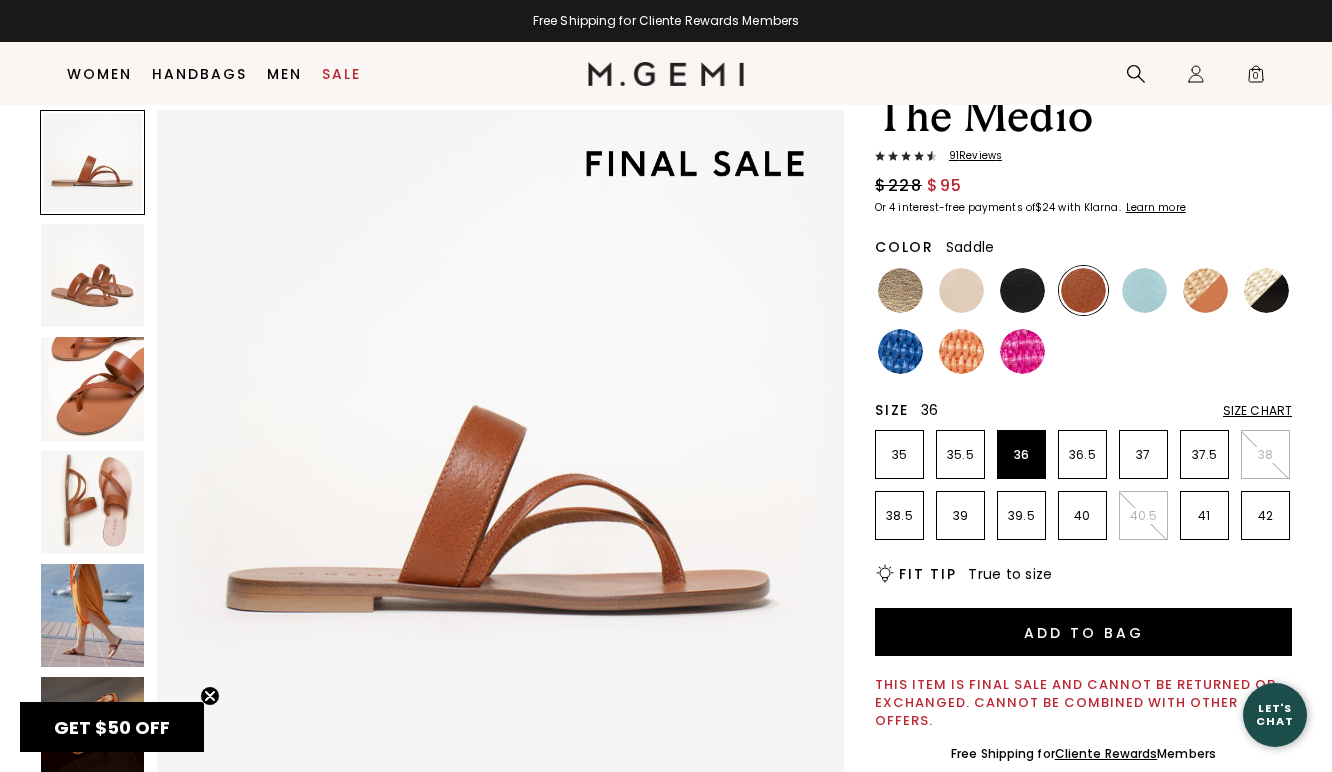 scroll, scrollTop: 0, scrollLeft: 0, axis: both 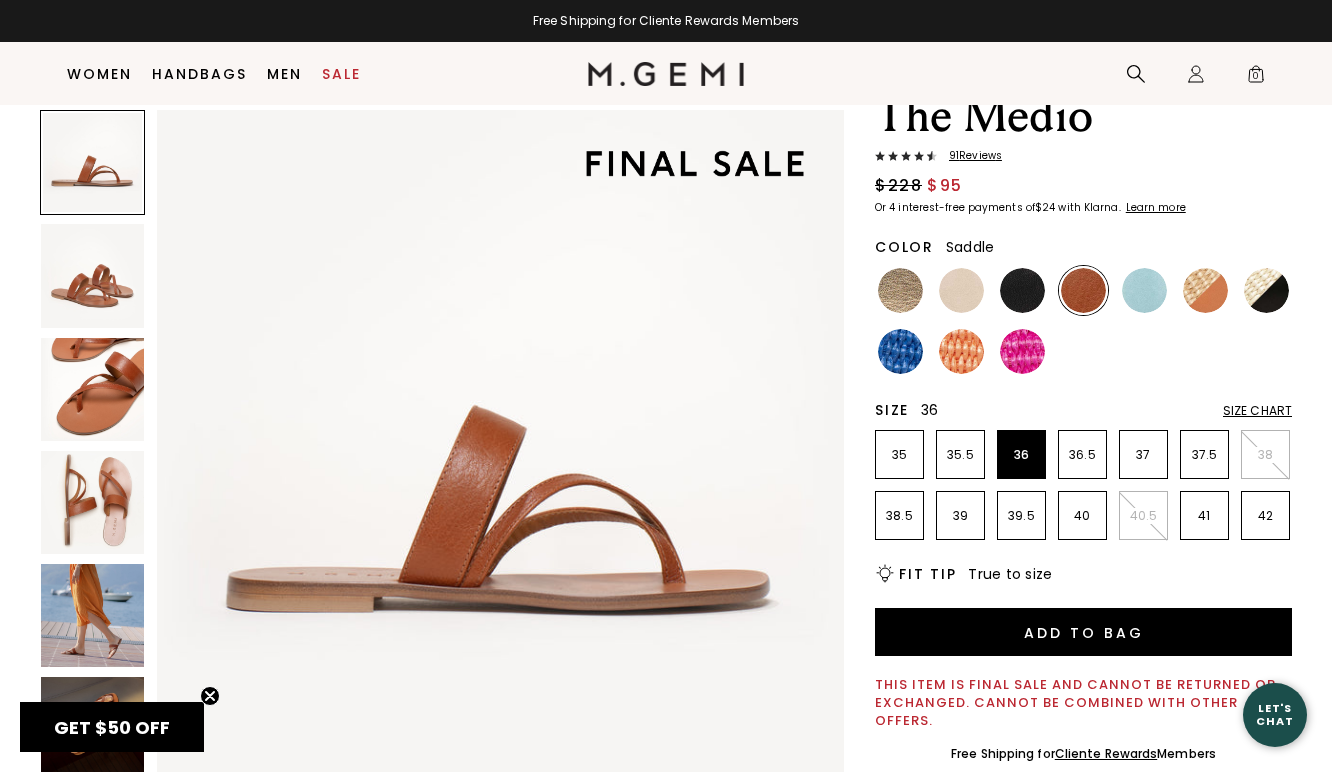 click at bounding box center (92, 615) 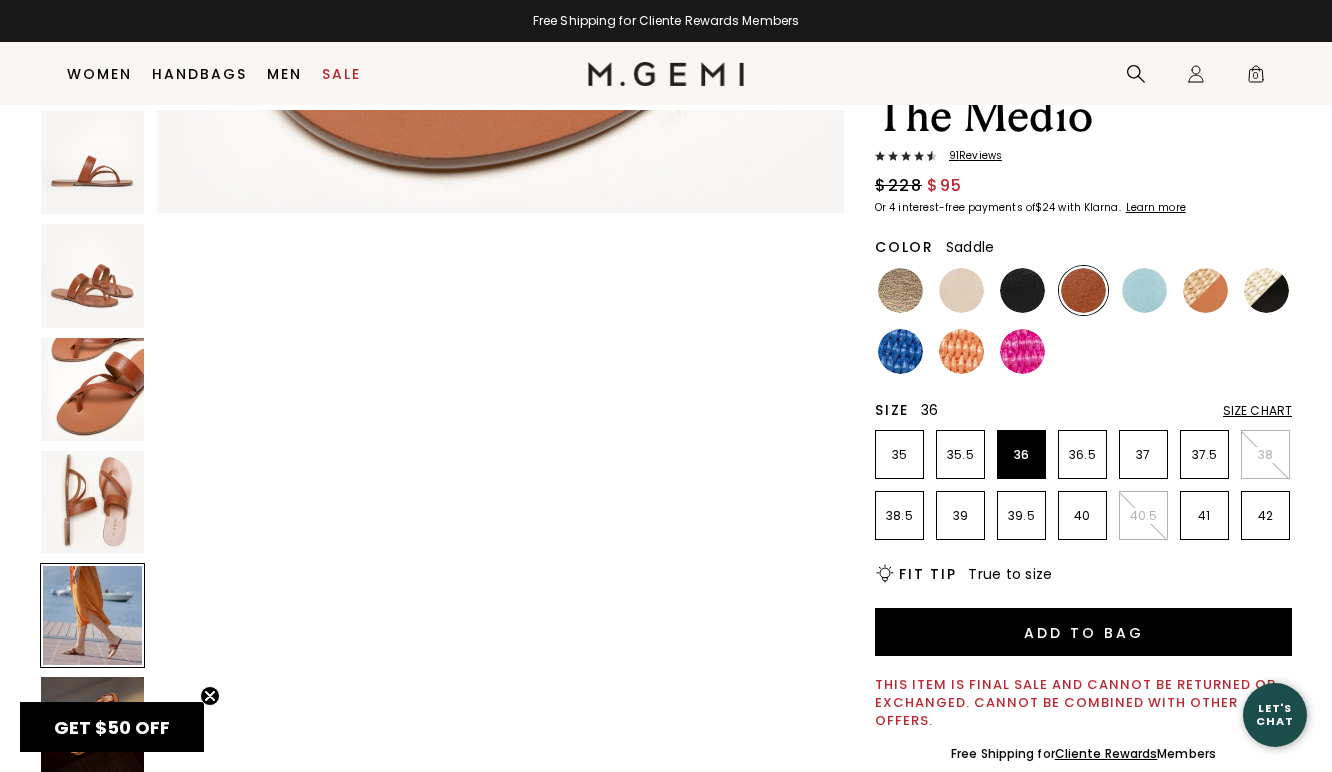 scroll, scrollTop: 2767, scrollLeft: 0, axis: vertical 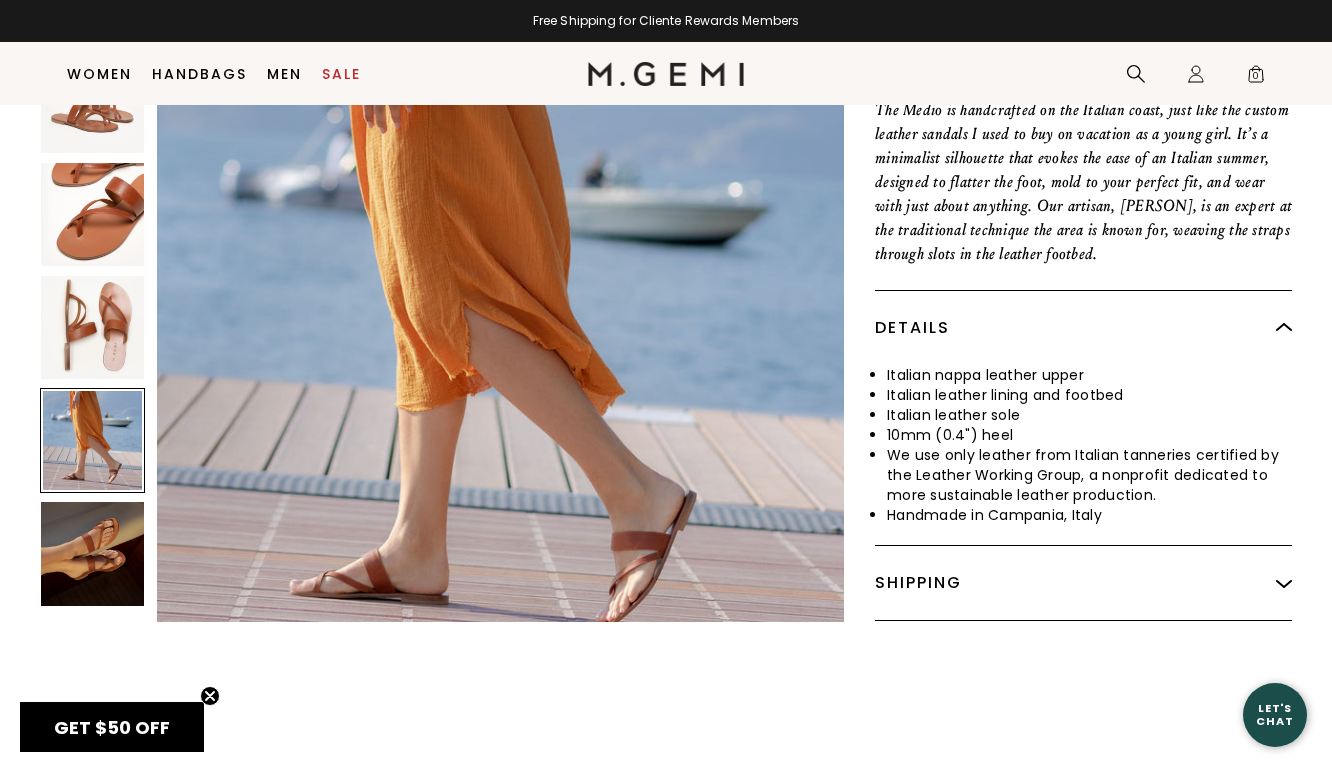 click at bounding box center [92, 553] 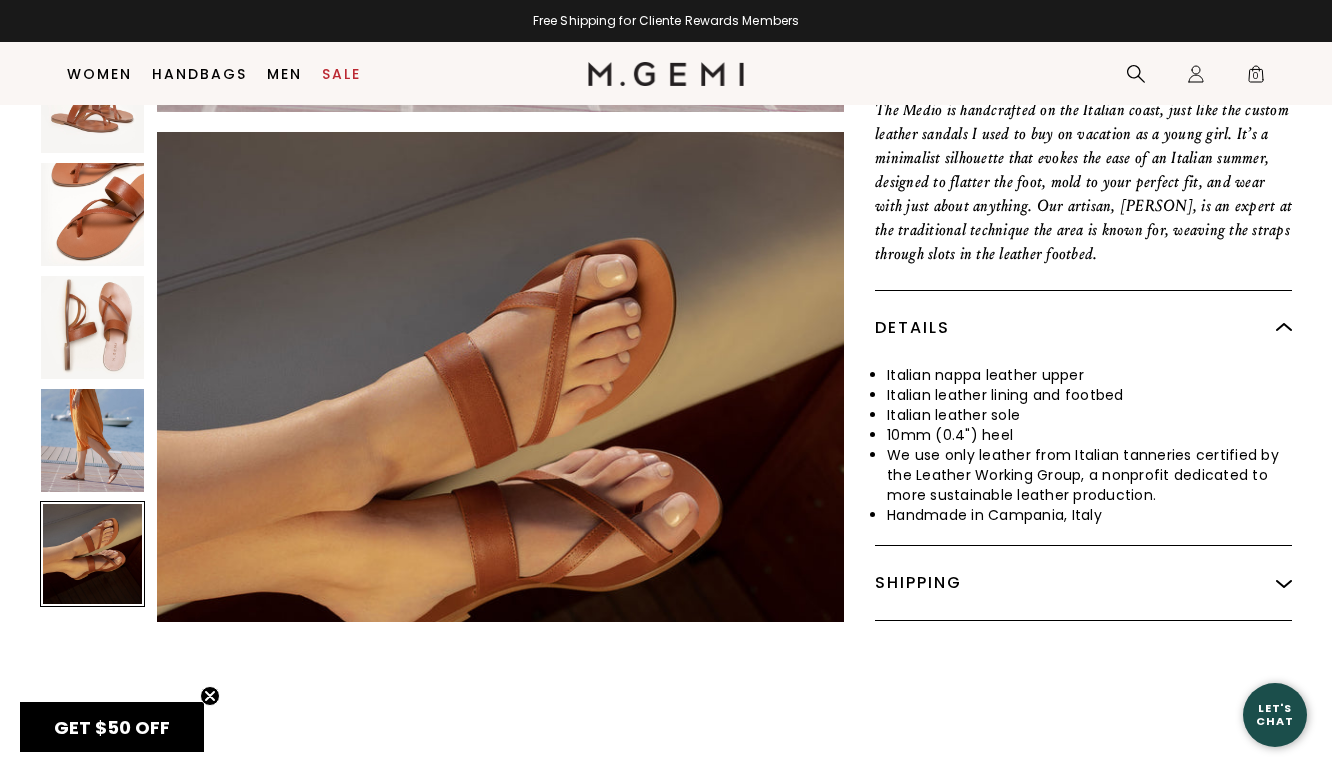 scroll, scrollTop: 3459, scrollLeft: 0, axis: vertical 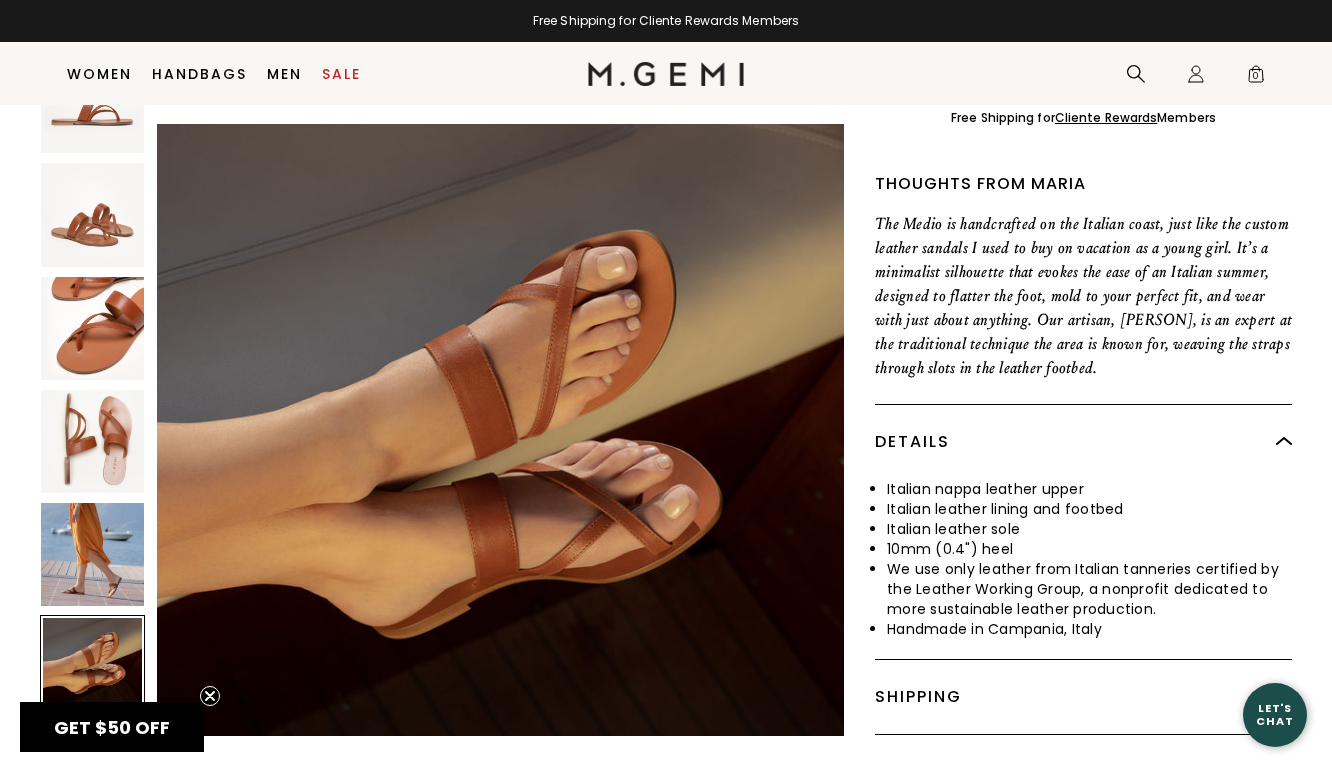 click at bounding box center [92, 554] 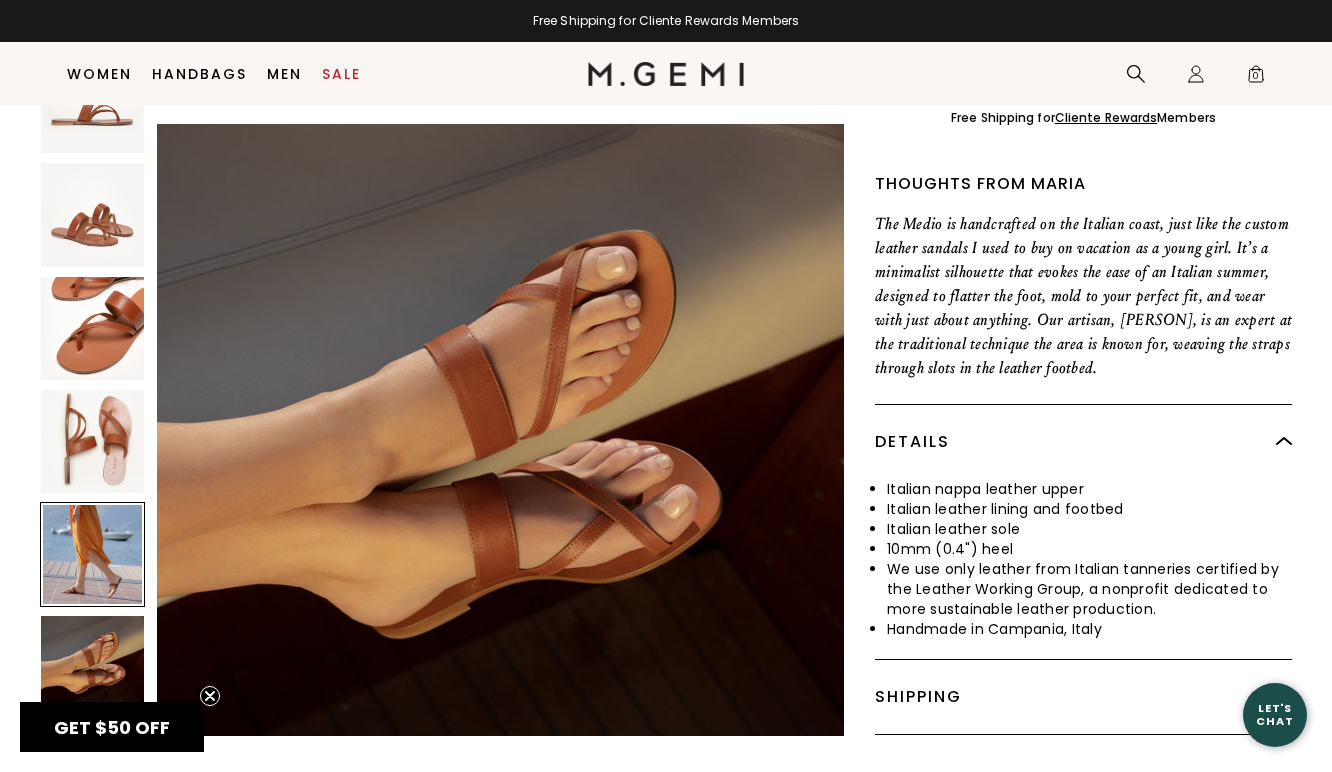 scroll, scrollTop: 2767, scrollLeft: 0, axis: vertical 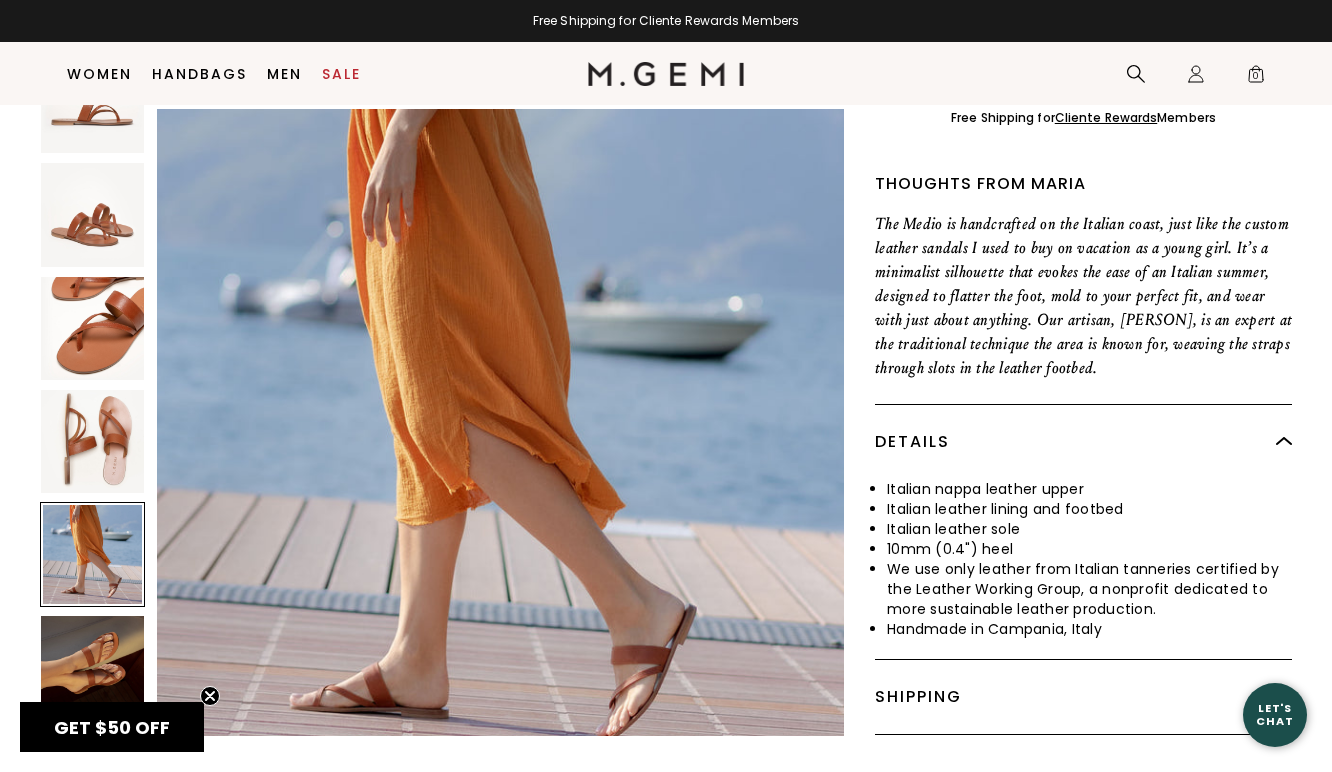 click at bounding box center [92, 441] 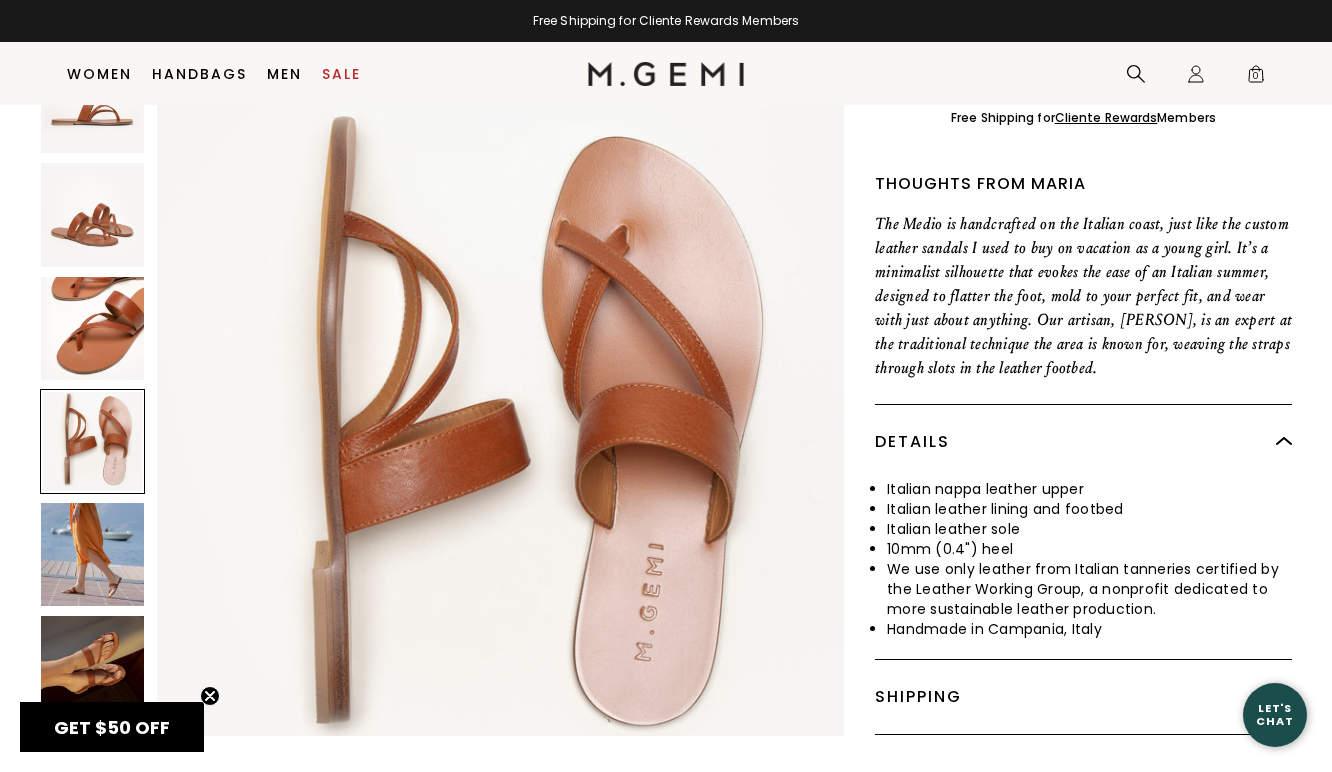 click at bounding box center (92, 327) 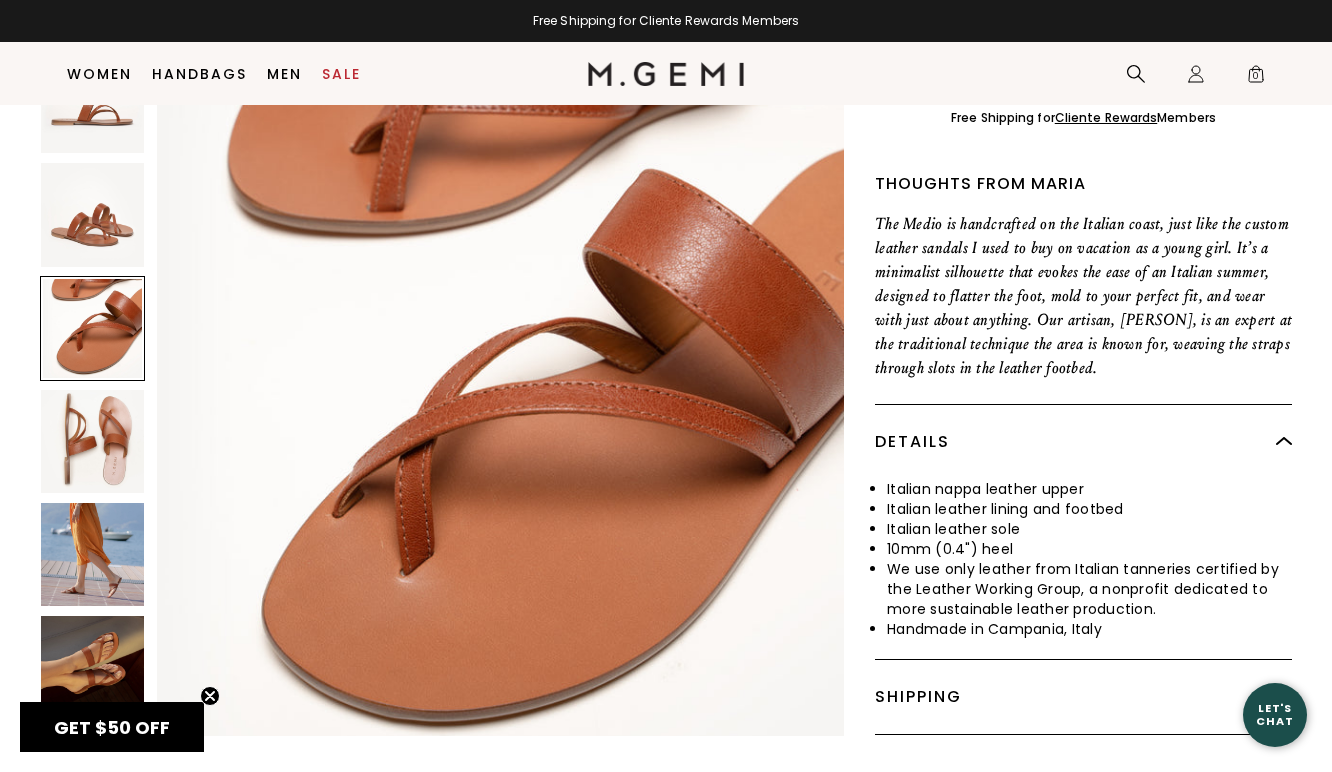 click at bounding box center [92, 214] 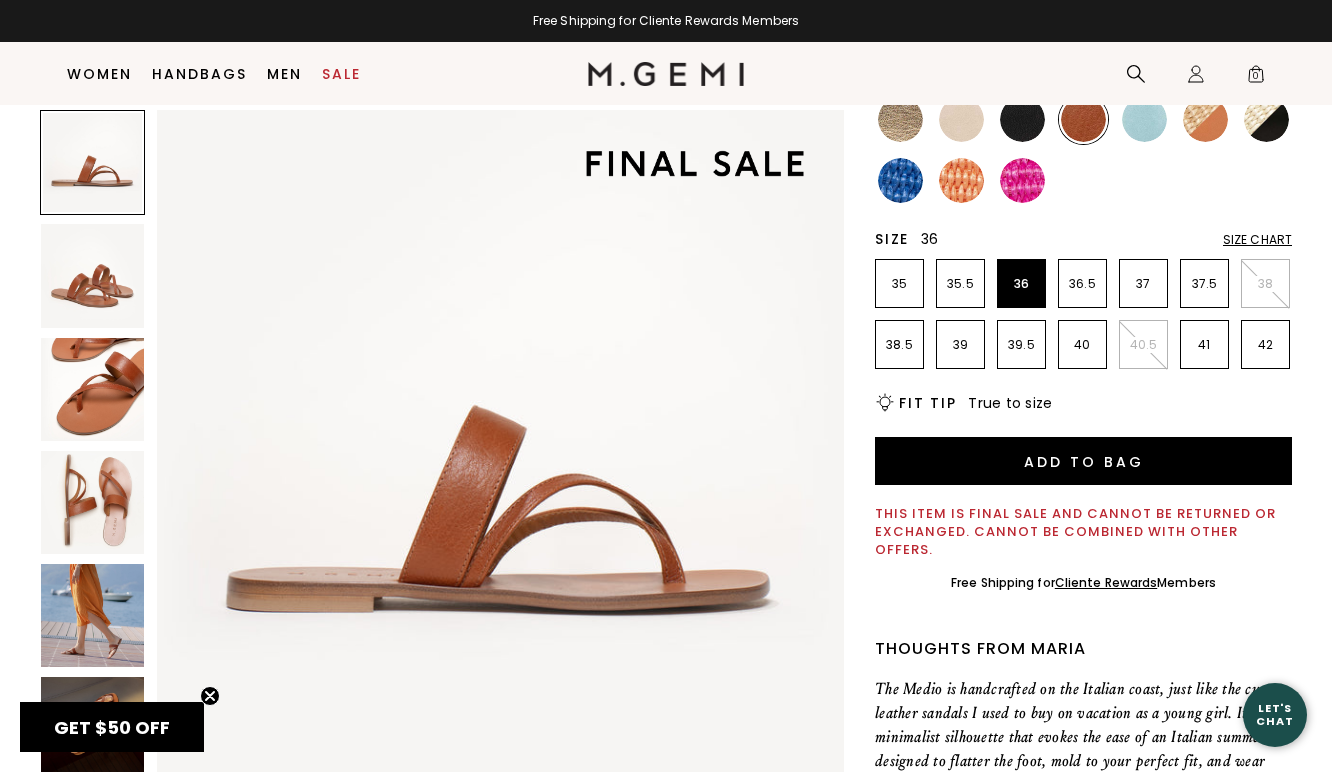click at bounding box center (92, 275) 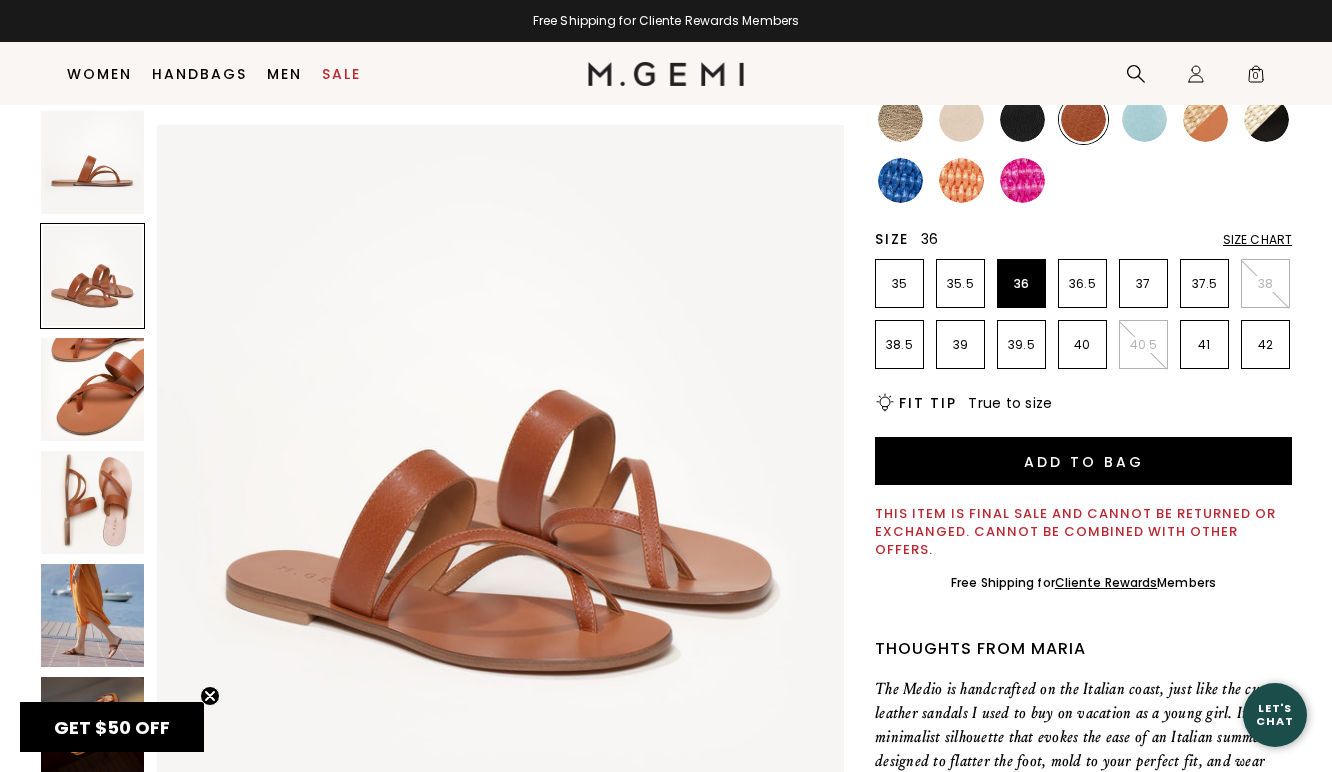 click at bounding box center [92, 162] 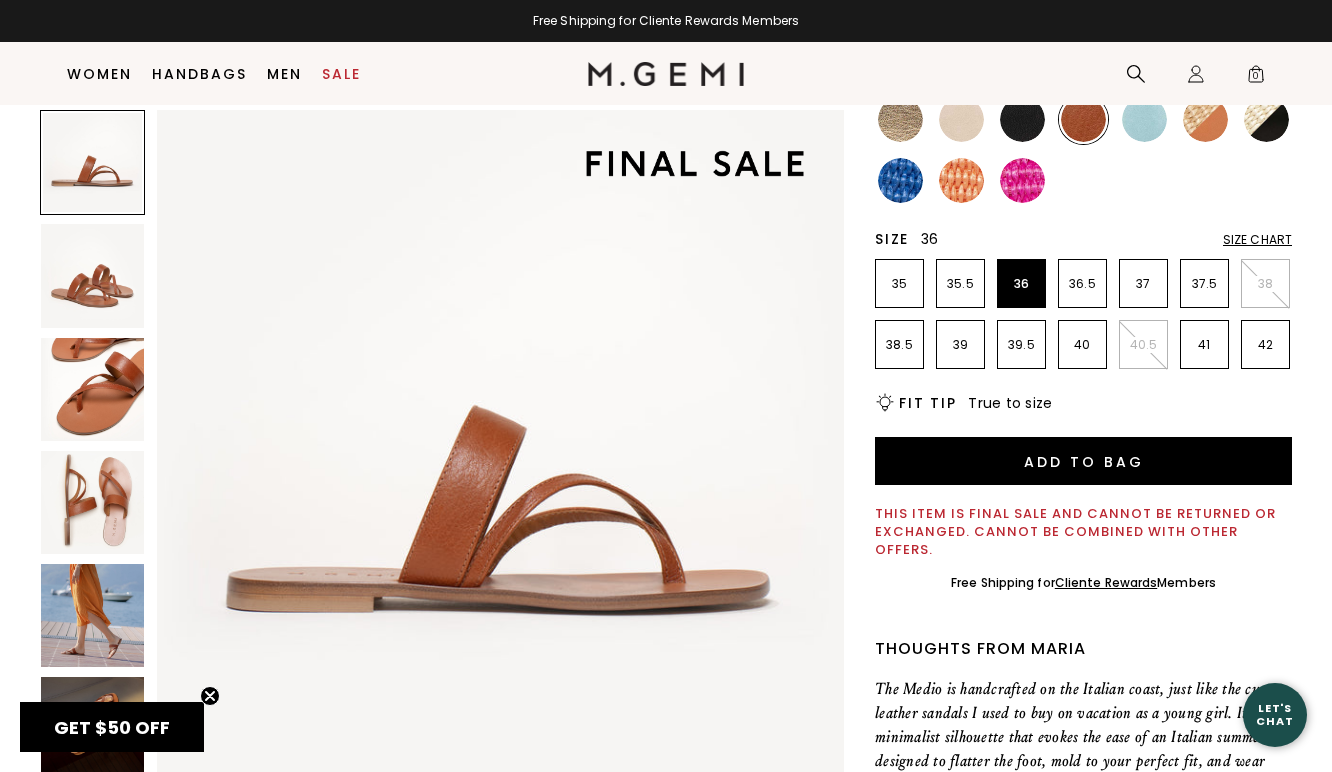 click at bounding box center (92, 275) 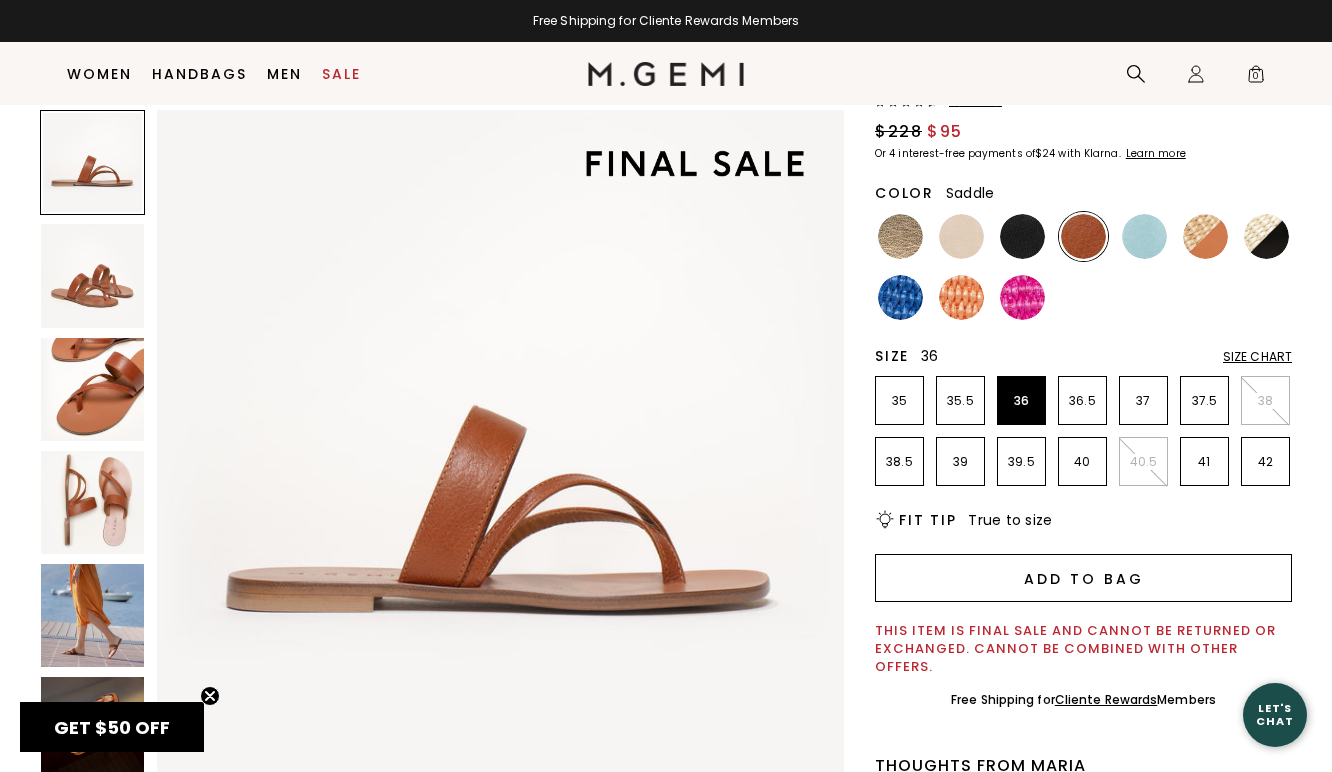 click on "Add to Bag" at bounding box center [1083, 578] 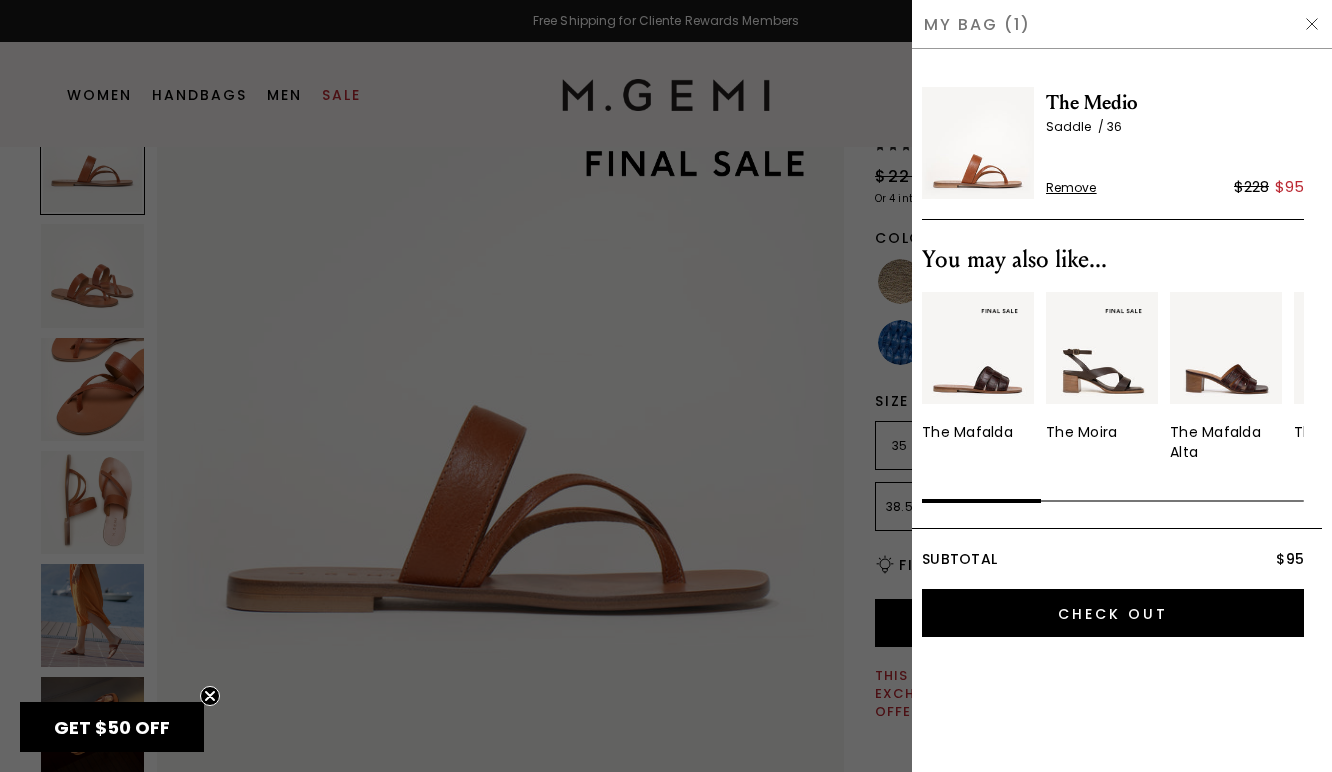 click at bounding box center (1312, 24) 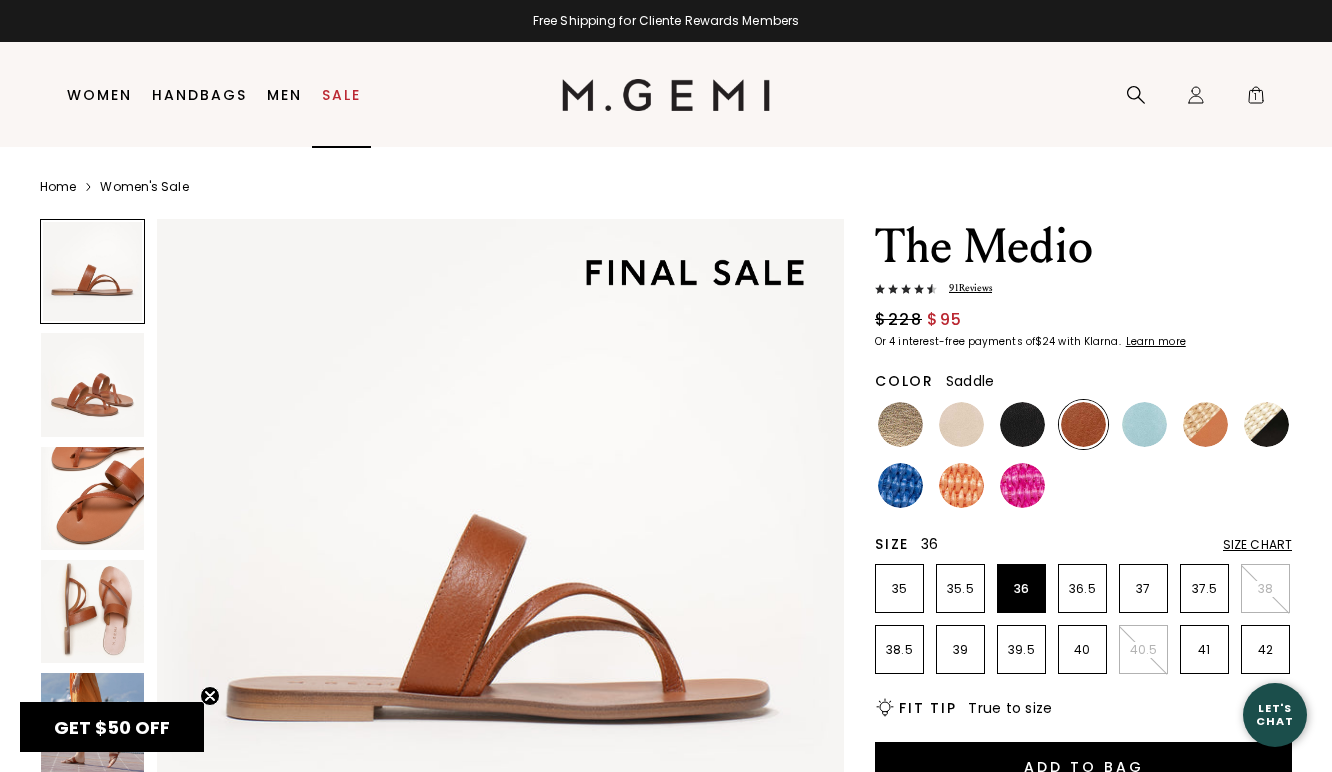 click on "Sale" at bounding box center [341, 95] 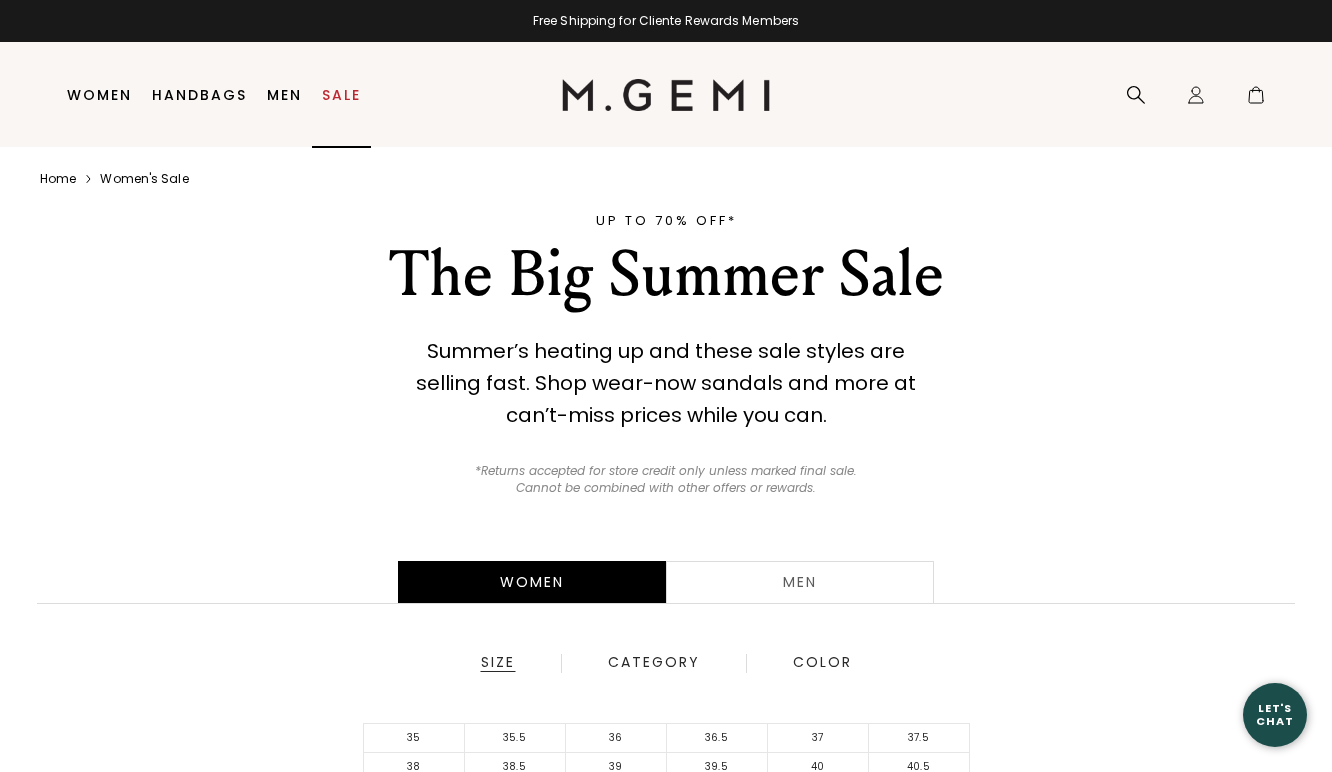 scroll, scrollTop: 0, scrollLeft: 0, axis: both 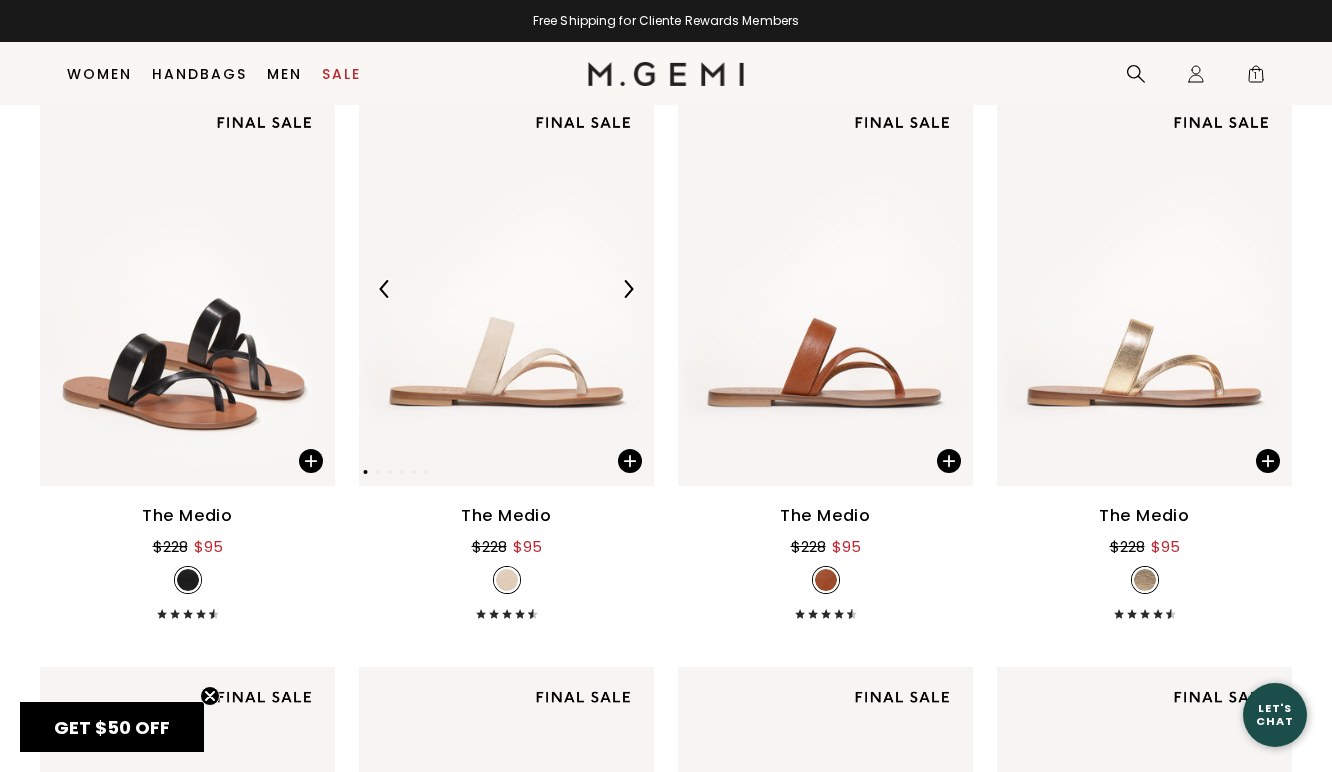 click at bounding box center [506, 289] 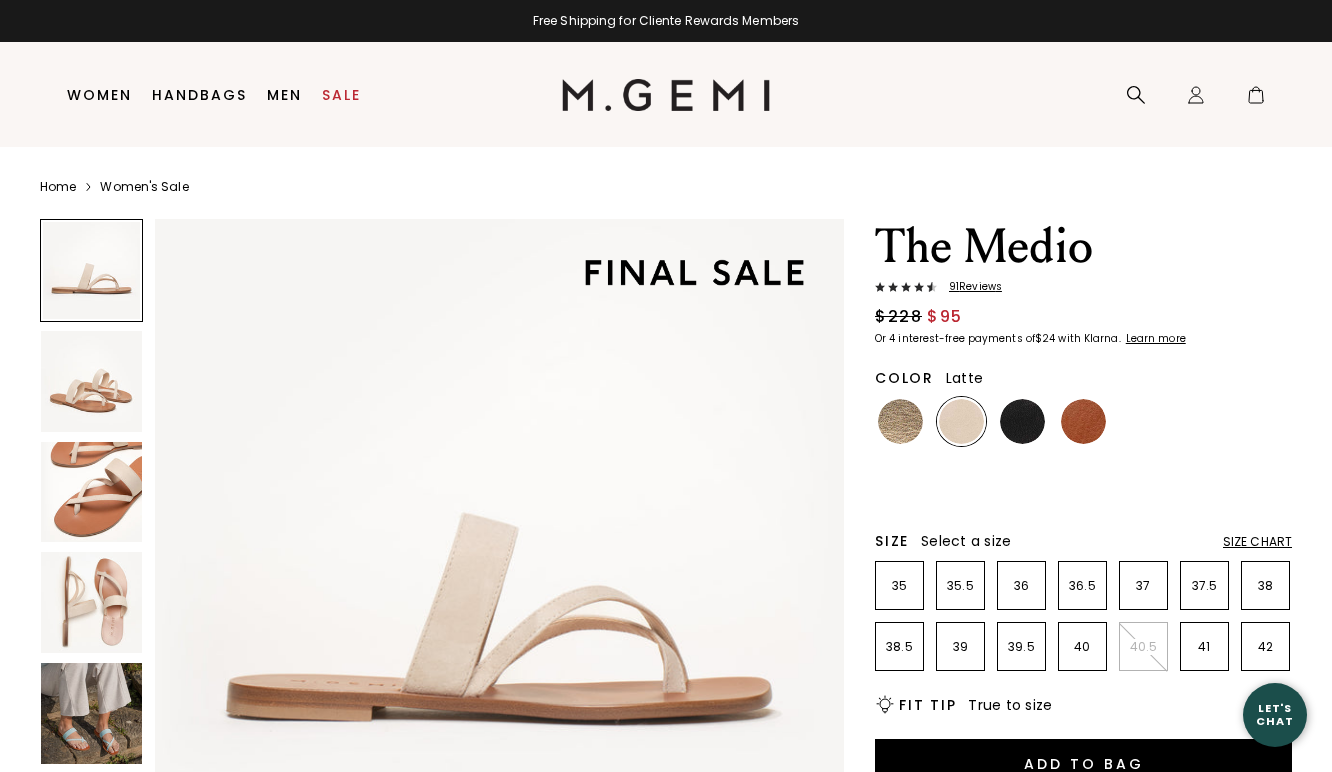 scroll, scrollTop: 0, scrollLeft: 0, axis: both 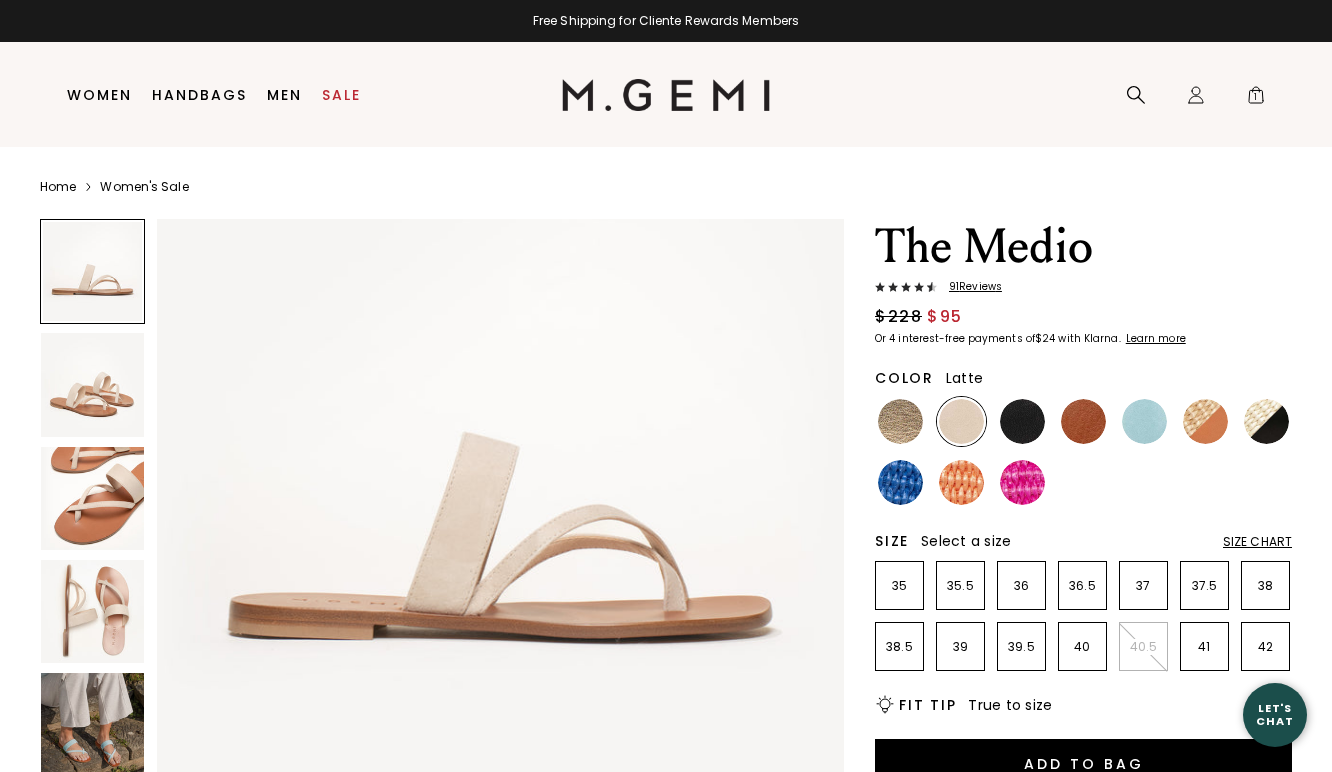 click at bounding box center [92, 384] 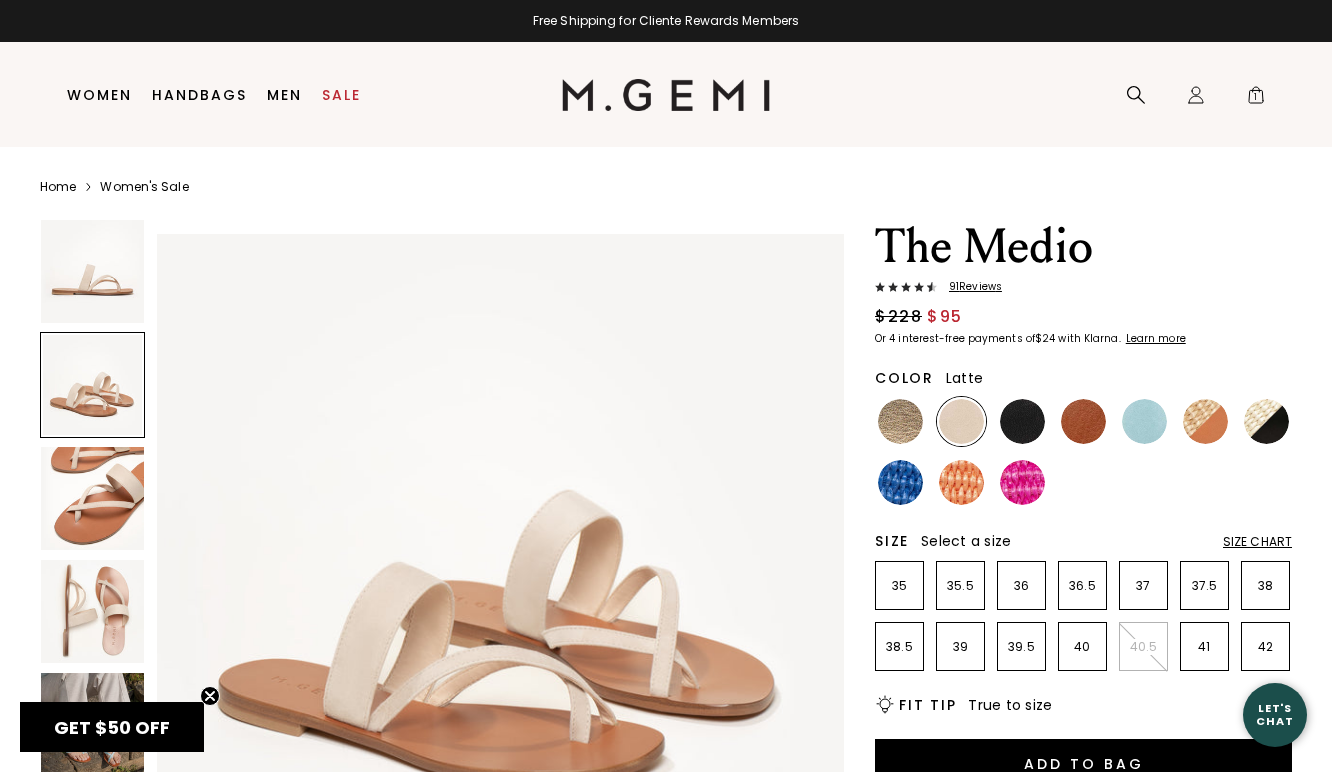 click at bounding box center [92, 498] 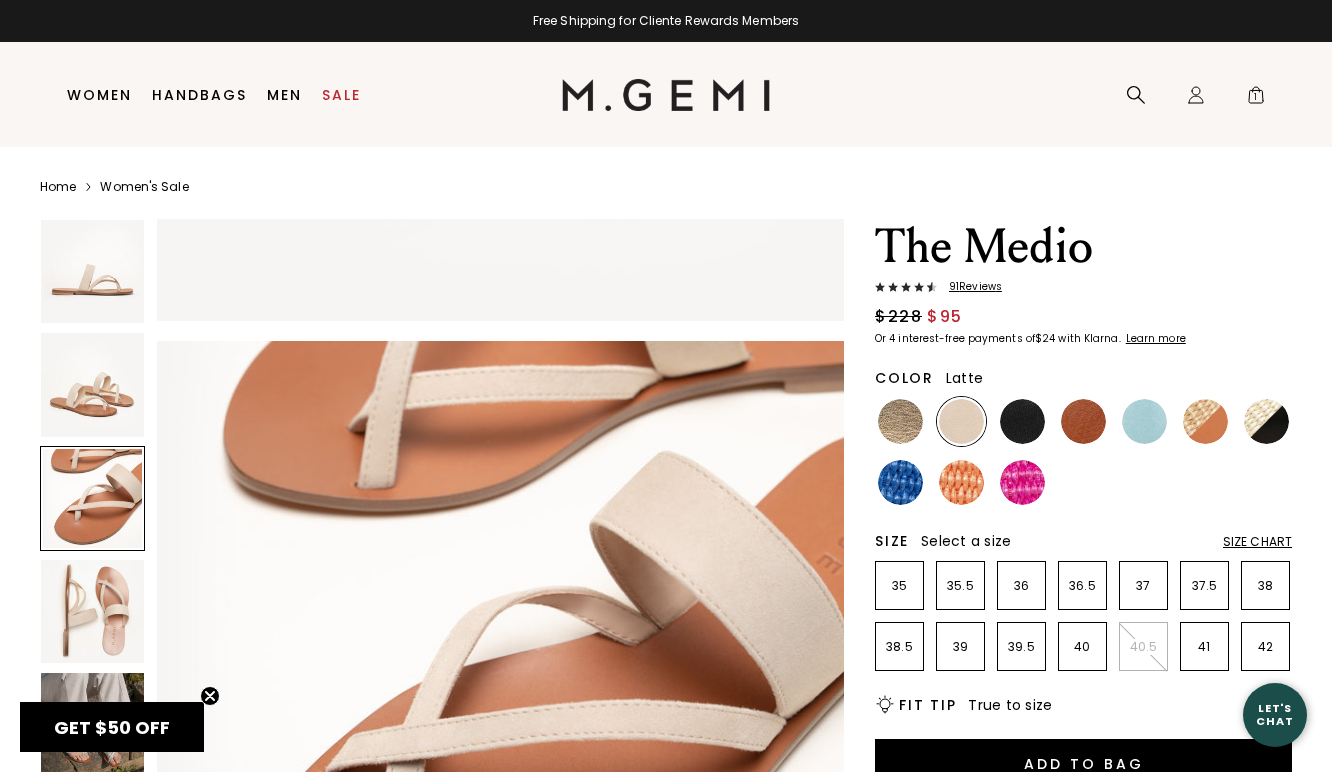 scroll, scrollTop: 1383, scrollLeft: 0, axis: vertical 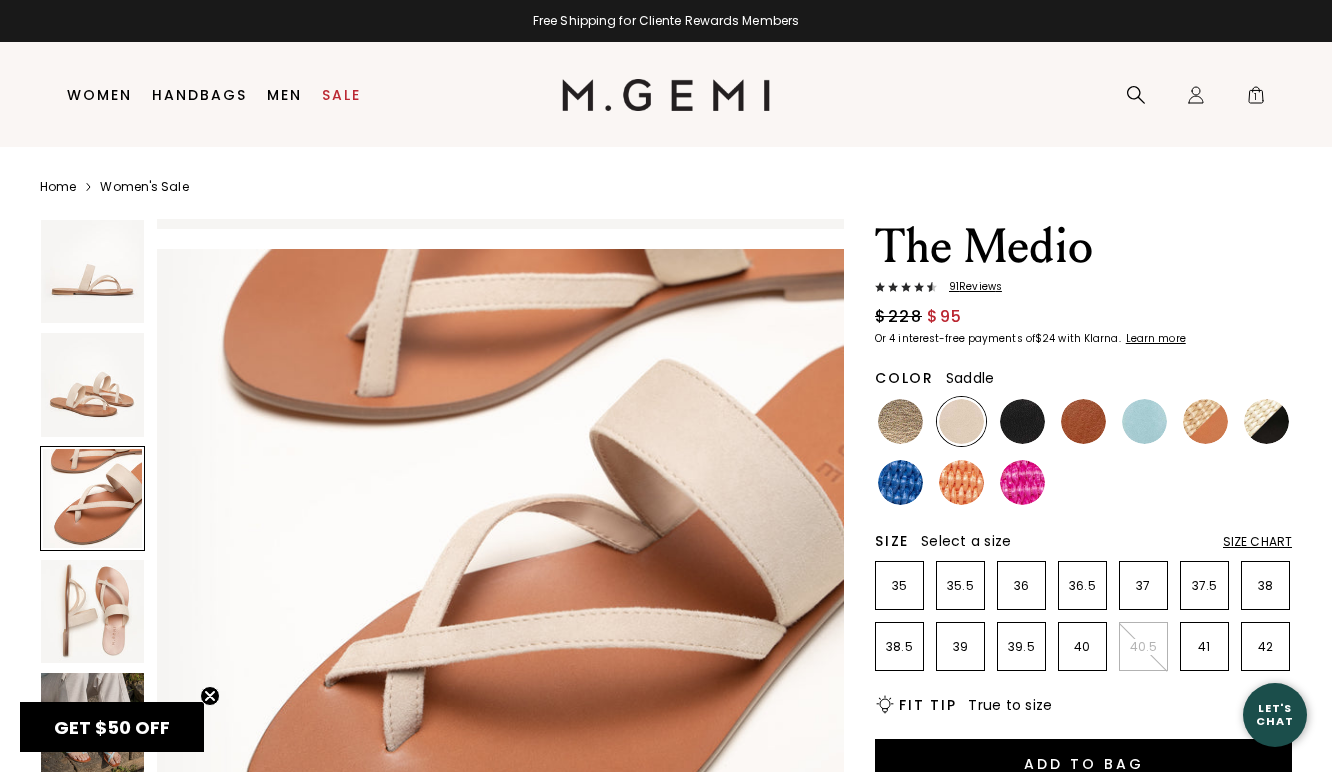 click at bounding box center [1083, 421] 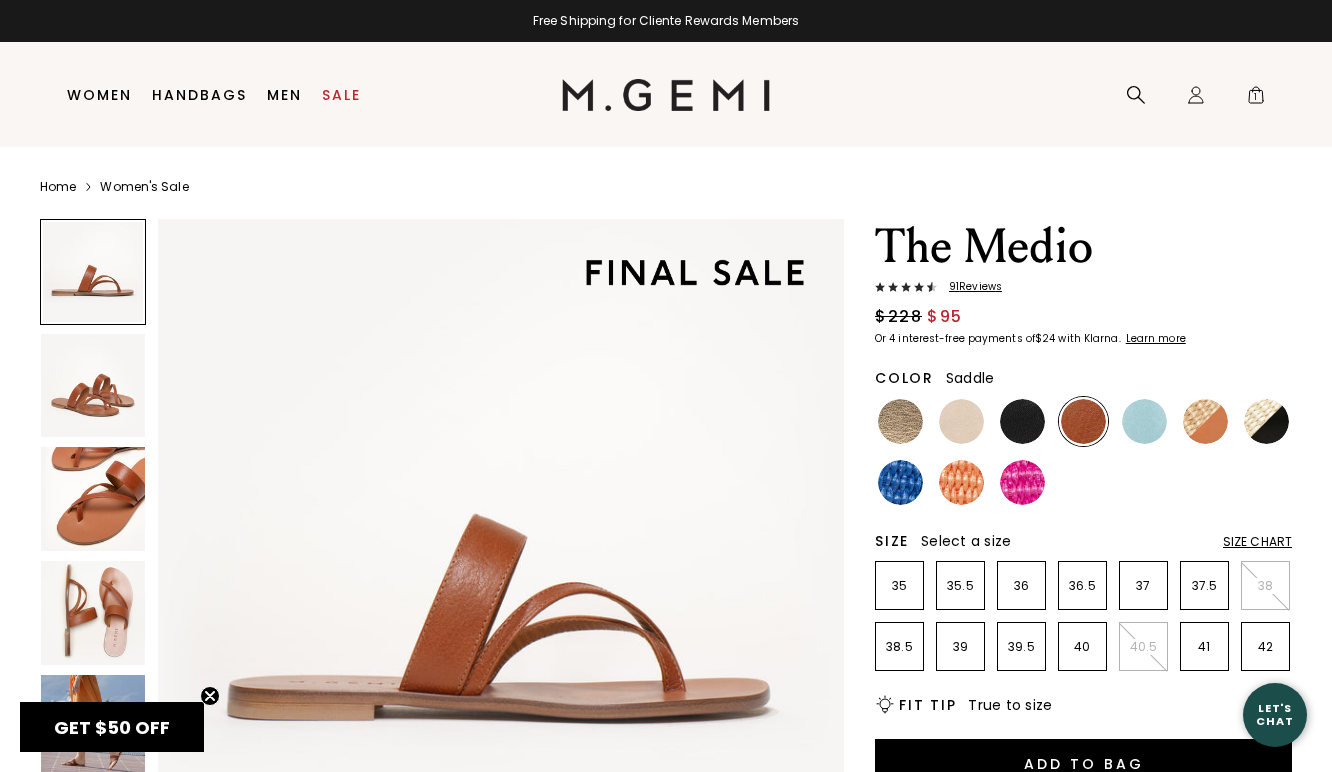 scroll, scrollTop: 0, scrollLeft: 0, axis: both 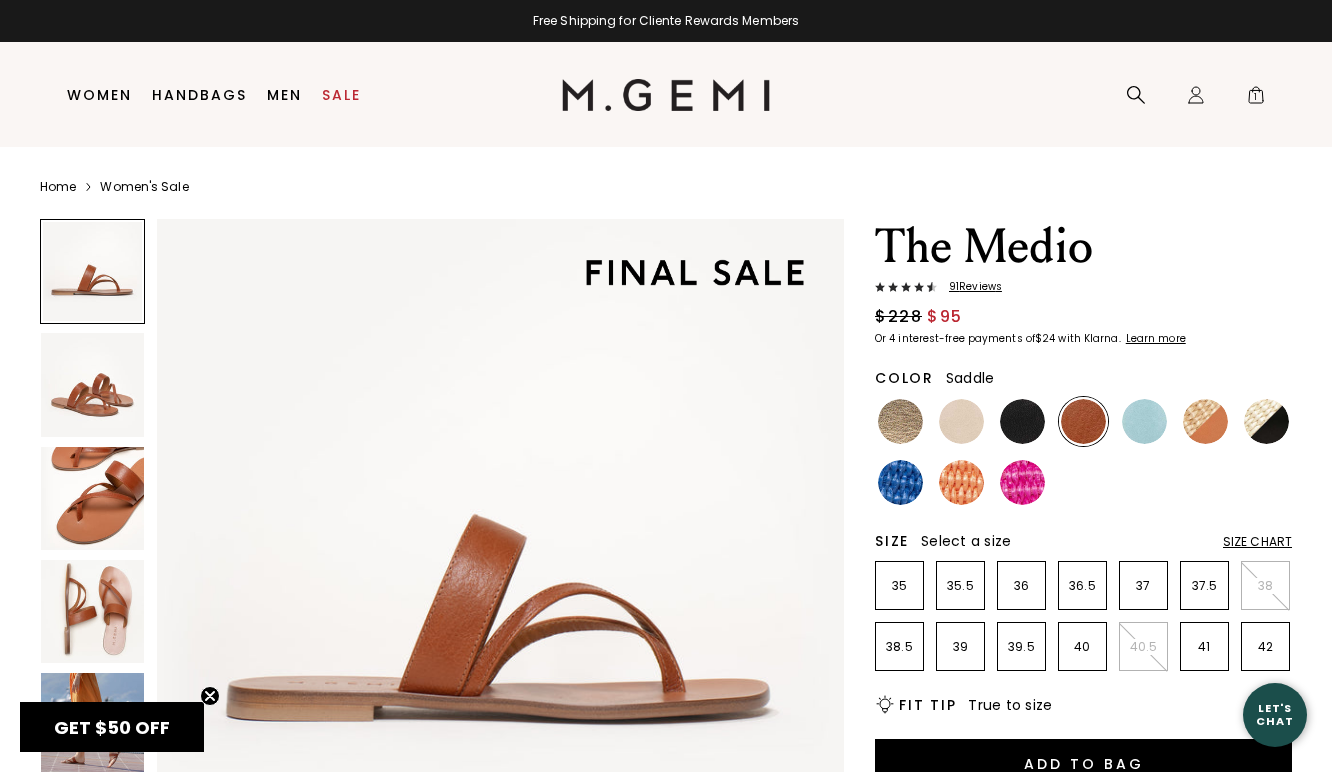click at bounding box center (92, 384) 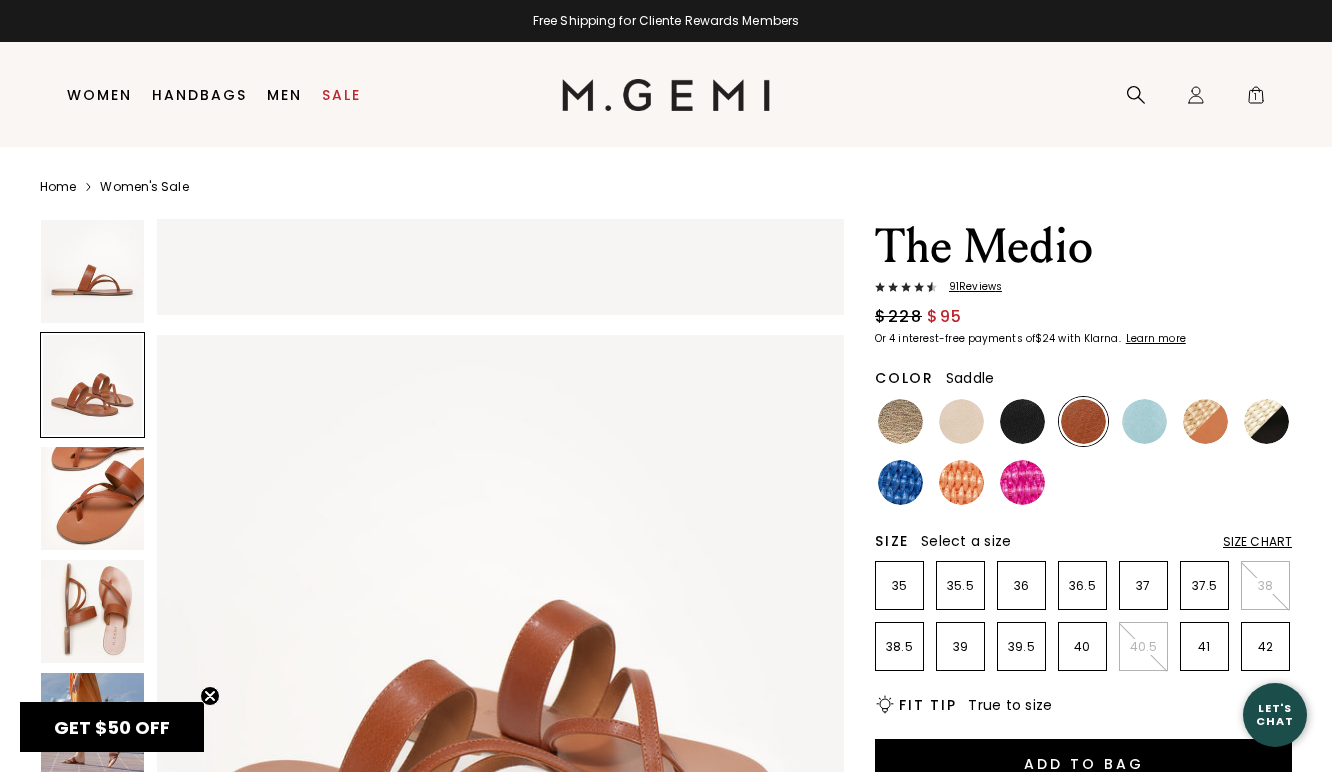 scroll, scrollTop: 692, scrollLeft: 0, axis: vertical 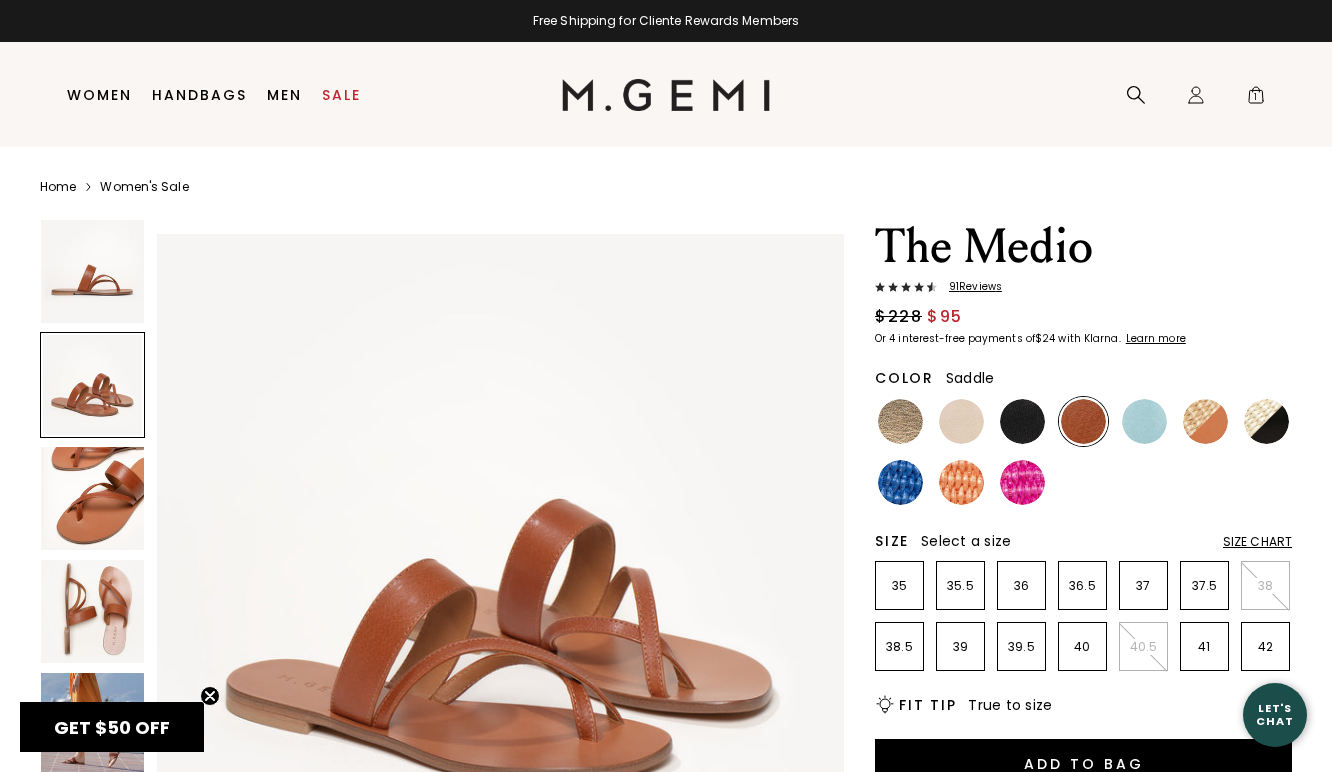 click at bounding box center [92, 498] 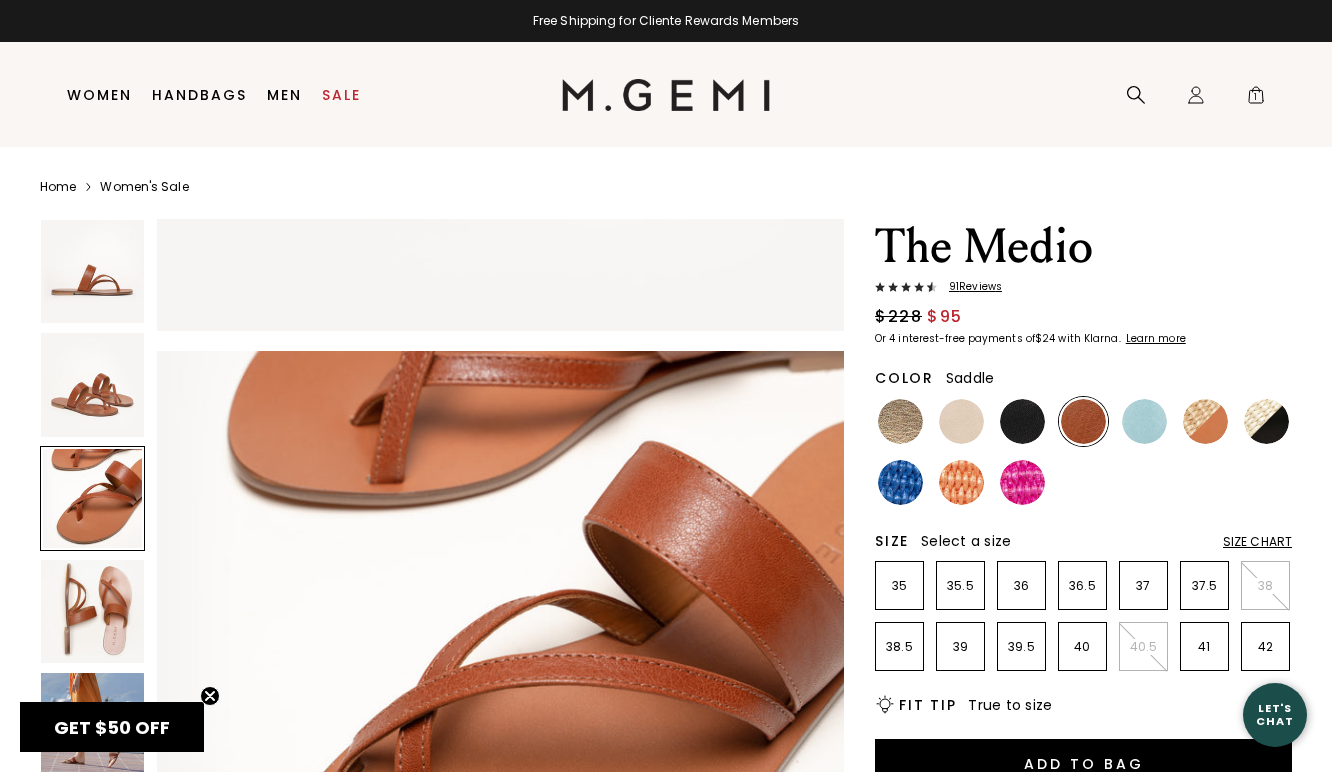 scroll, scrollTop: 1383, scrollLeft: 0, axis: vertical 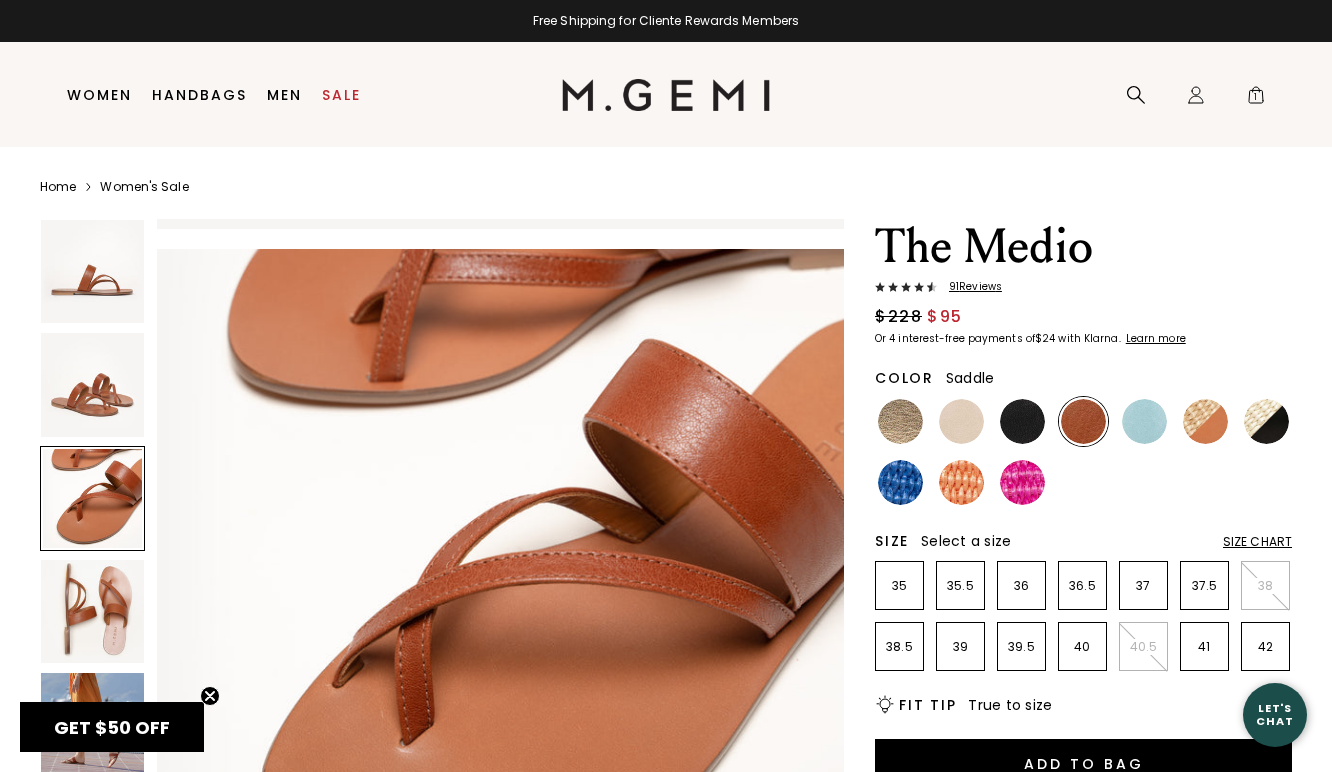 click at bounding box center (92, 611) 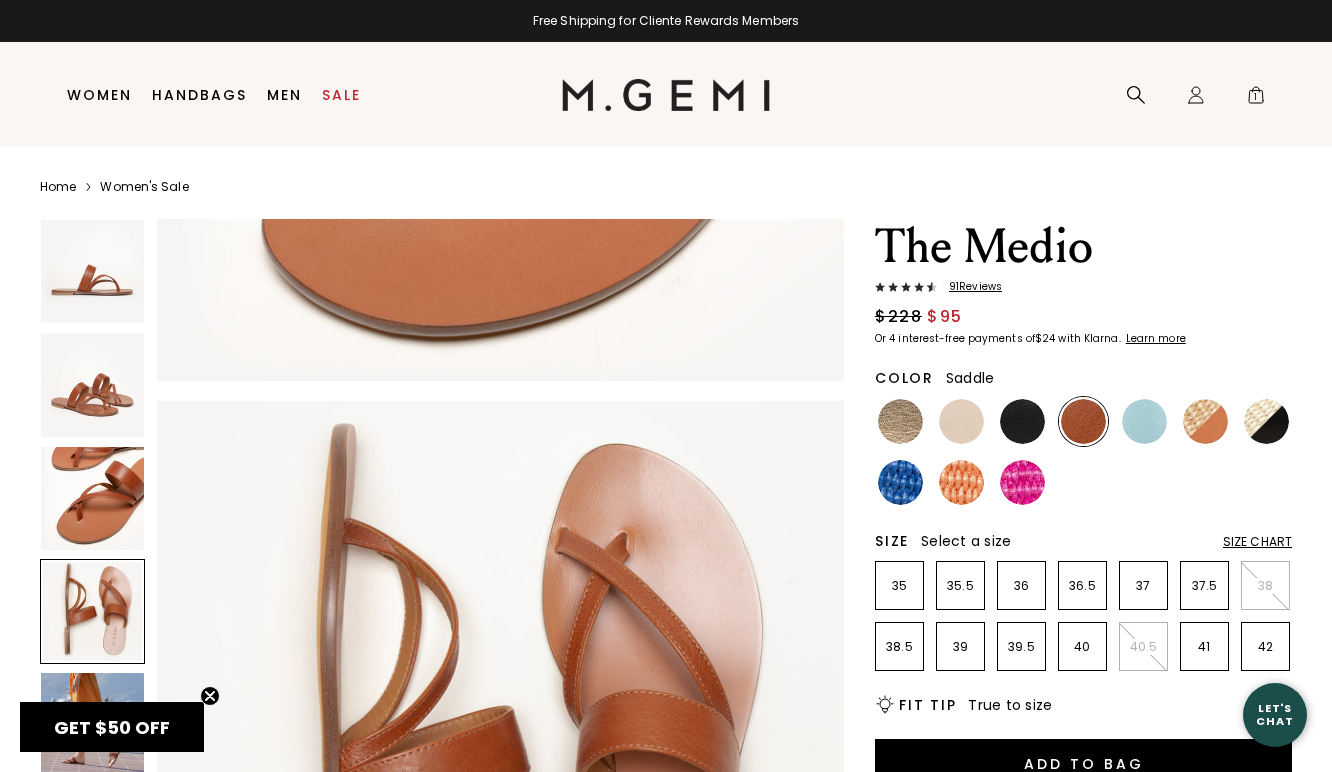 scroll, scrollTop: 2075, scrollLeft: 0, axis: vertical 